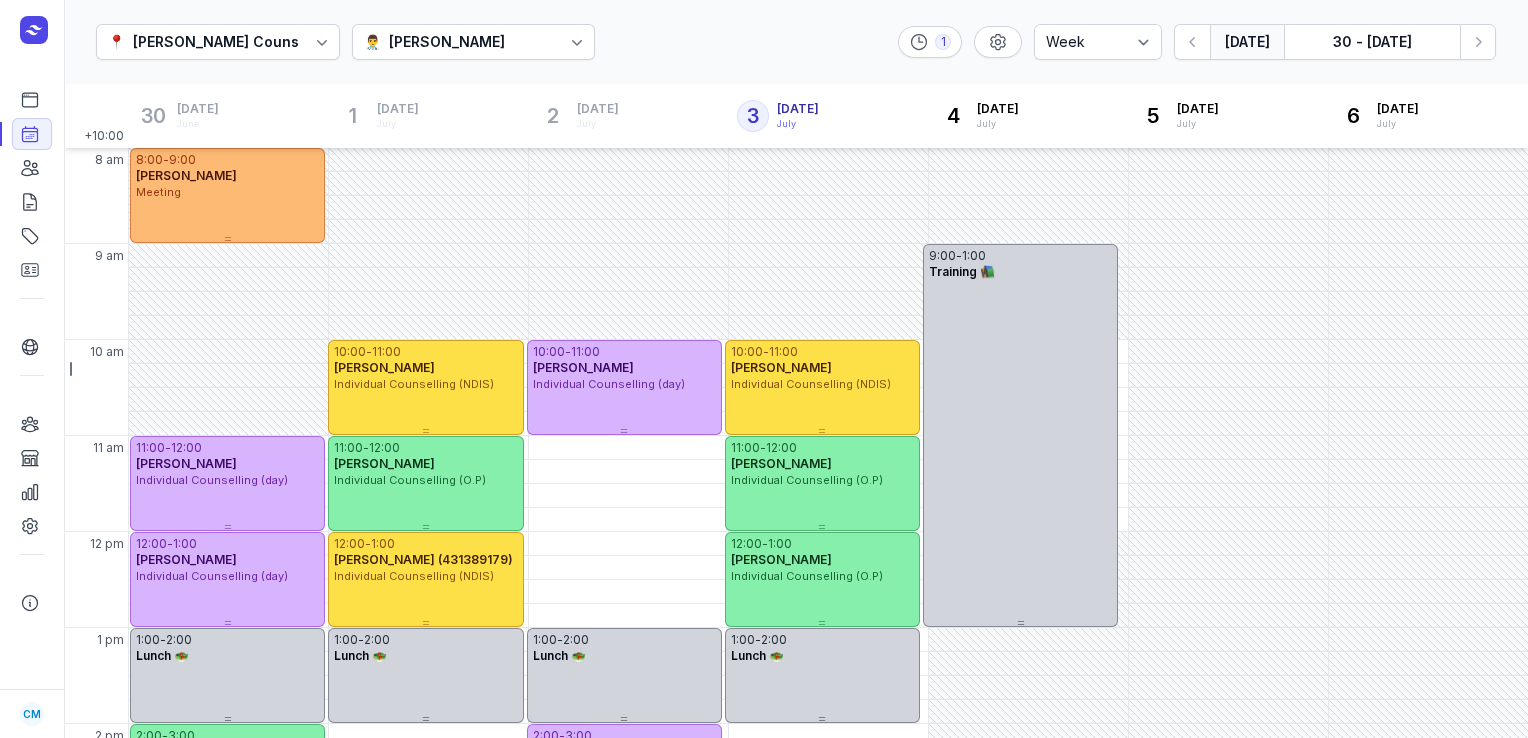 select on "week" 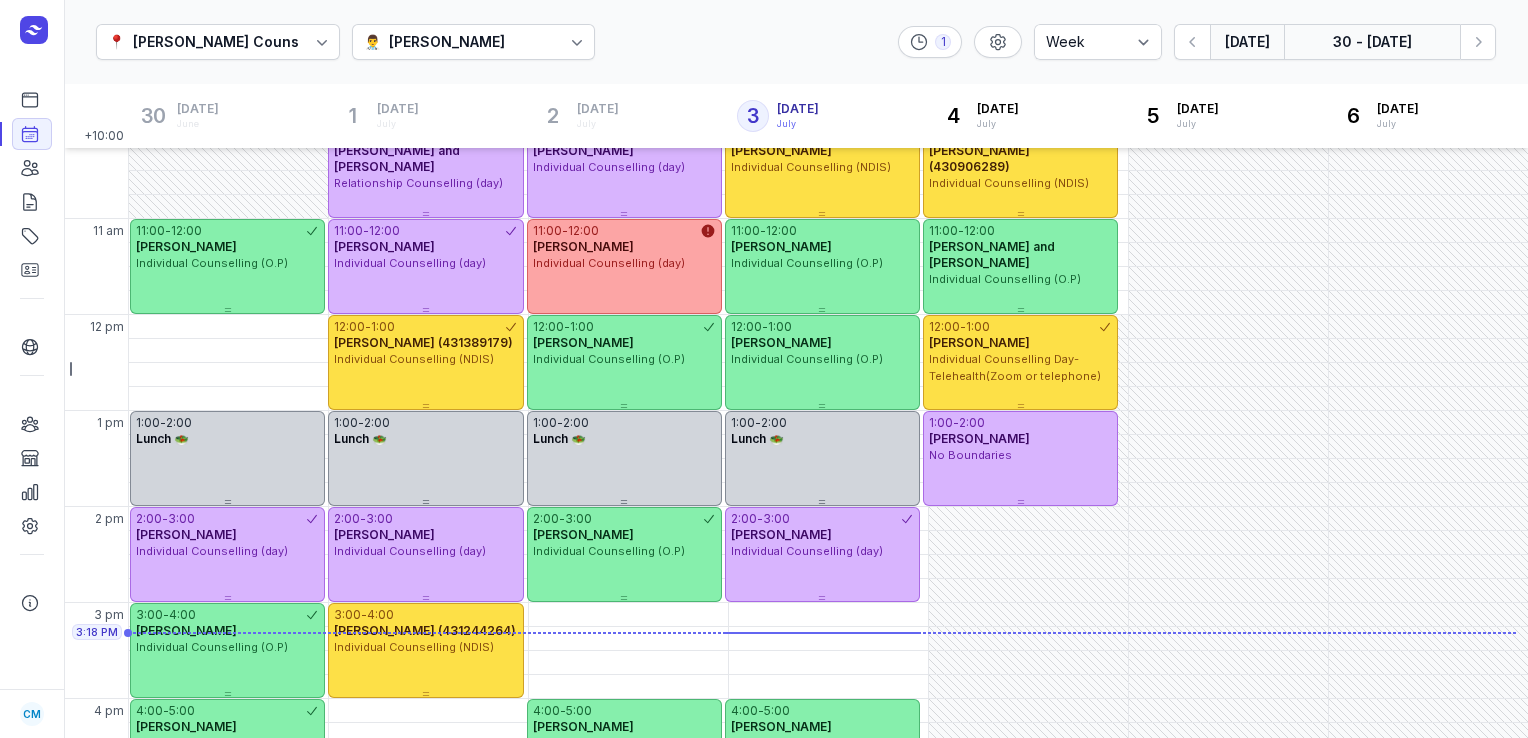 click on "30 - [DATE]" 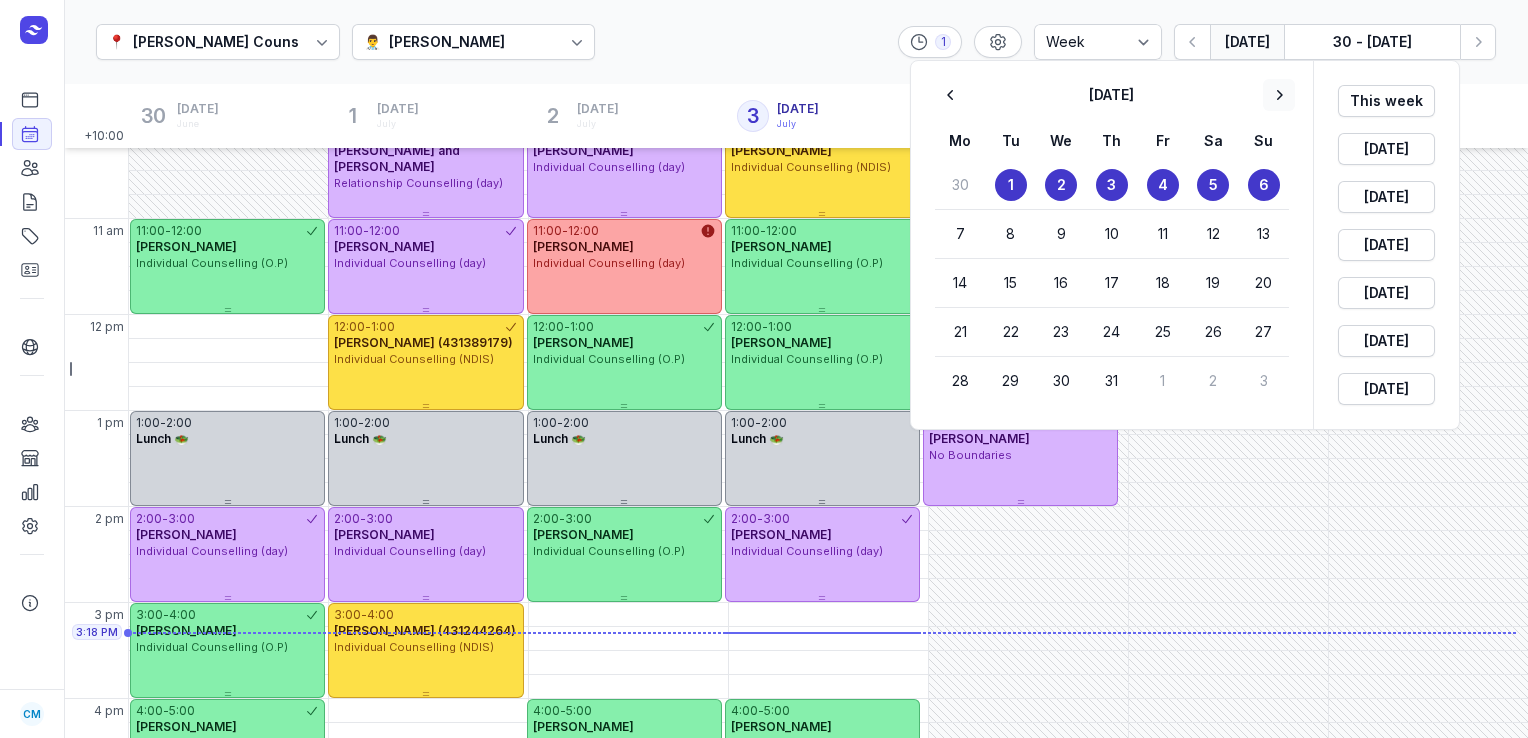 click 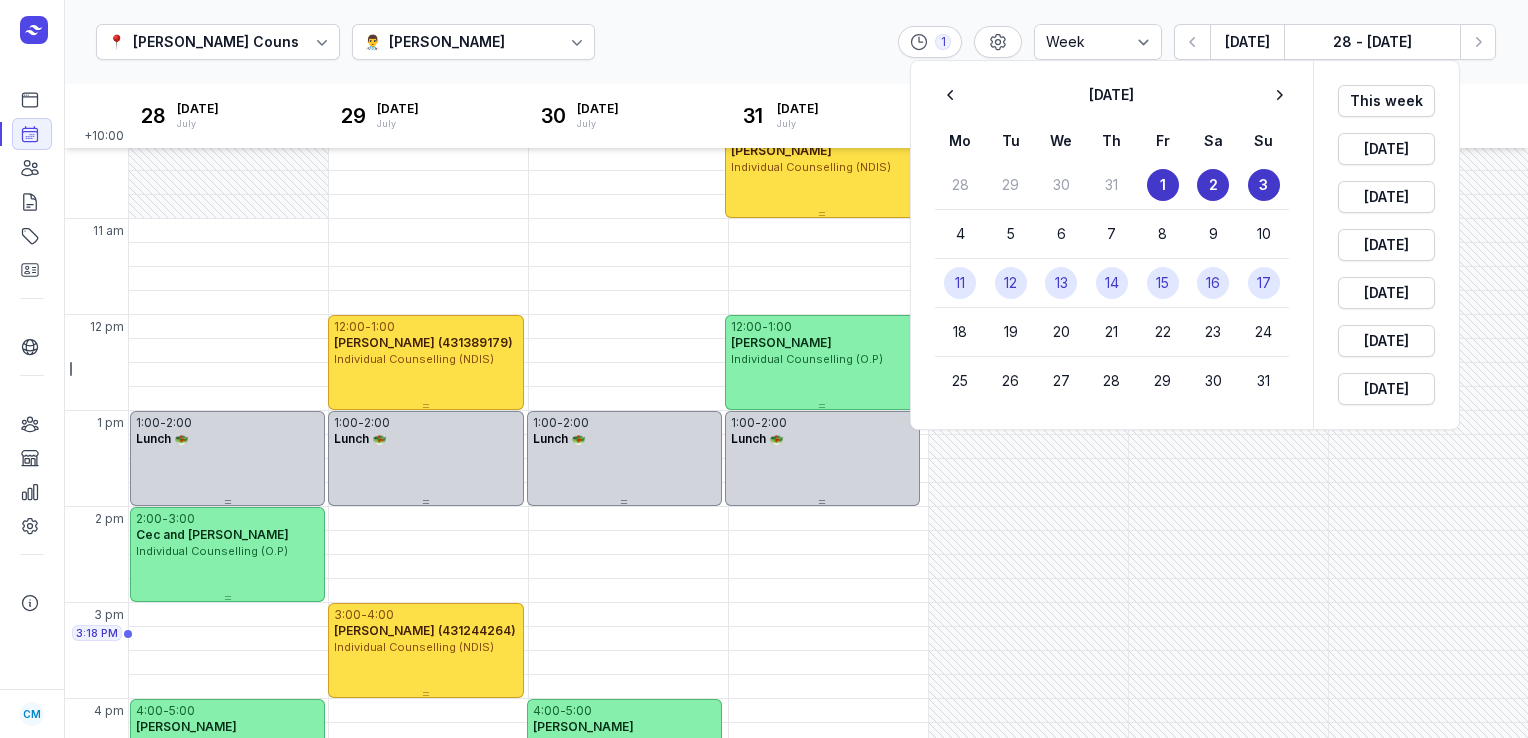 click on "14" at bounding box center [1112, 283] 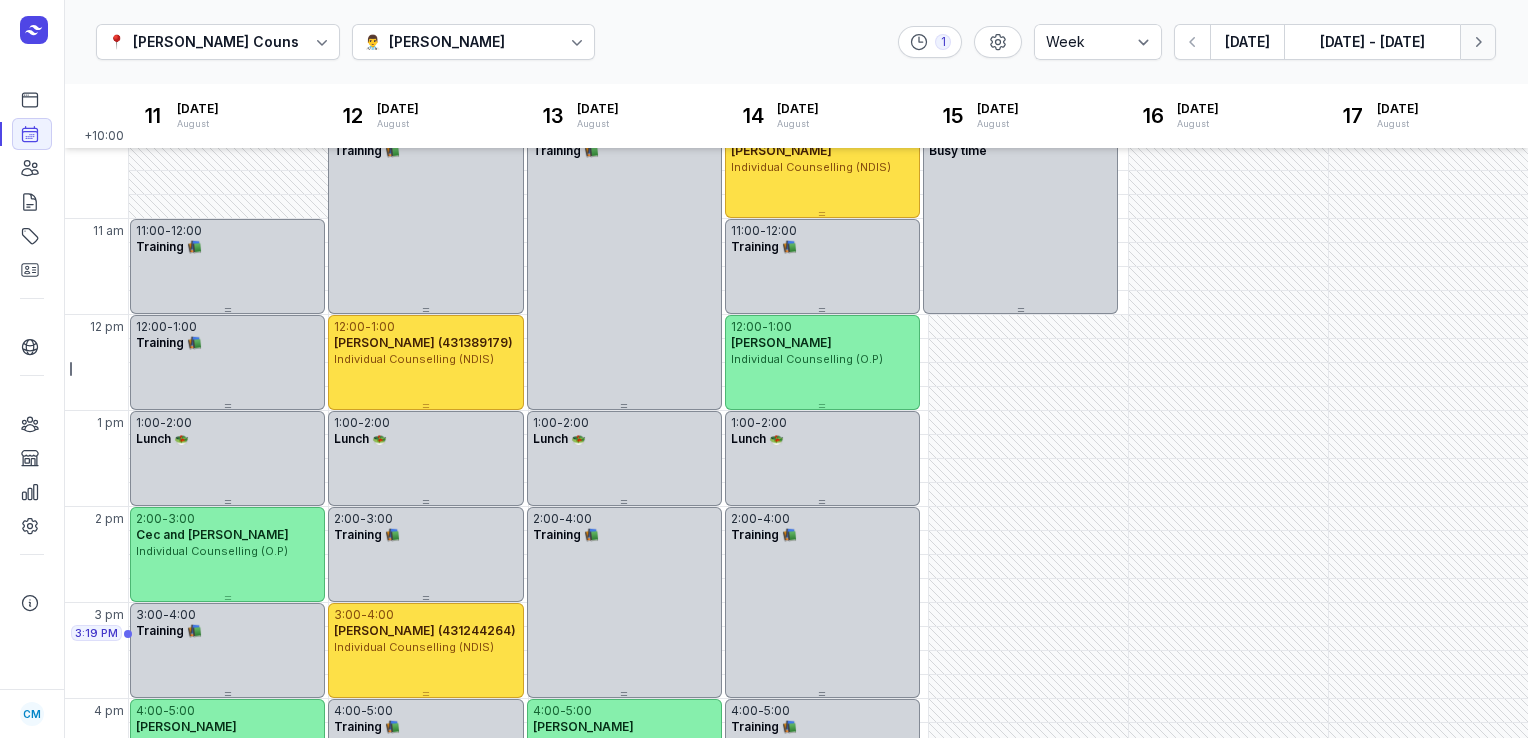click 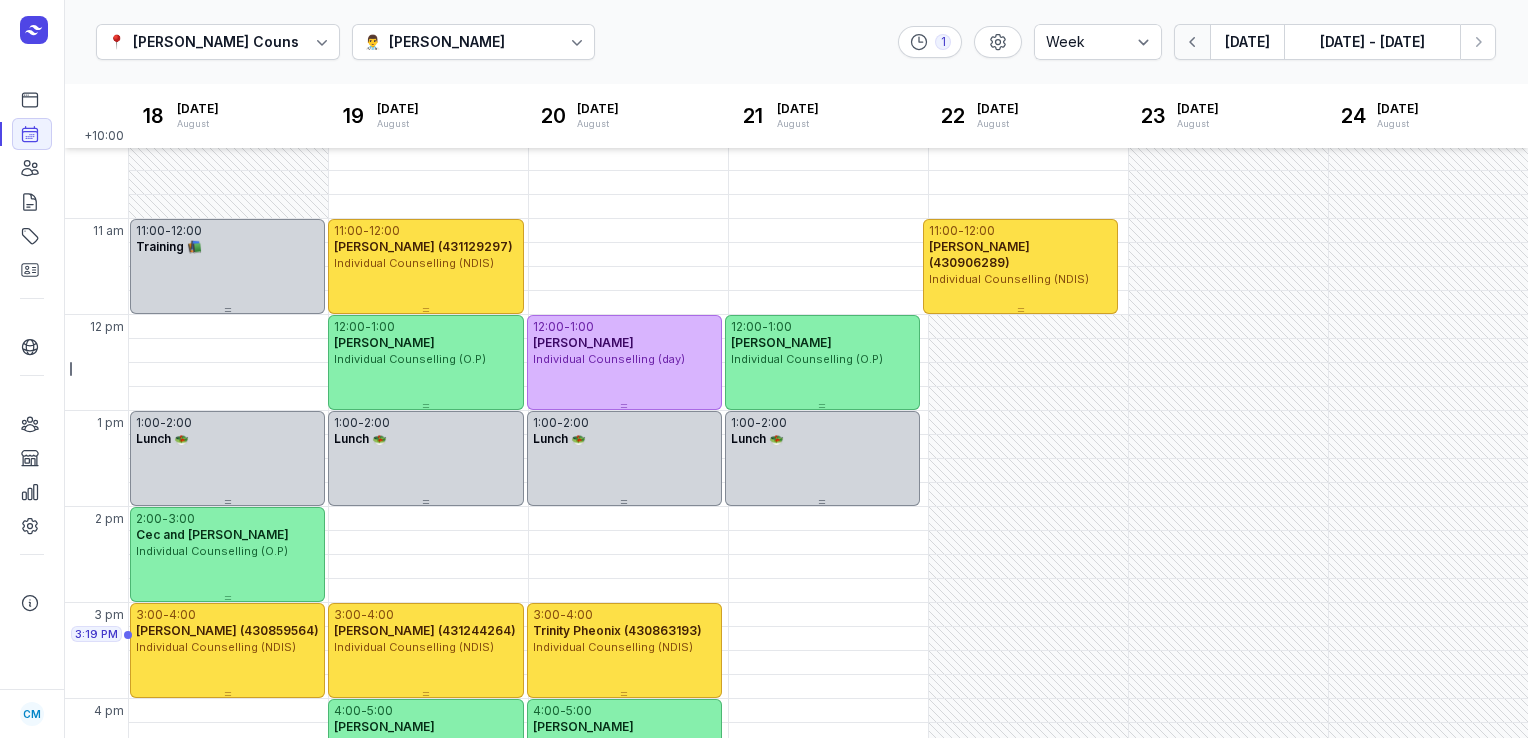click 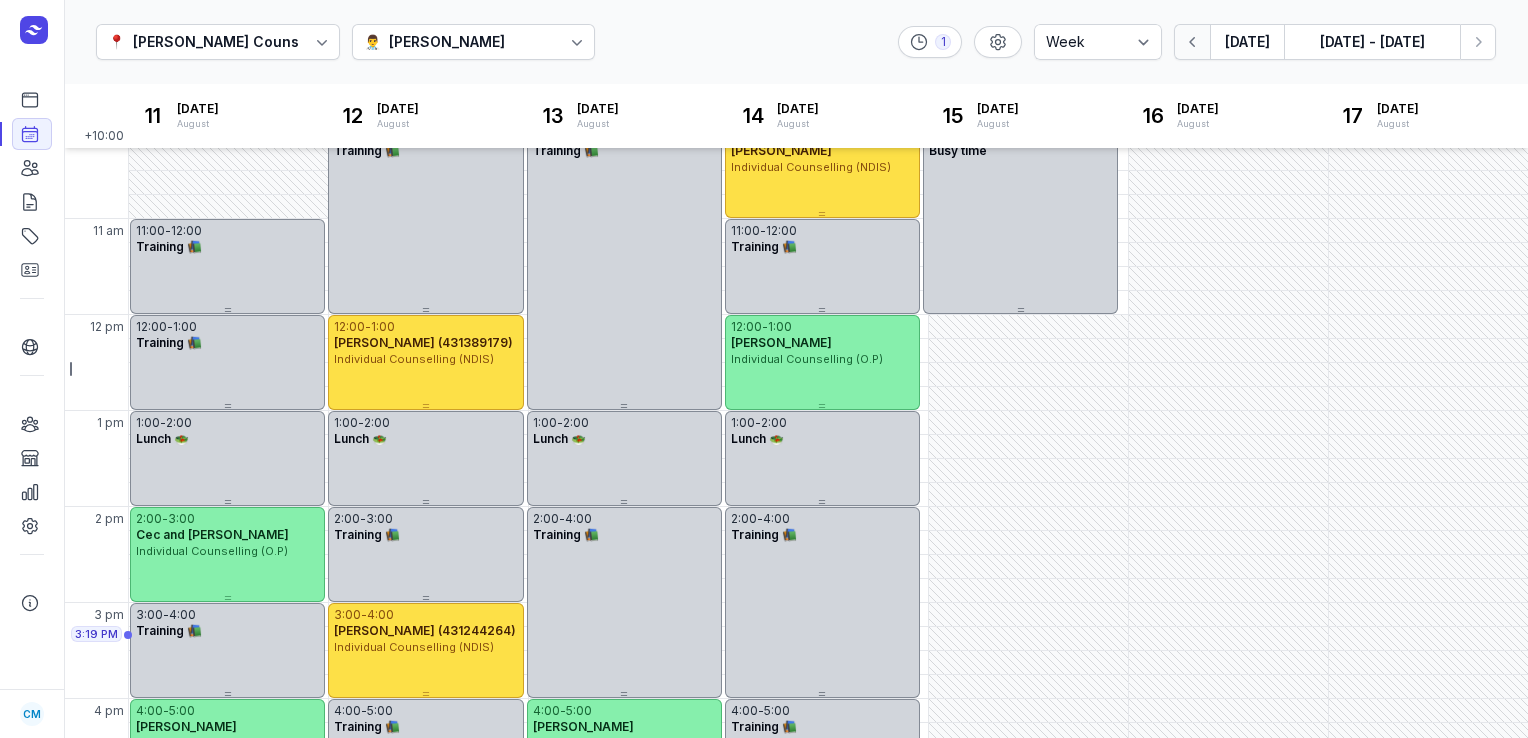 click 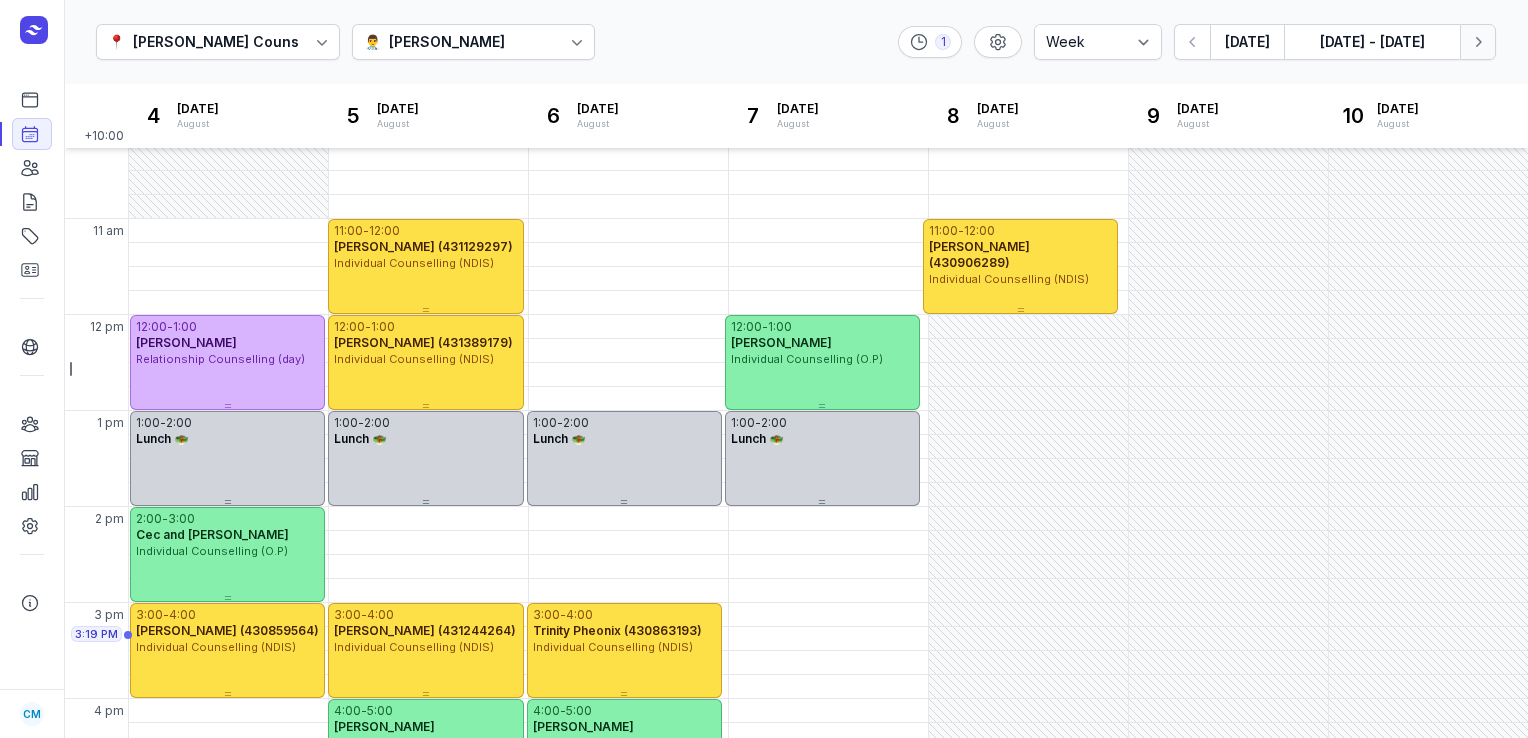 click on "Next week" 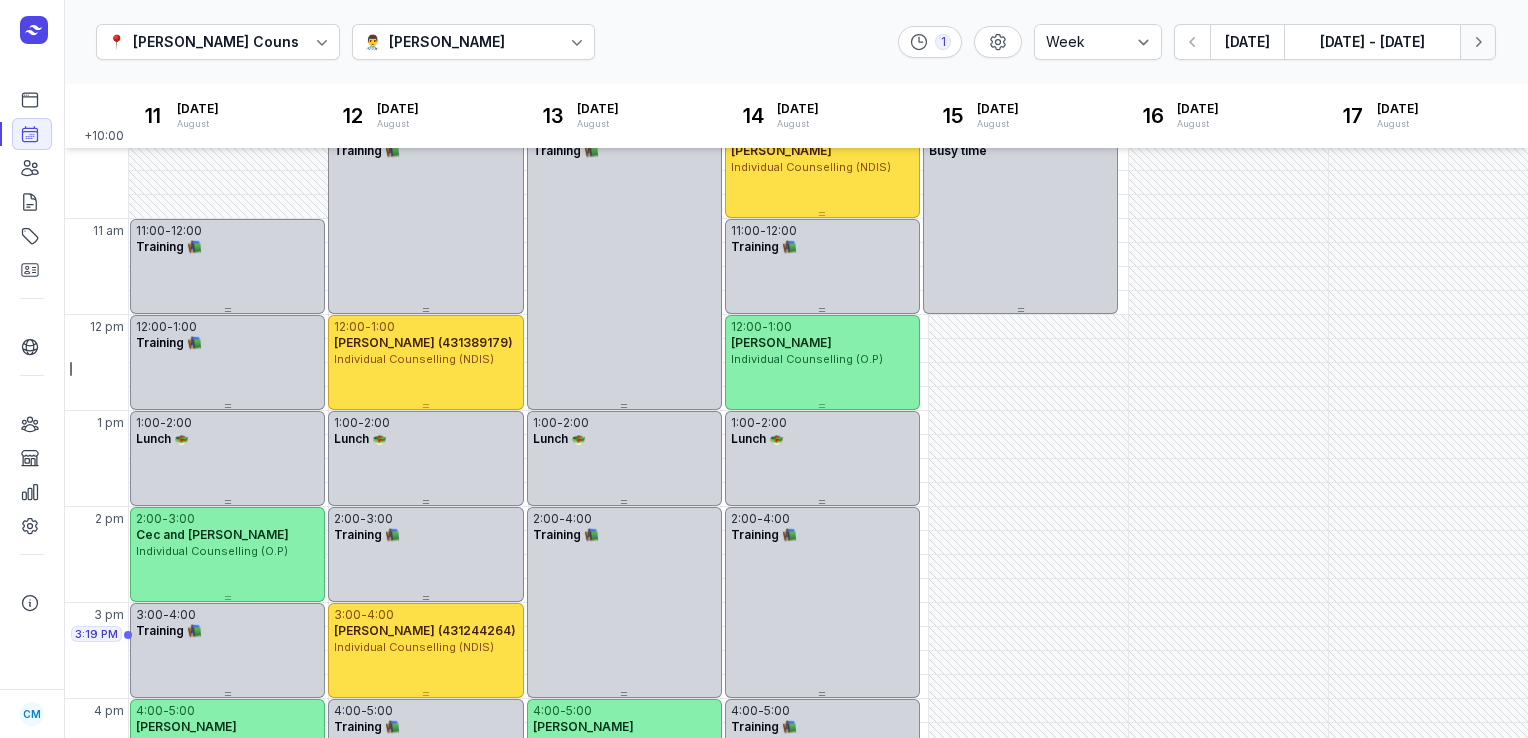 click on "Next week" 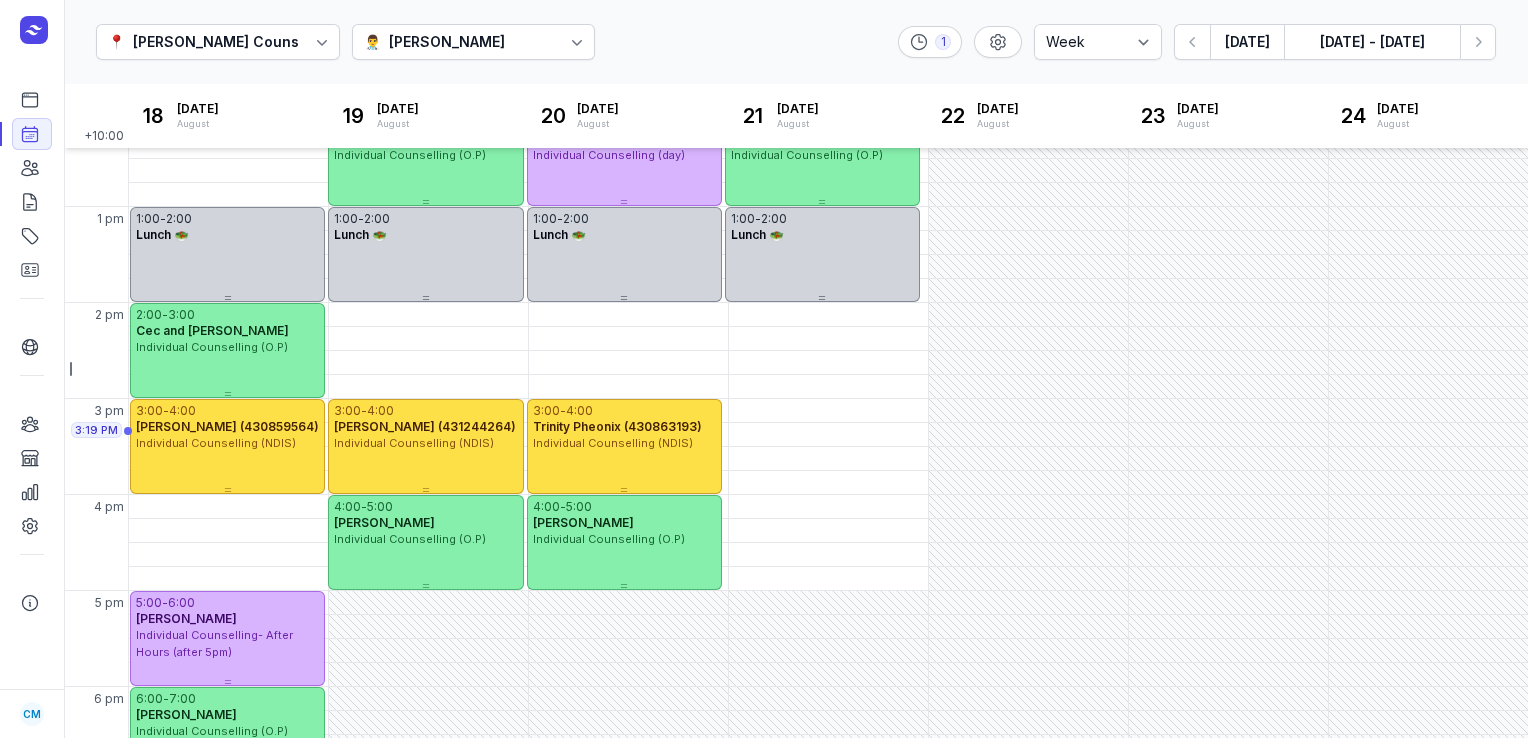 scroll, scrollTop: 437, scrollLeft: 0, axis: vertical 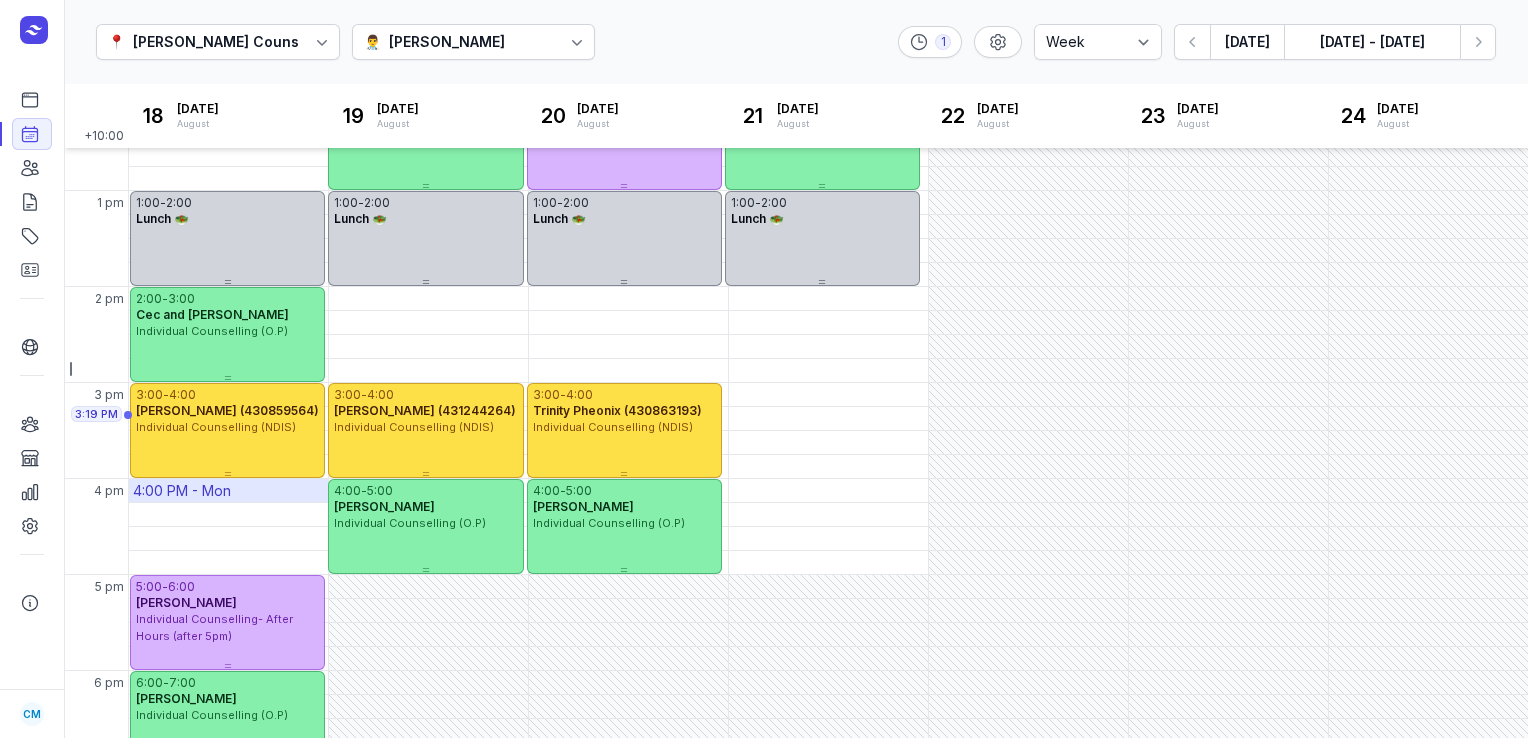 click on "4:00 PM - Mon" at bounding box center (182, 491) 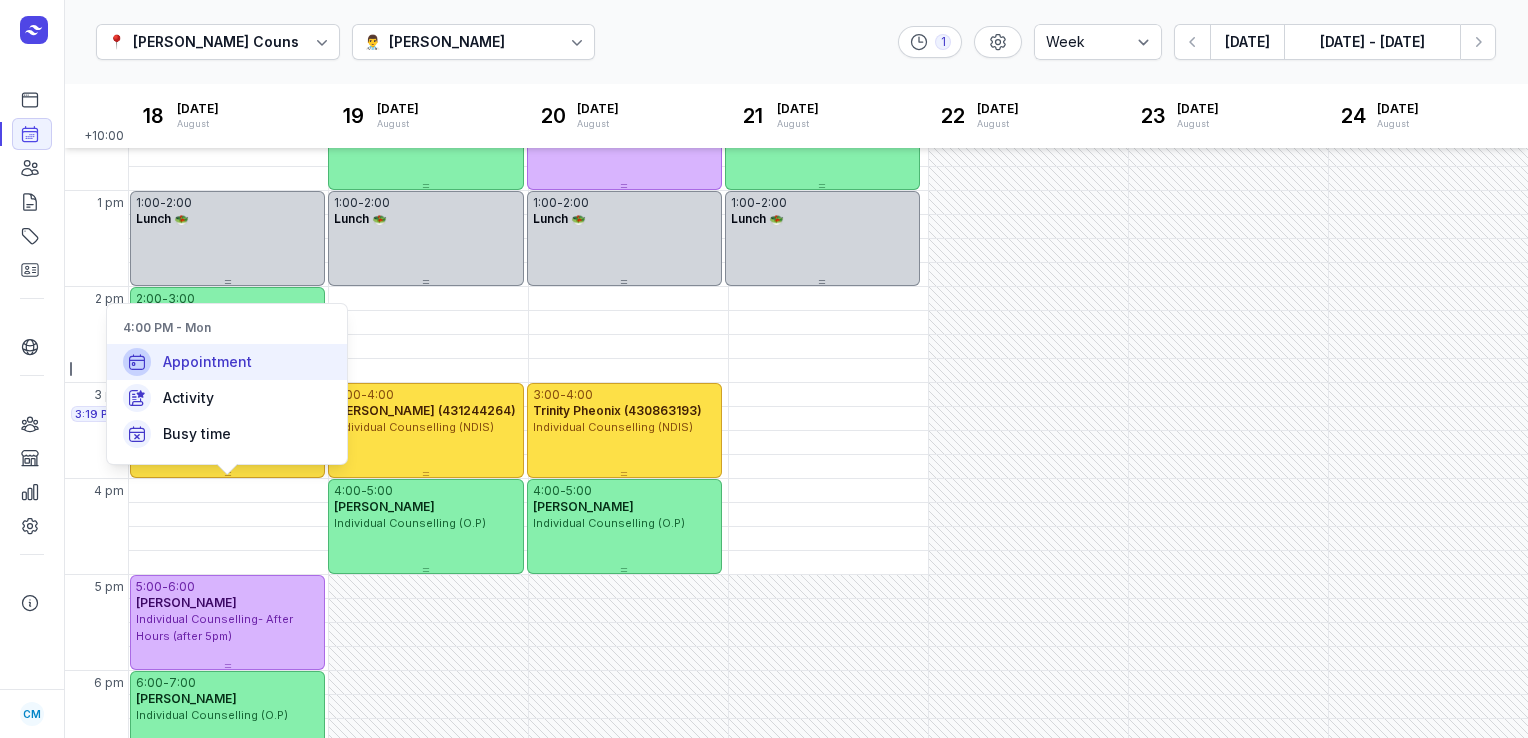 click on "Appointment" at bounding box center [227, 362] 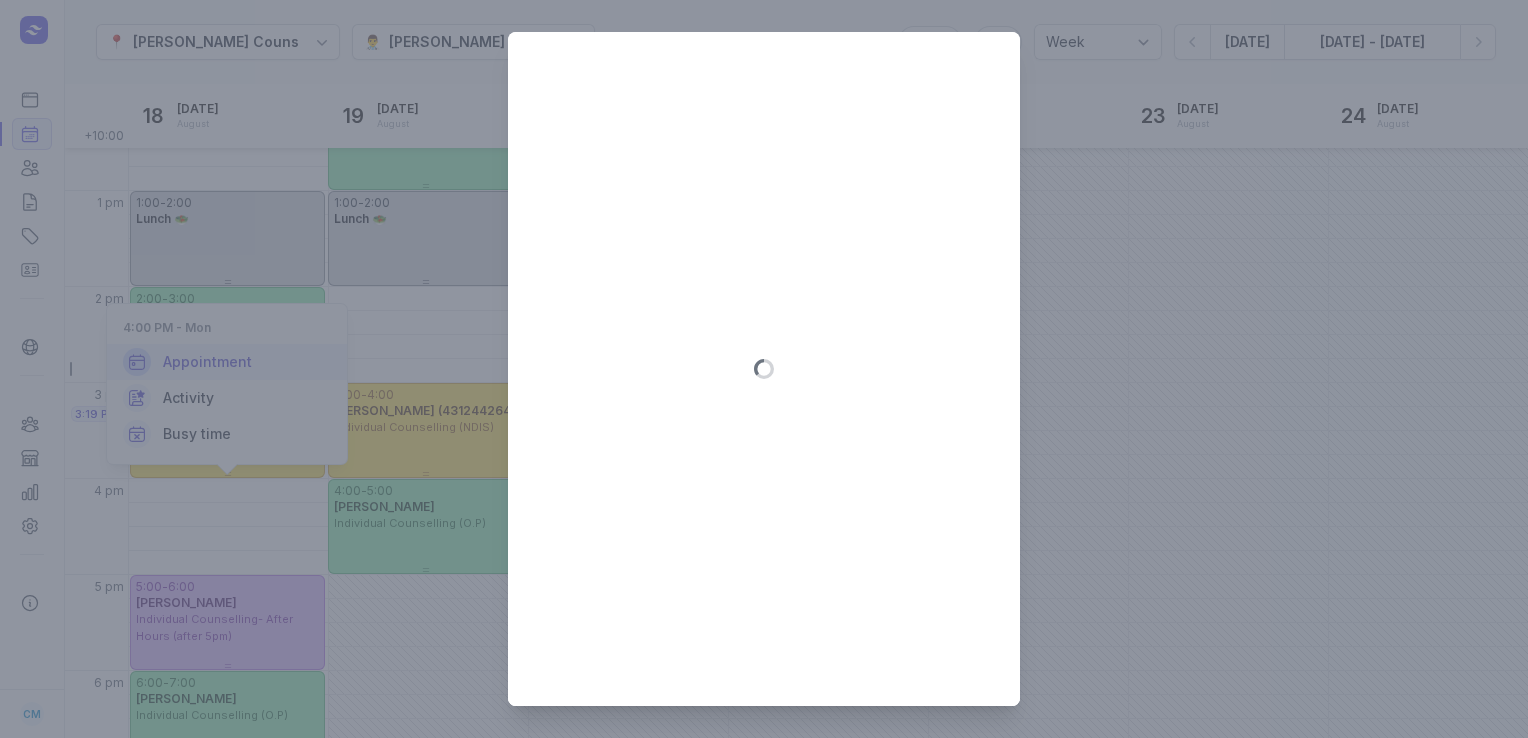 type on "[DATE]" 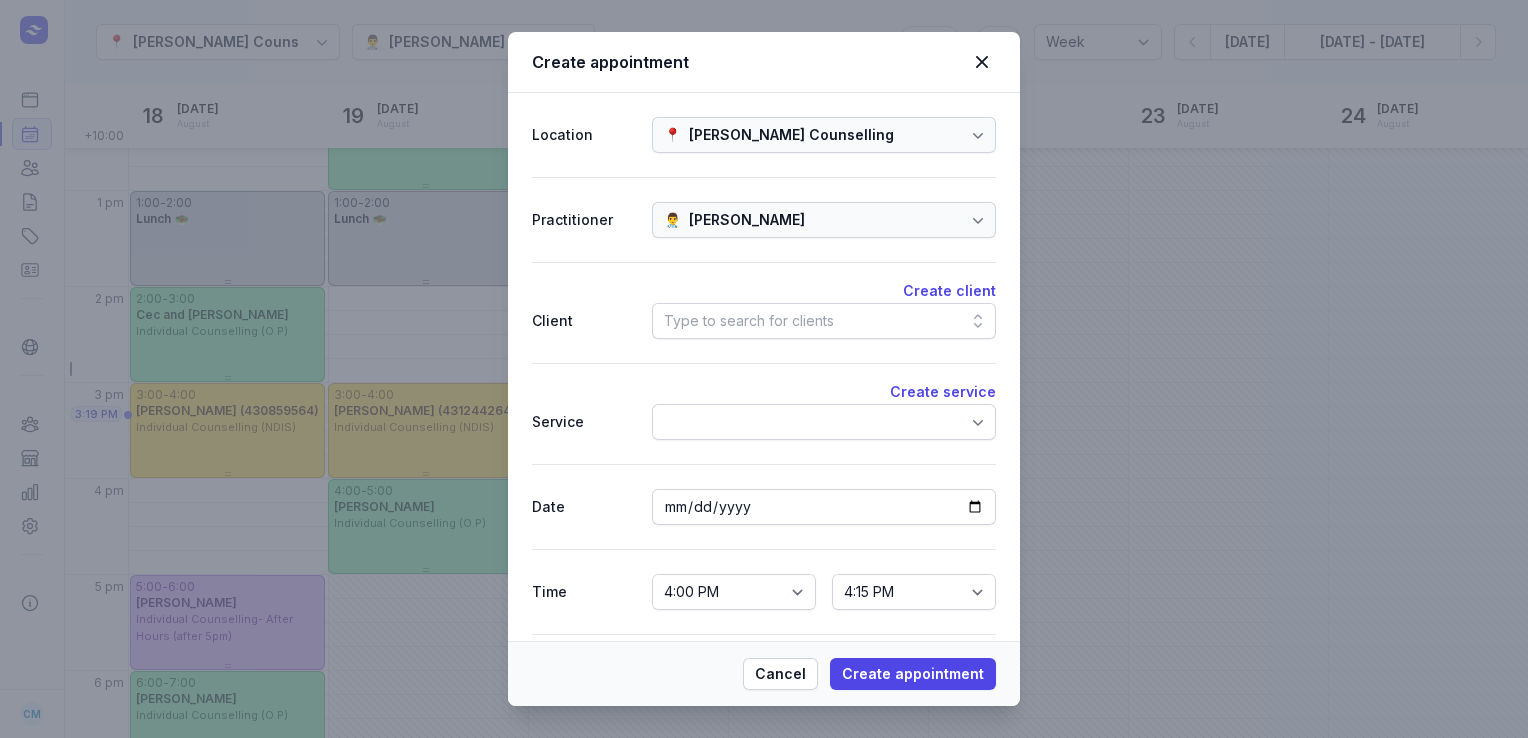 click on "Type to search for clients" at bounding box center [824, 321] 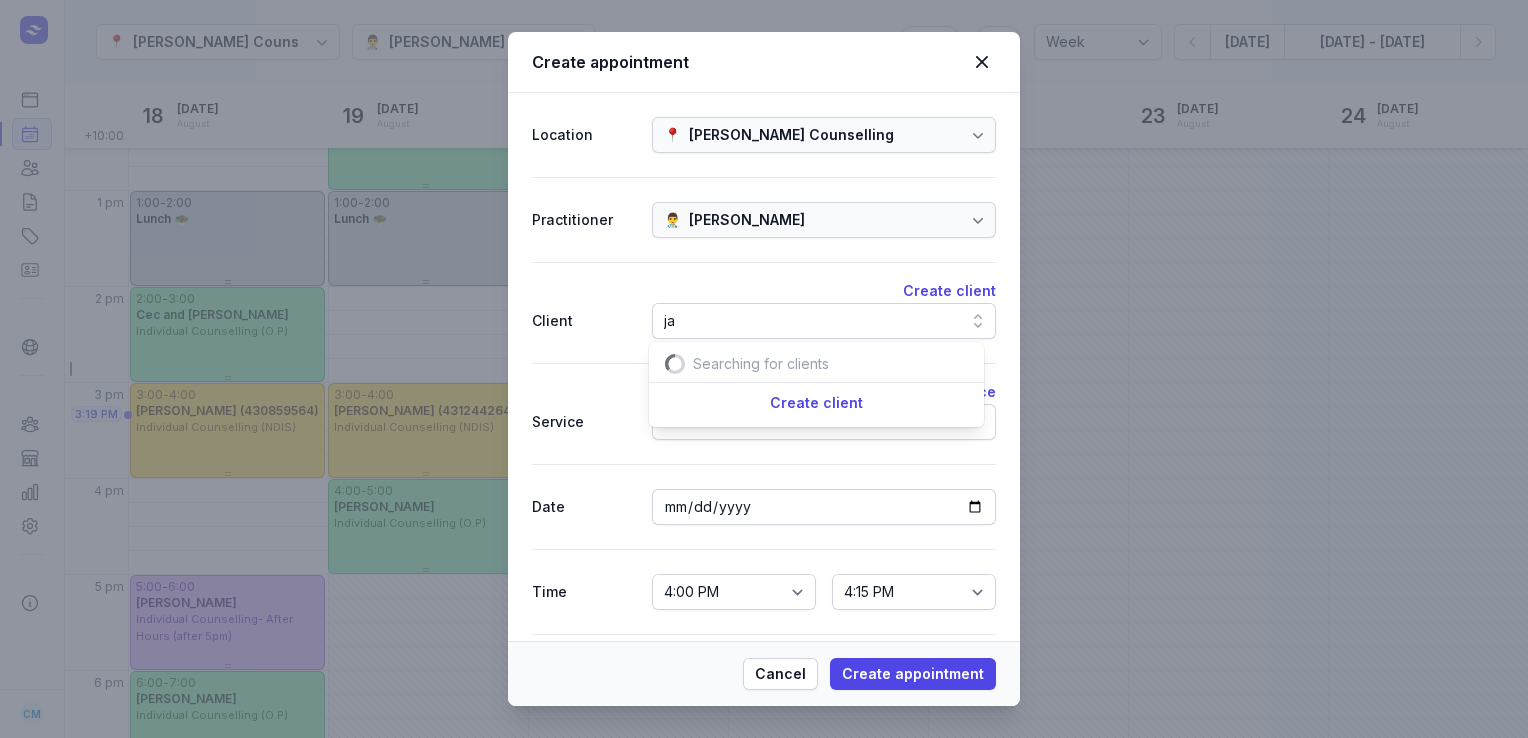 scroll, scrollTop: 0, scrollLeft: 8, axis: horizontal 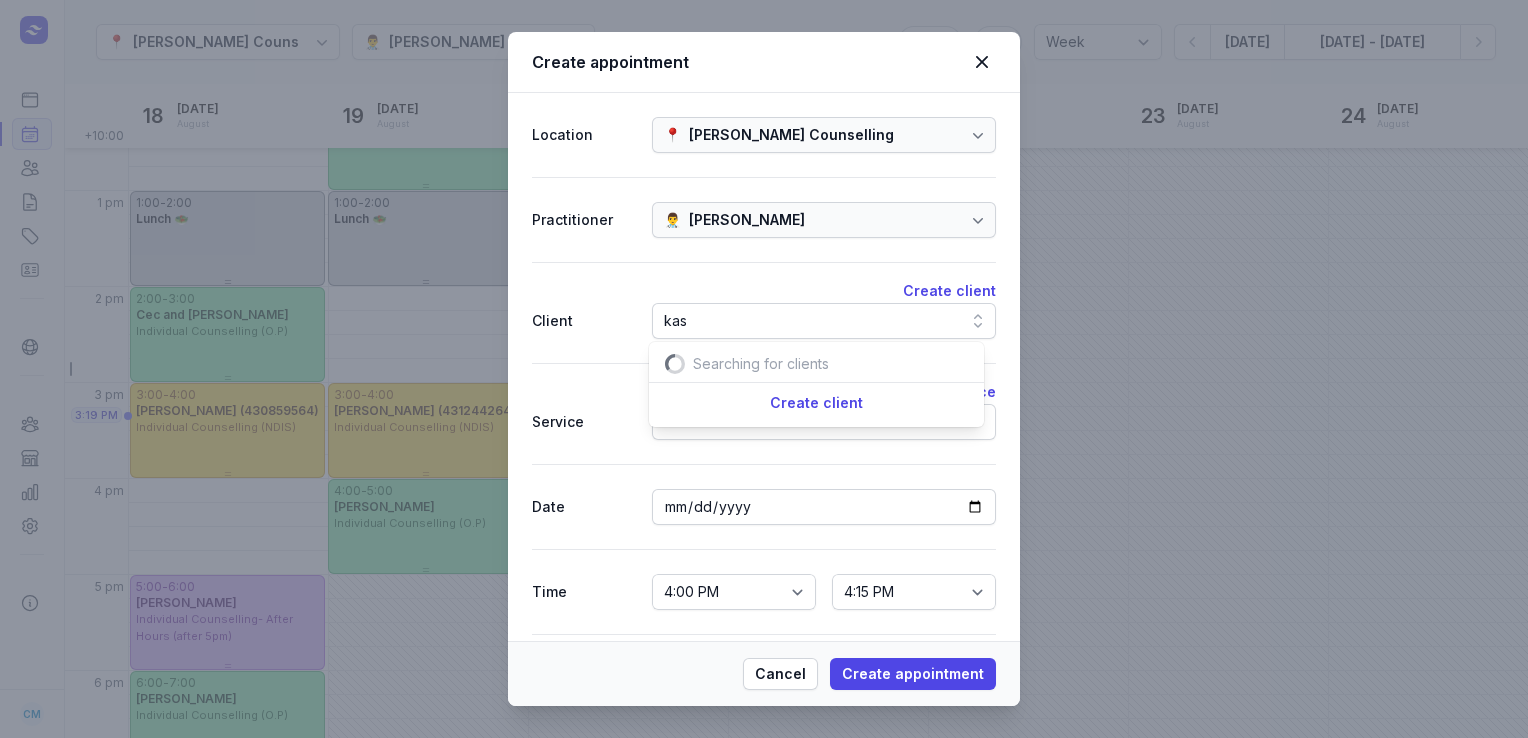 type on "k" 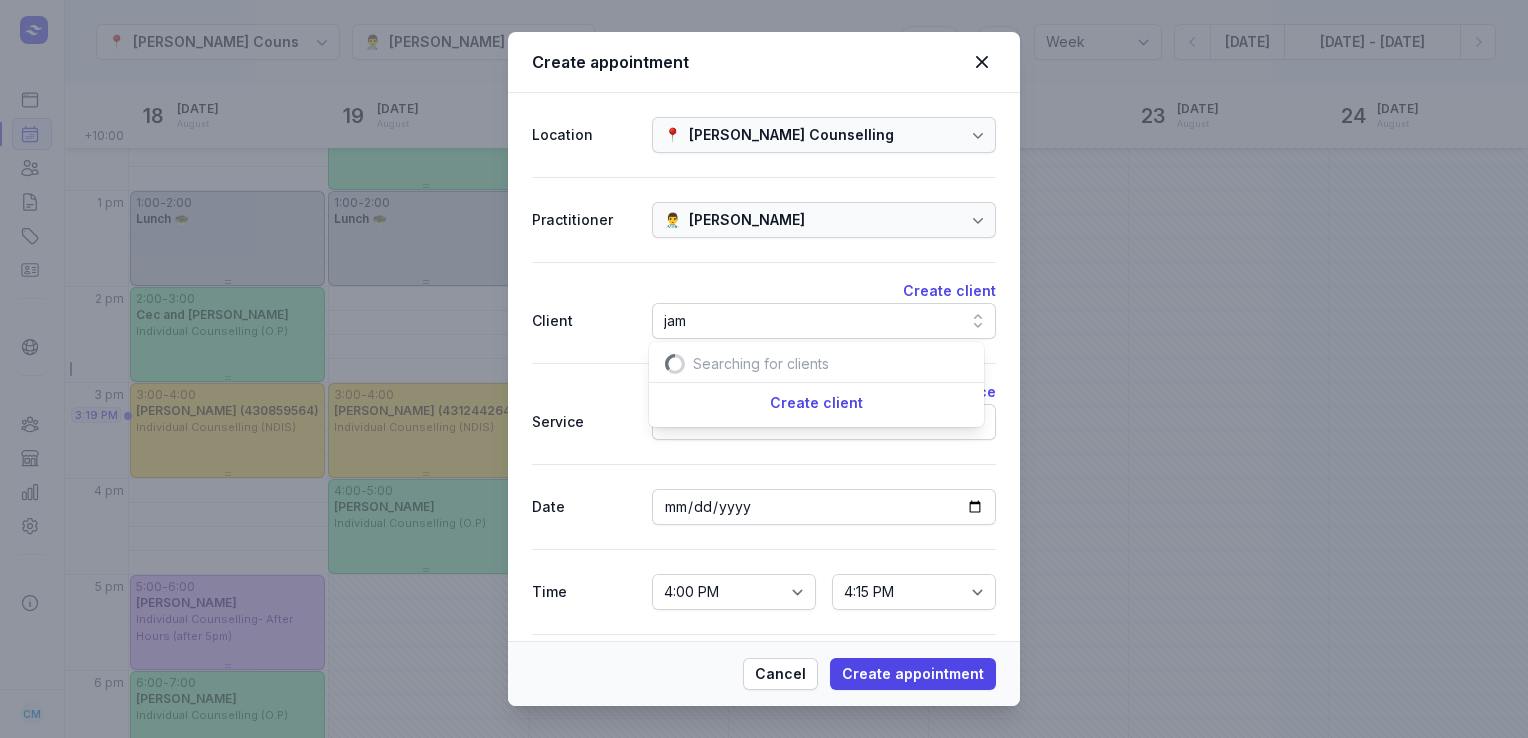 scroll, scrollTop: 0, scrollLeft: 36, axis: horizontal 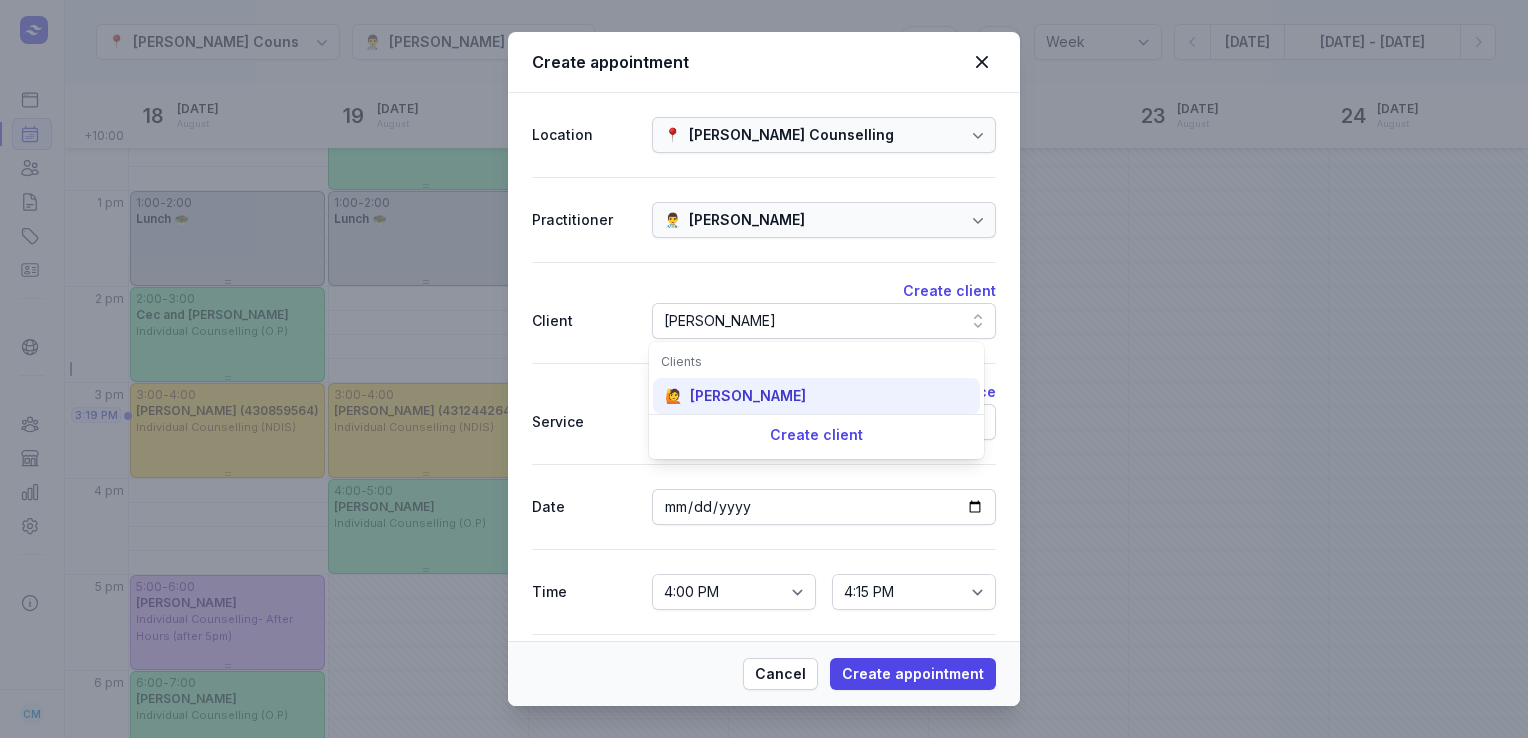 type on "[PERSON_NAME]" 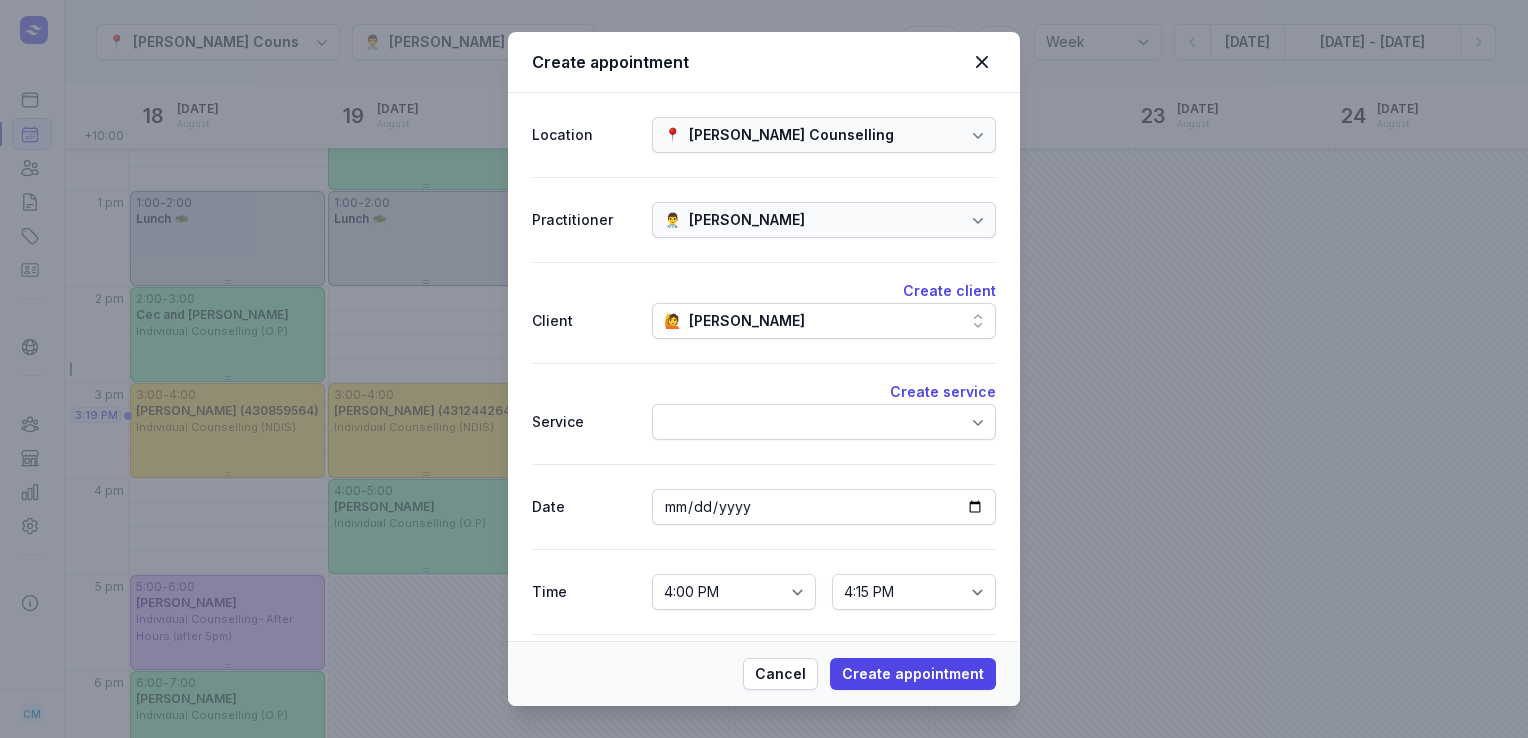 click at bounding box center (824, 422) 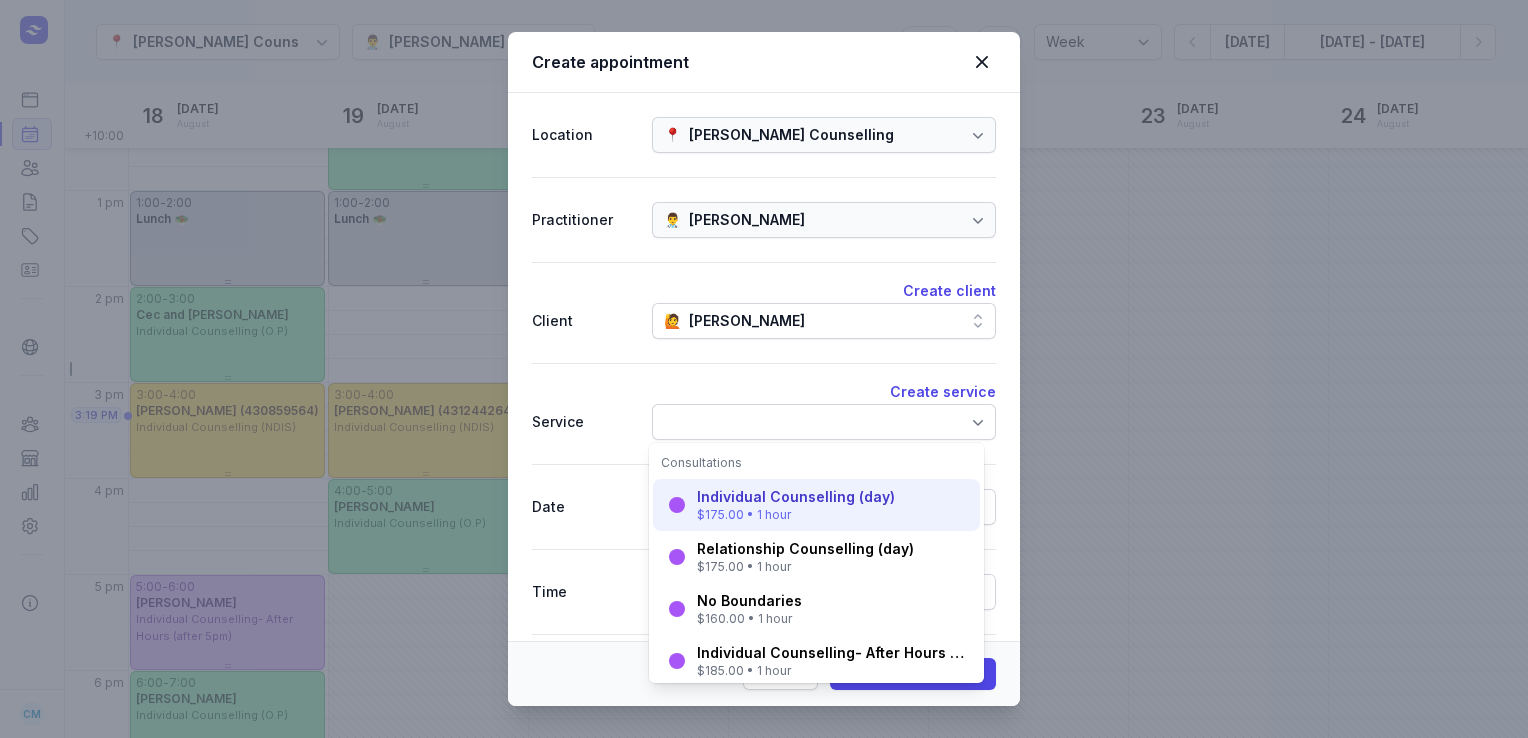 click on "$175.00 • 1 hour" at bounding box center (796, 515) 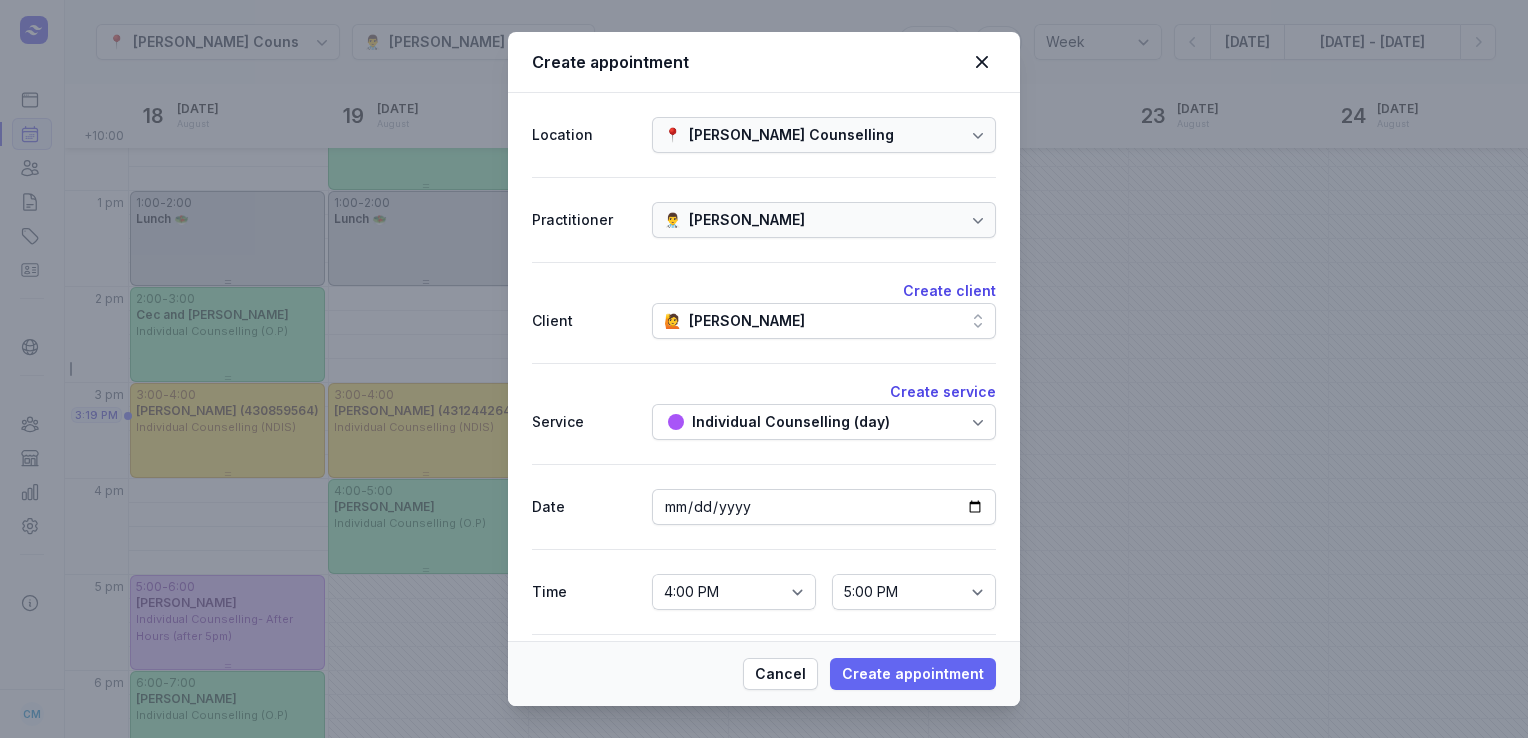 click on "Create appointment" at bounding box center (913, 674) 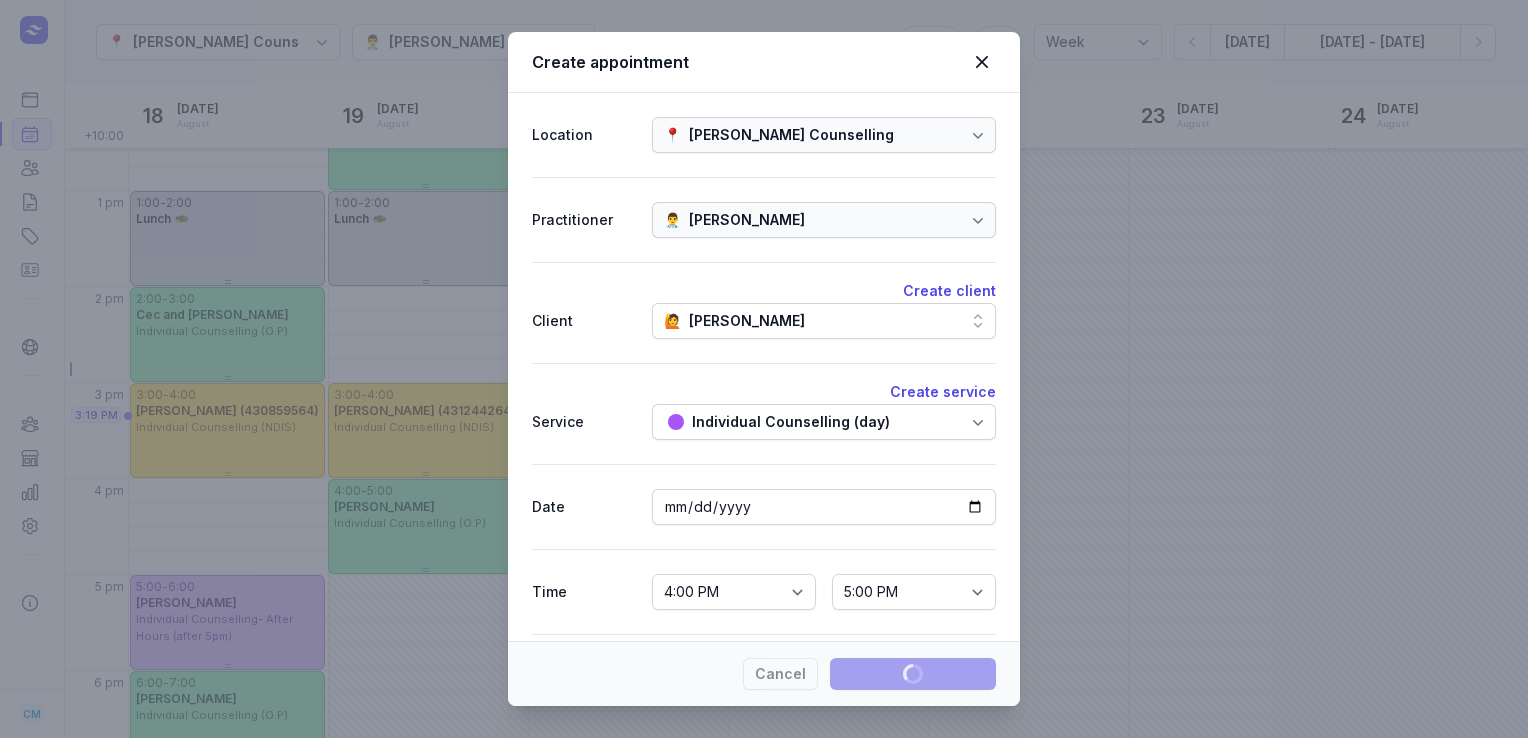 type 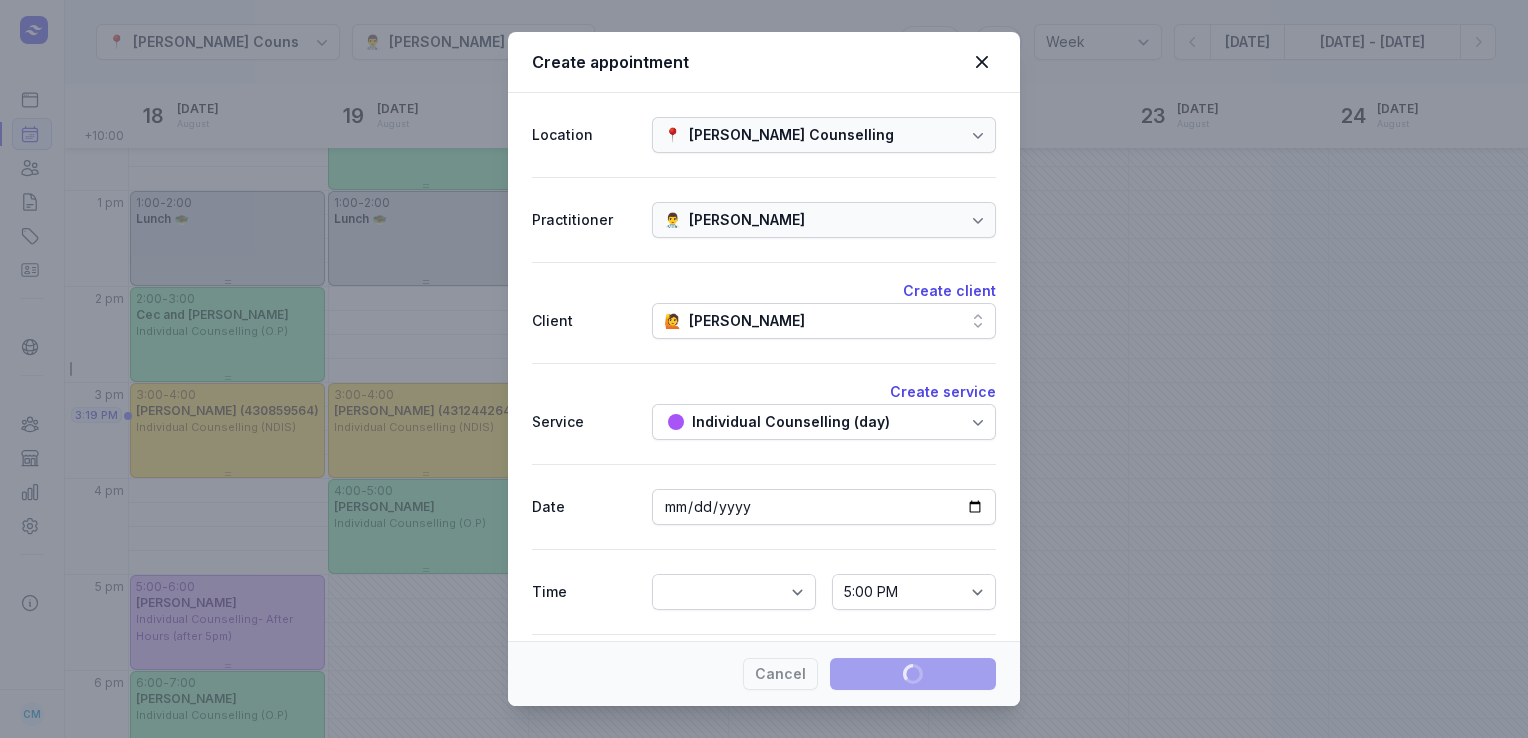 select 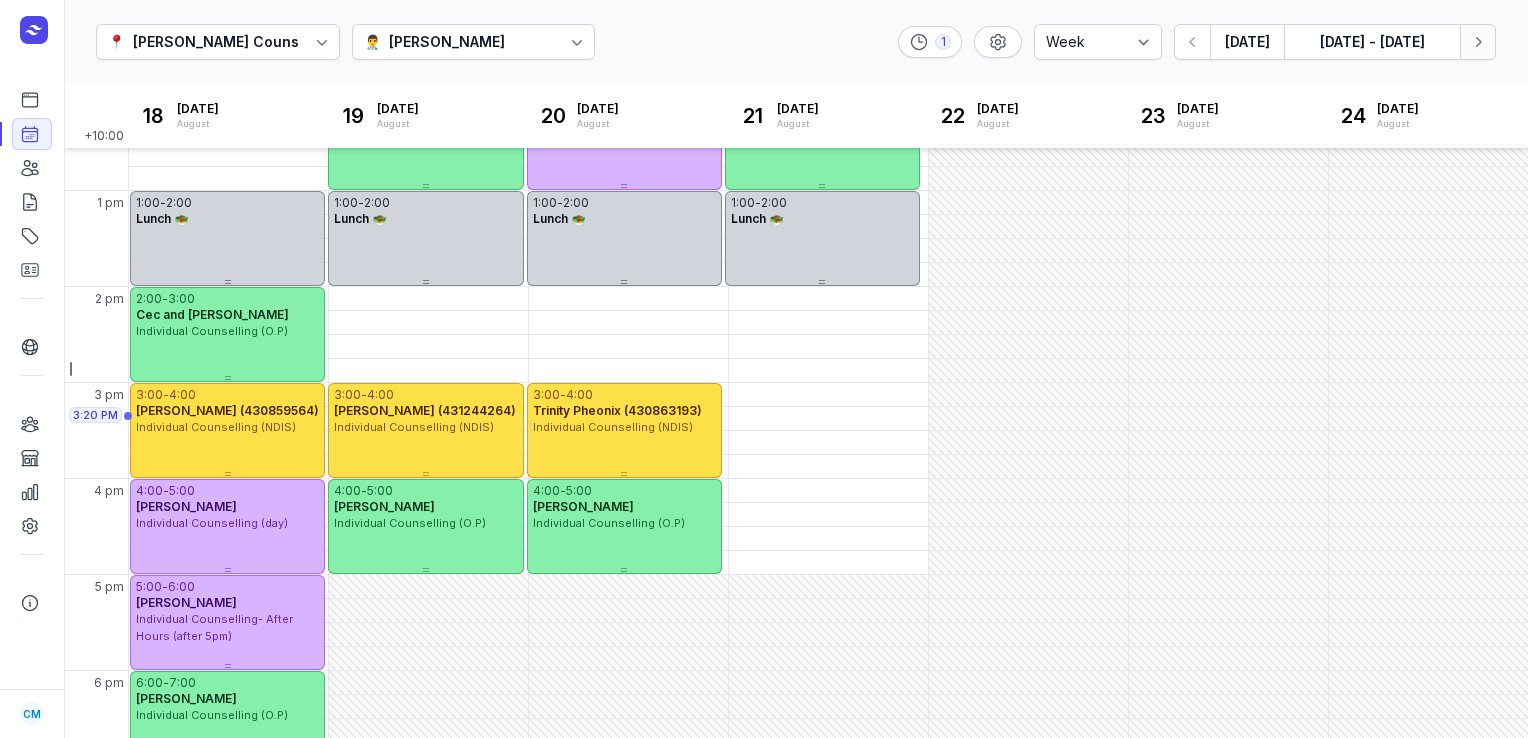 click on "Next week" 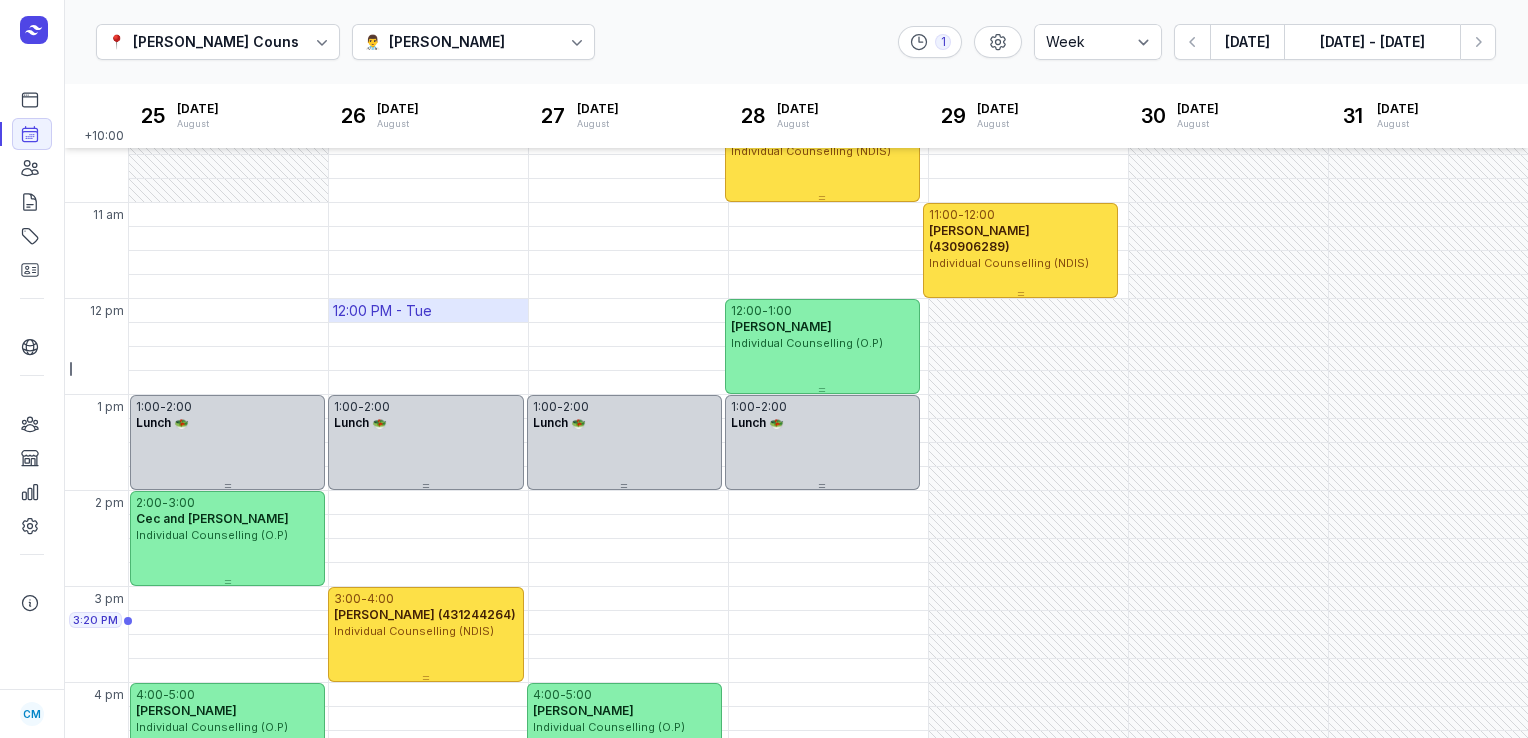 scroll, scrollTop: 40, scrollLeft: 0, axis: vertical 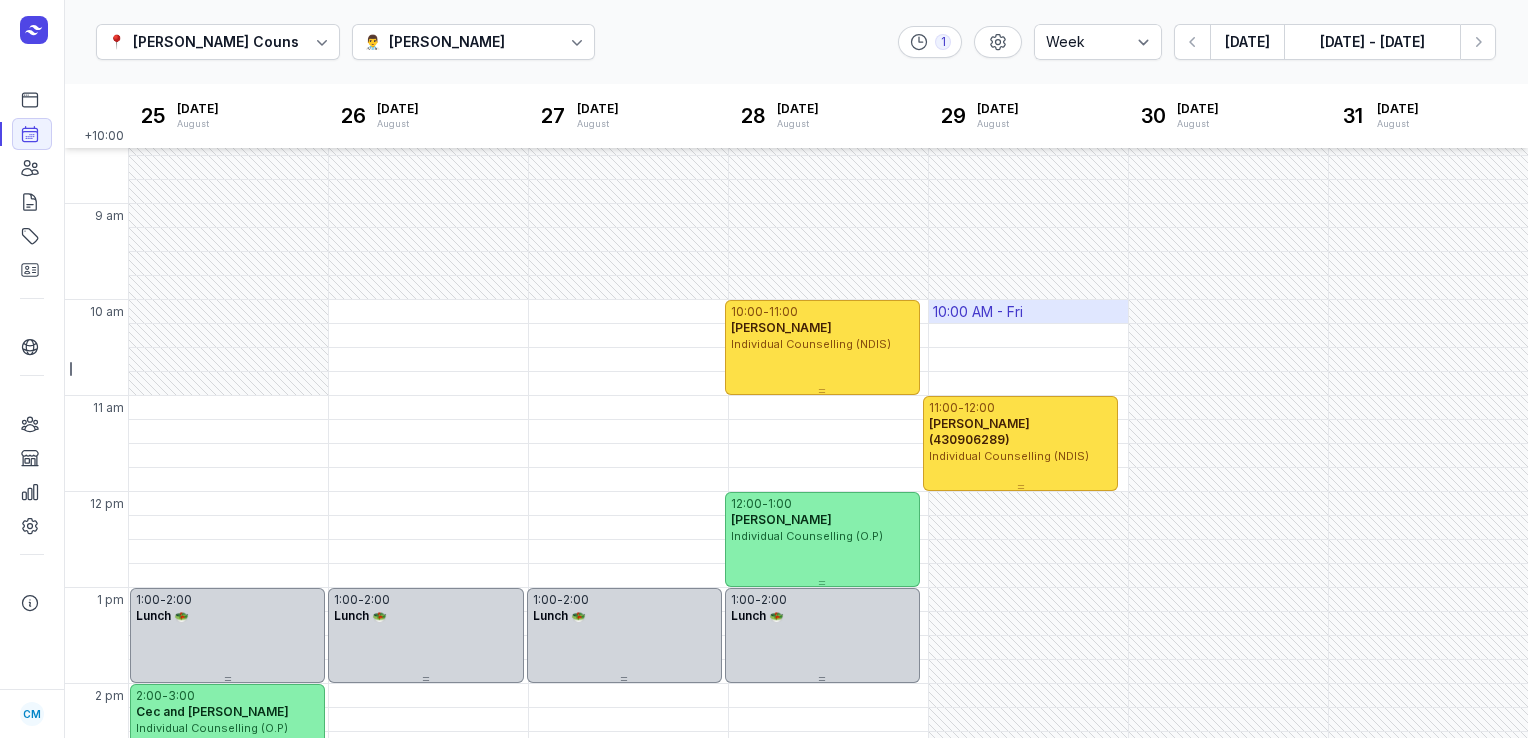 click on "10:00 AM - Fri" at bounding box center (978, 312) 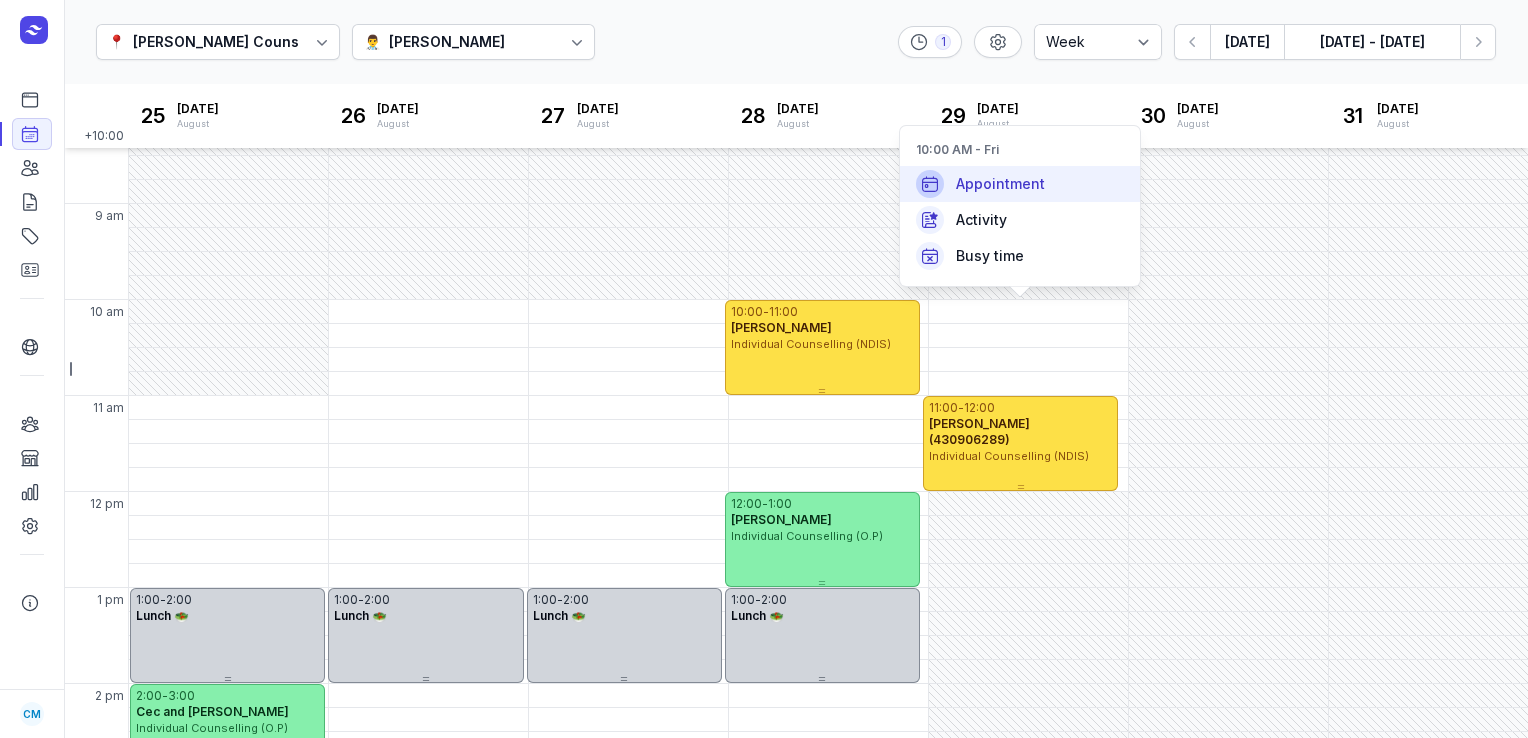 click on "Appointment" at bounding box center (1000, 184) 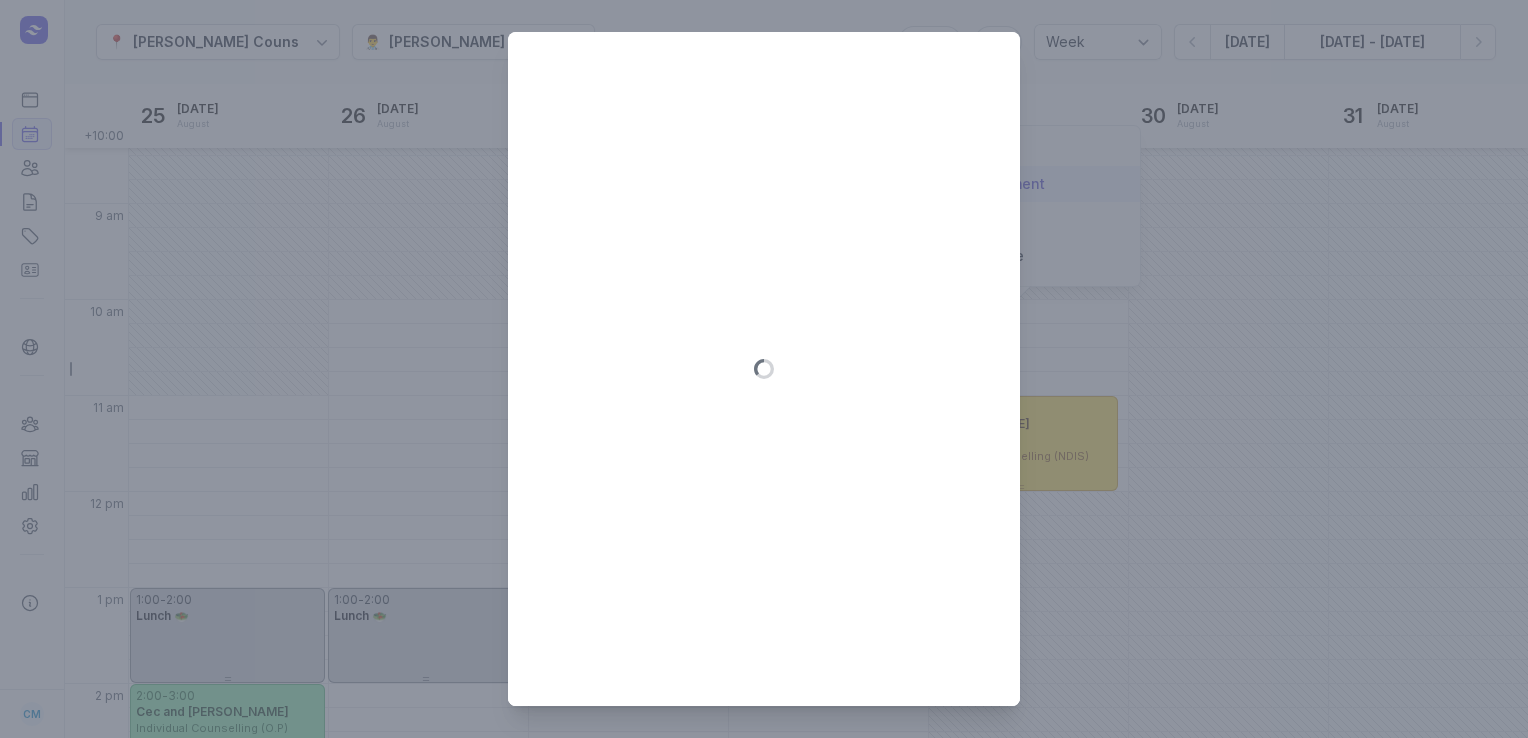 type on "[DATE]" 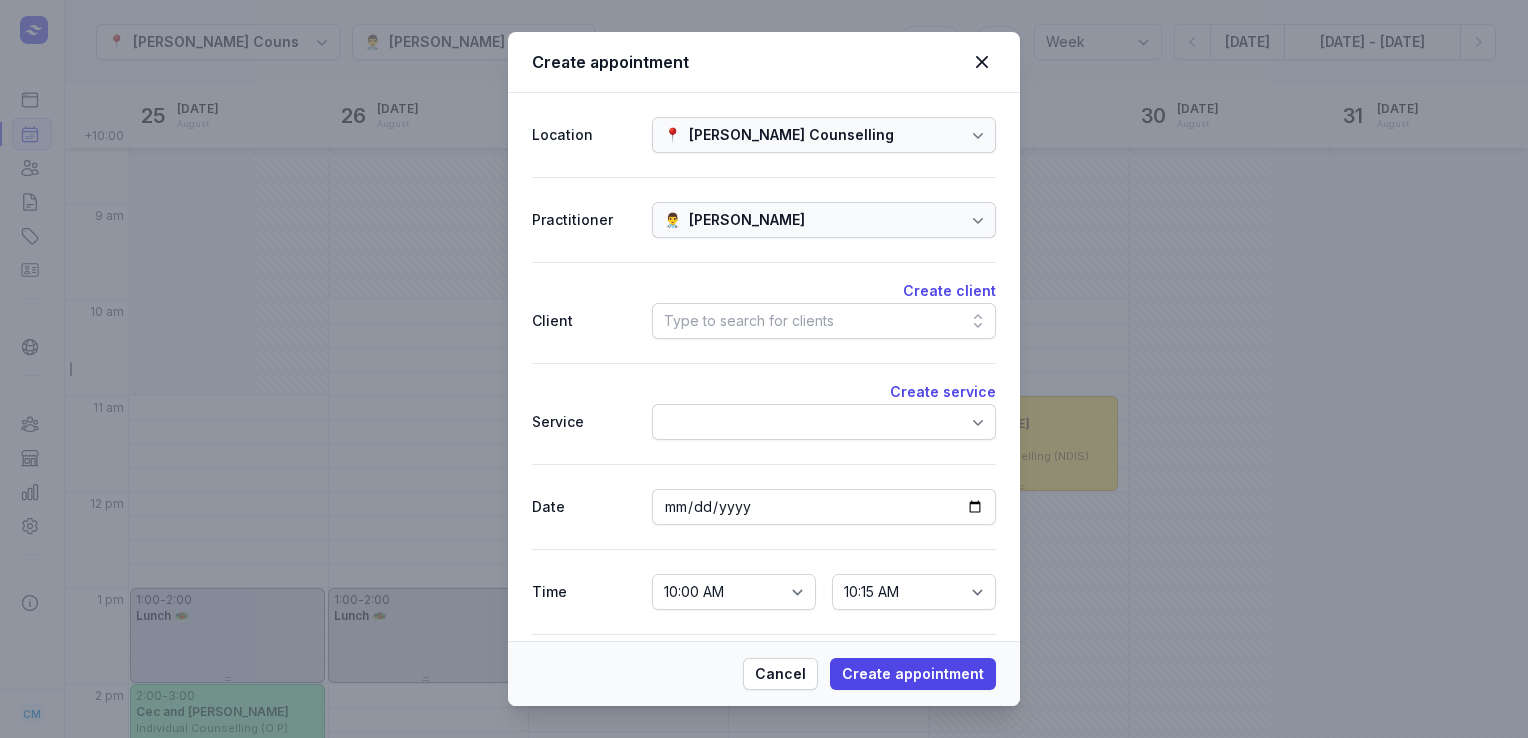 click on "Type to search for clients" 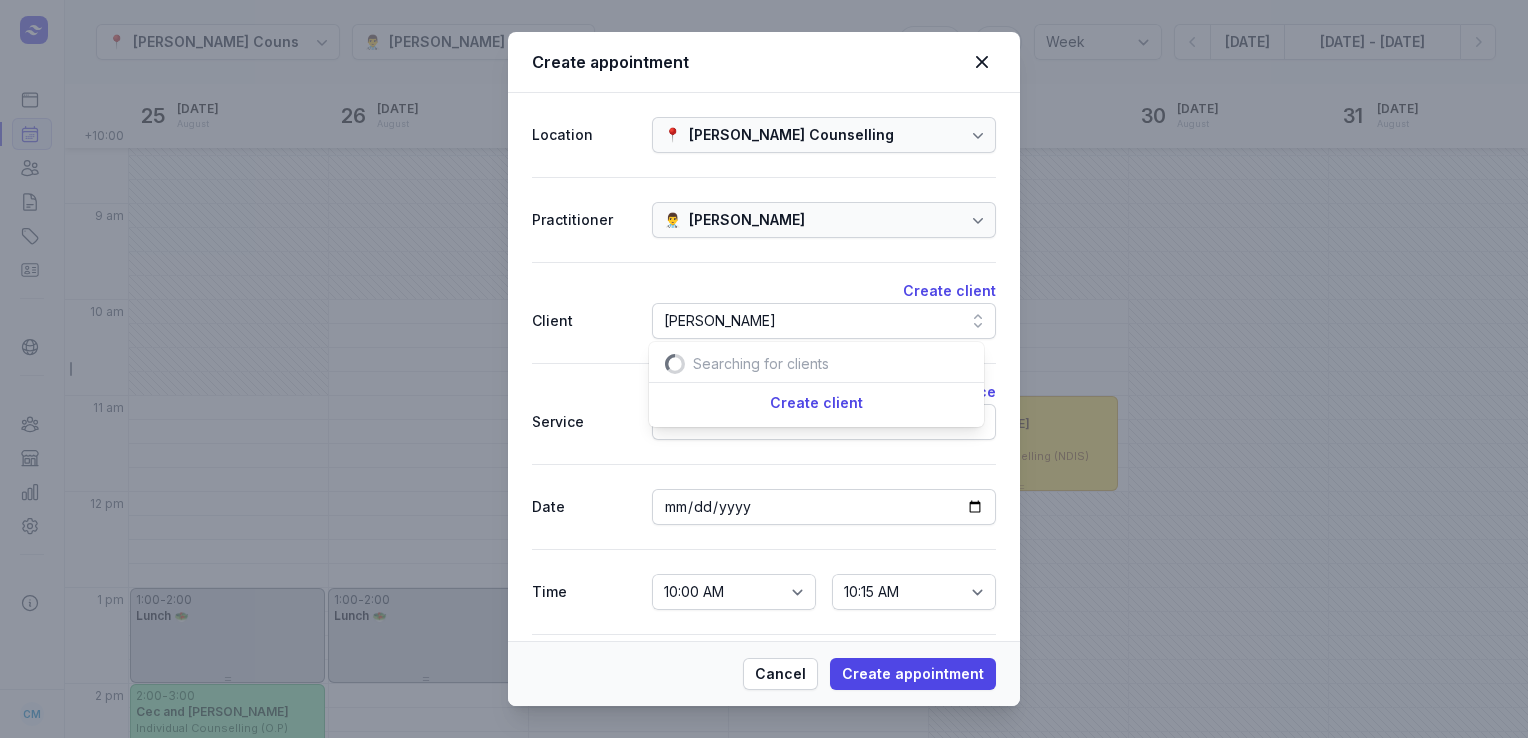 scroll, scrollTop: 0, scrollLeft: 36, axis: horizontal 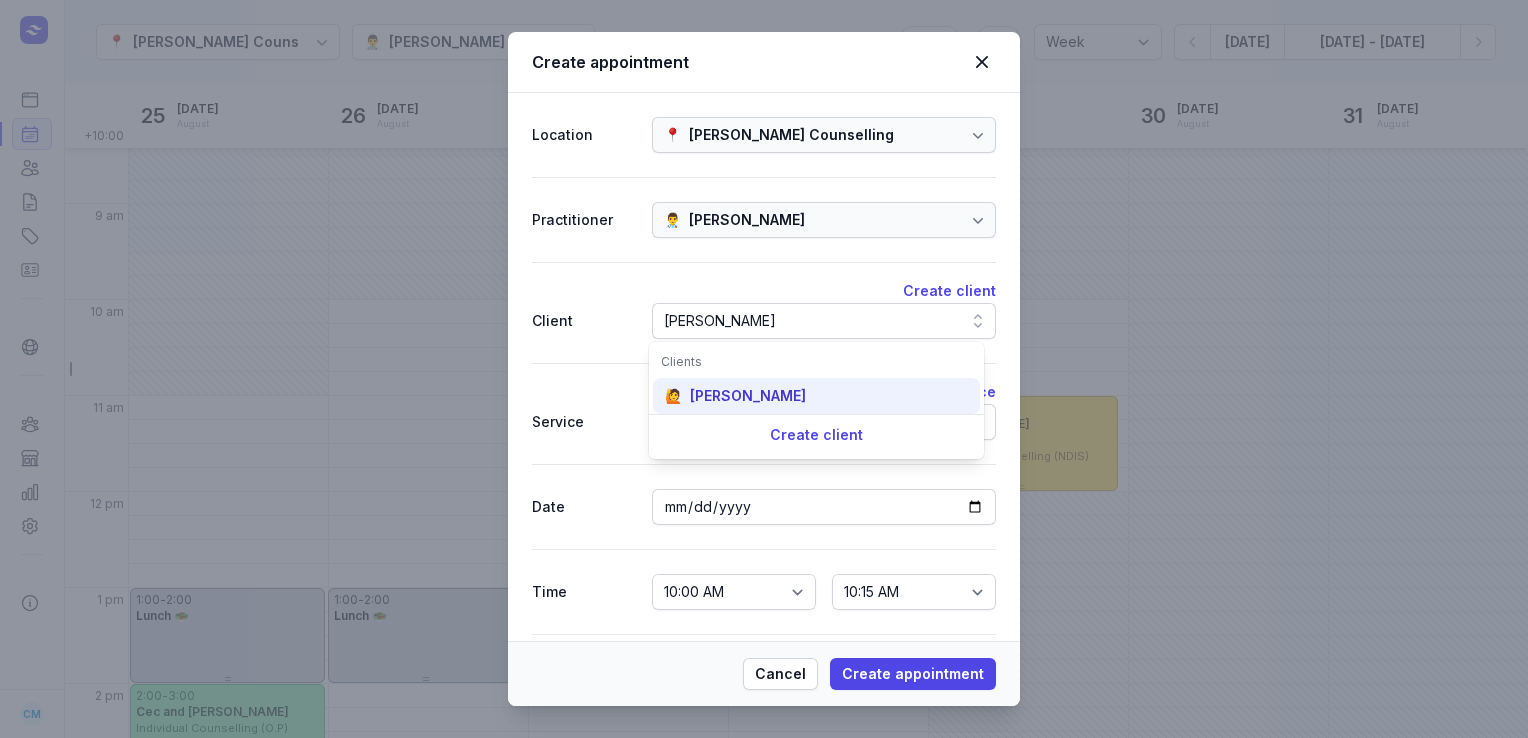 type on "[PERSON_NAME]" 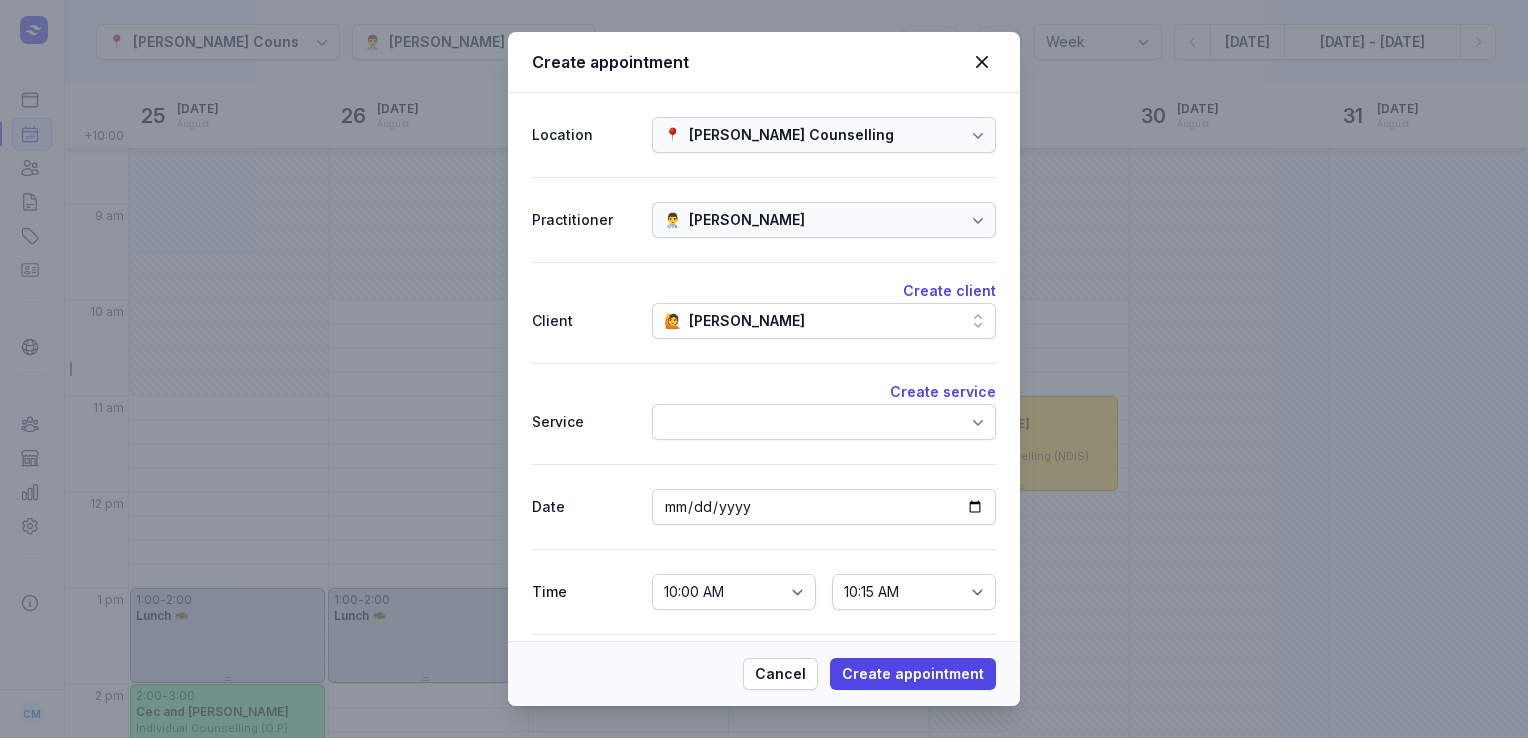 click at bounding box center [824, 422] 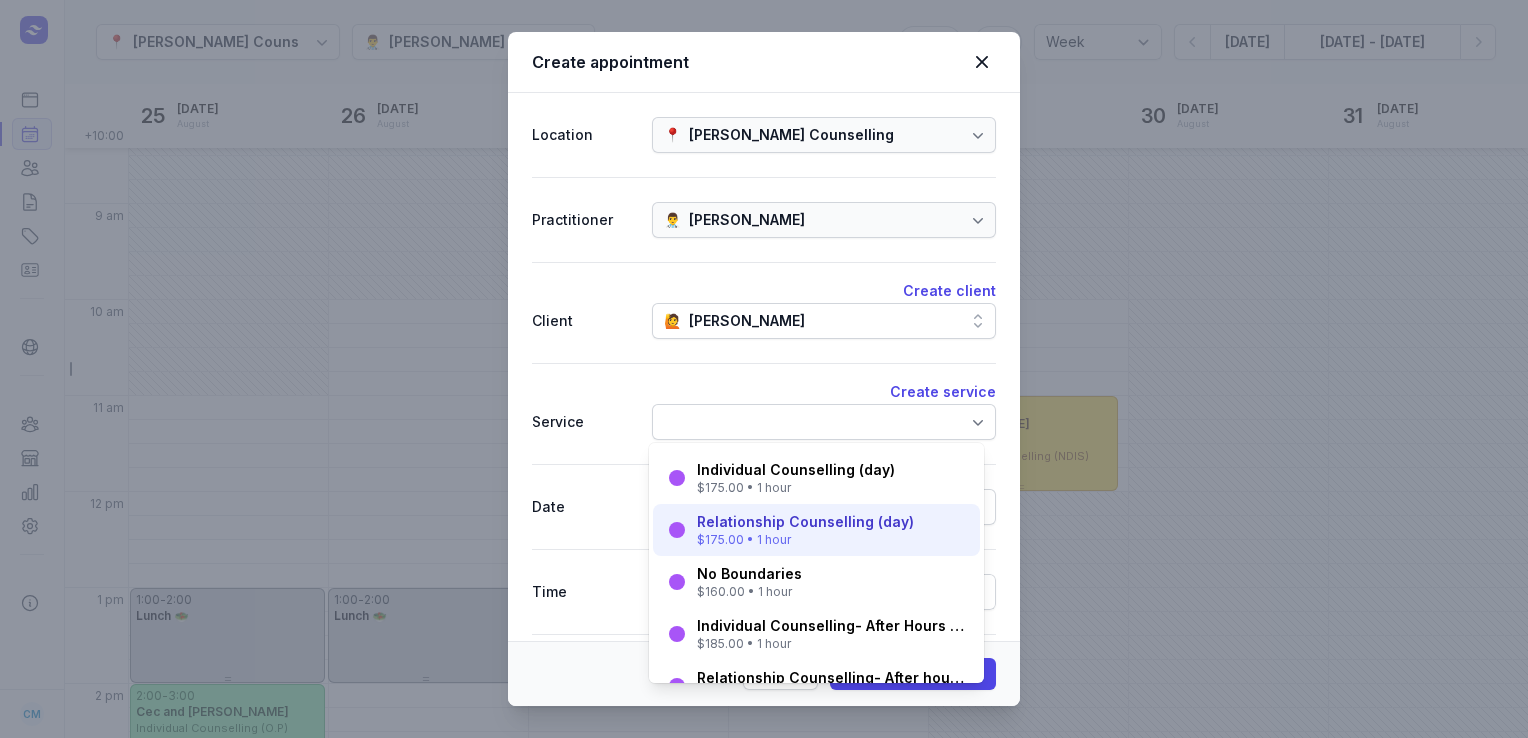 scroll, scrollTop: 0, scrollLeft: 0, axis: both 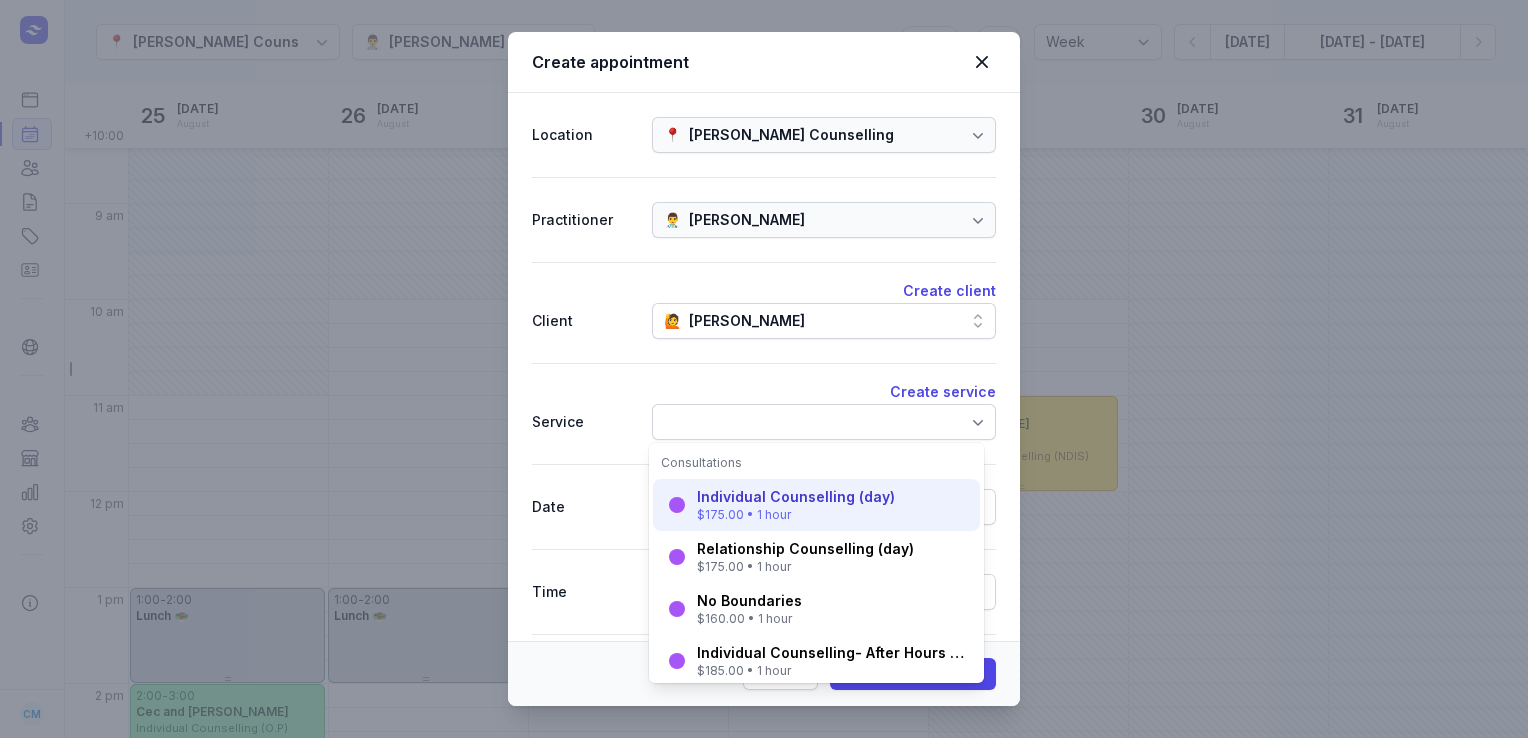 click on "$175.00 • 1 hour" at bounding box center (796, 515) 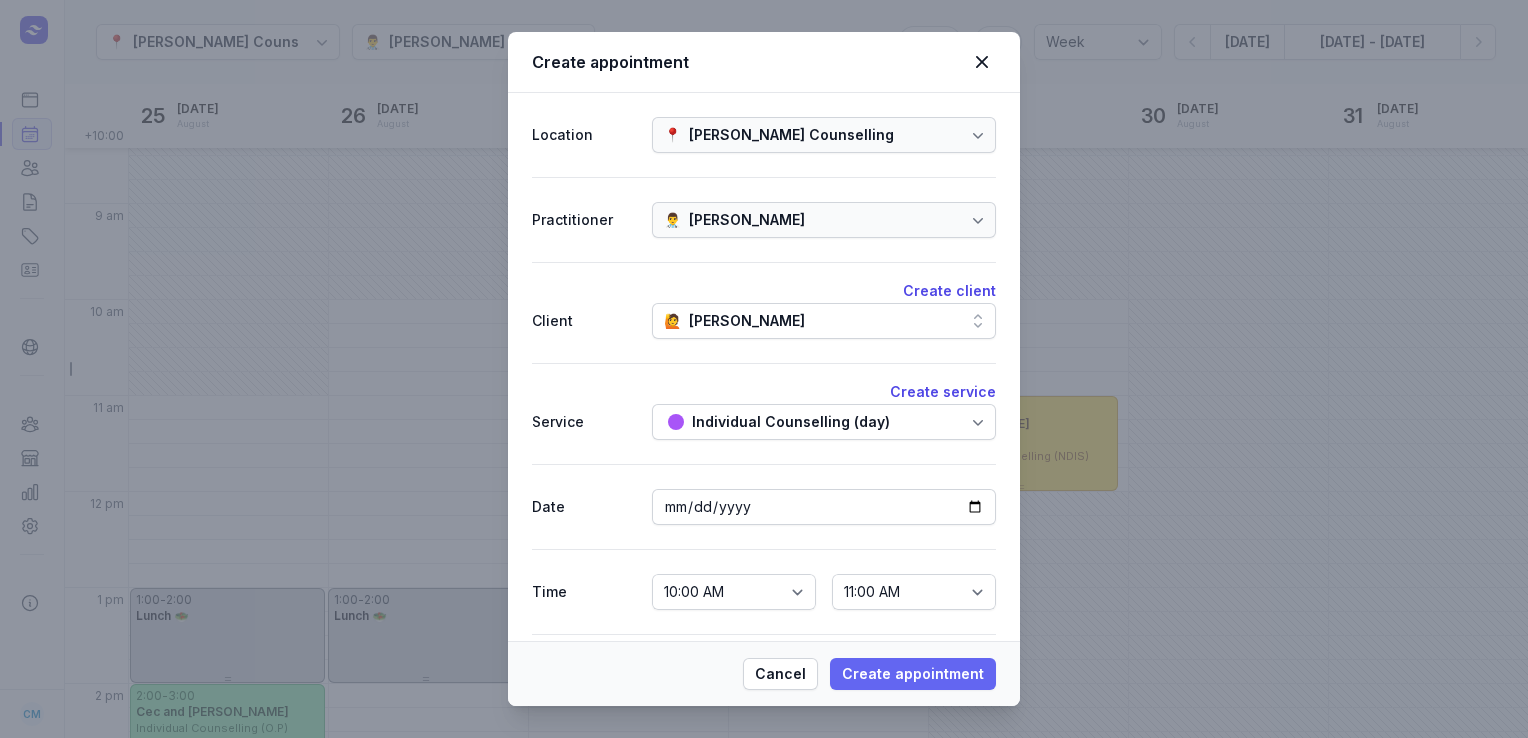 click on "Create appointment" at bounding box center [913, 674] 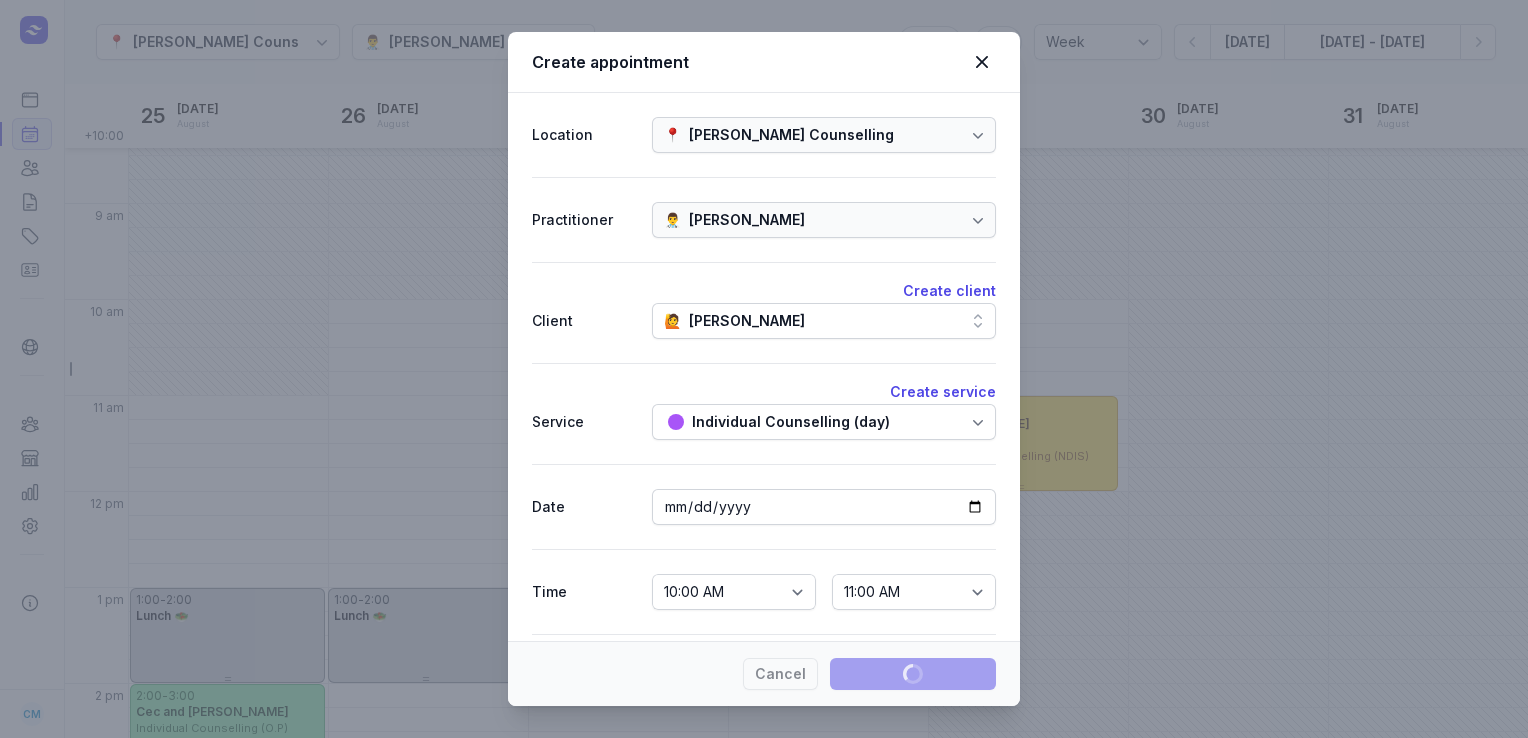 type 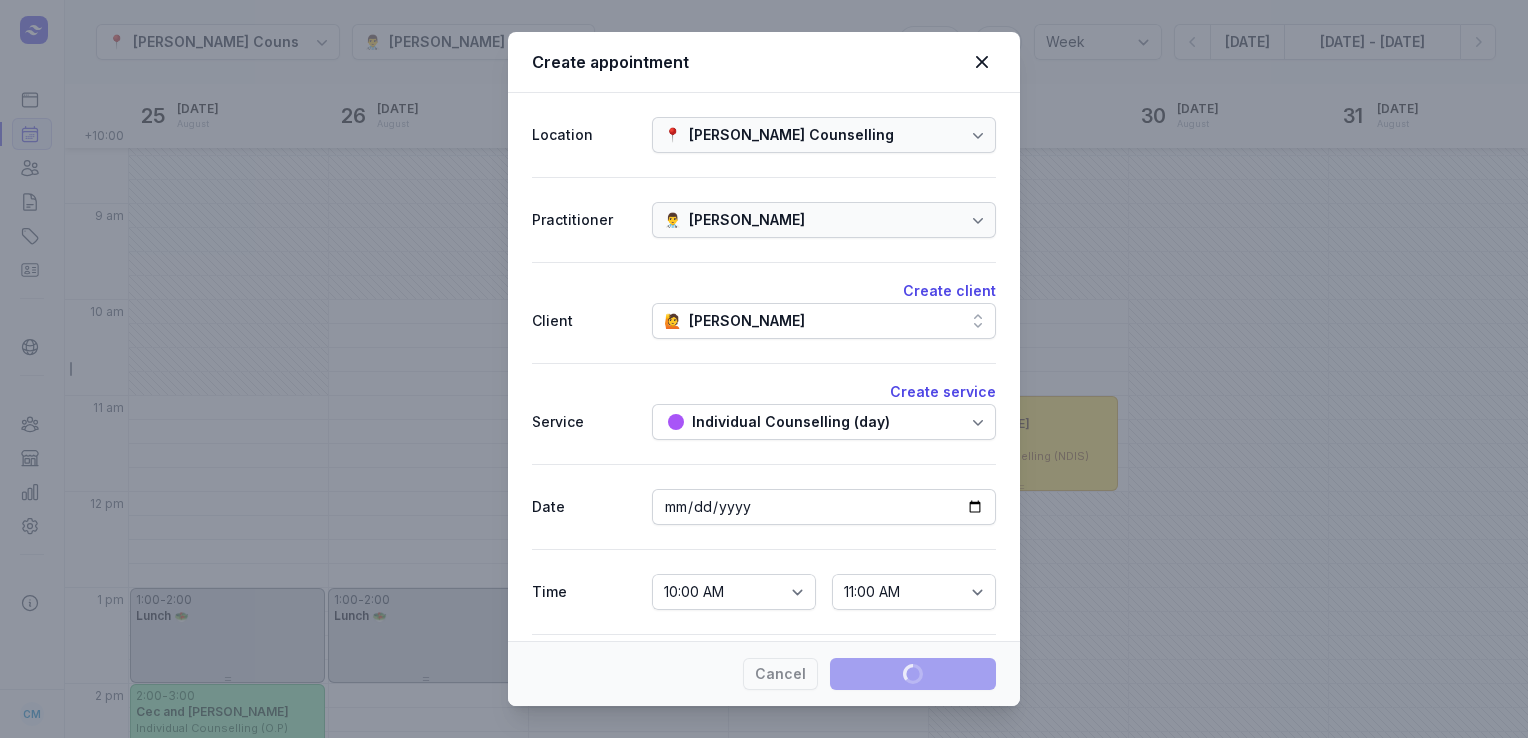 select 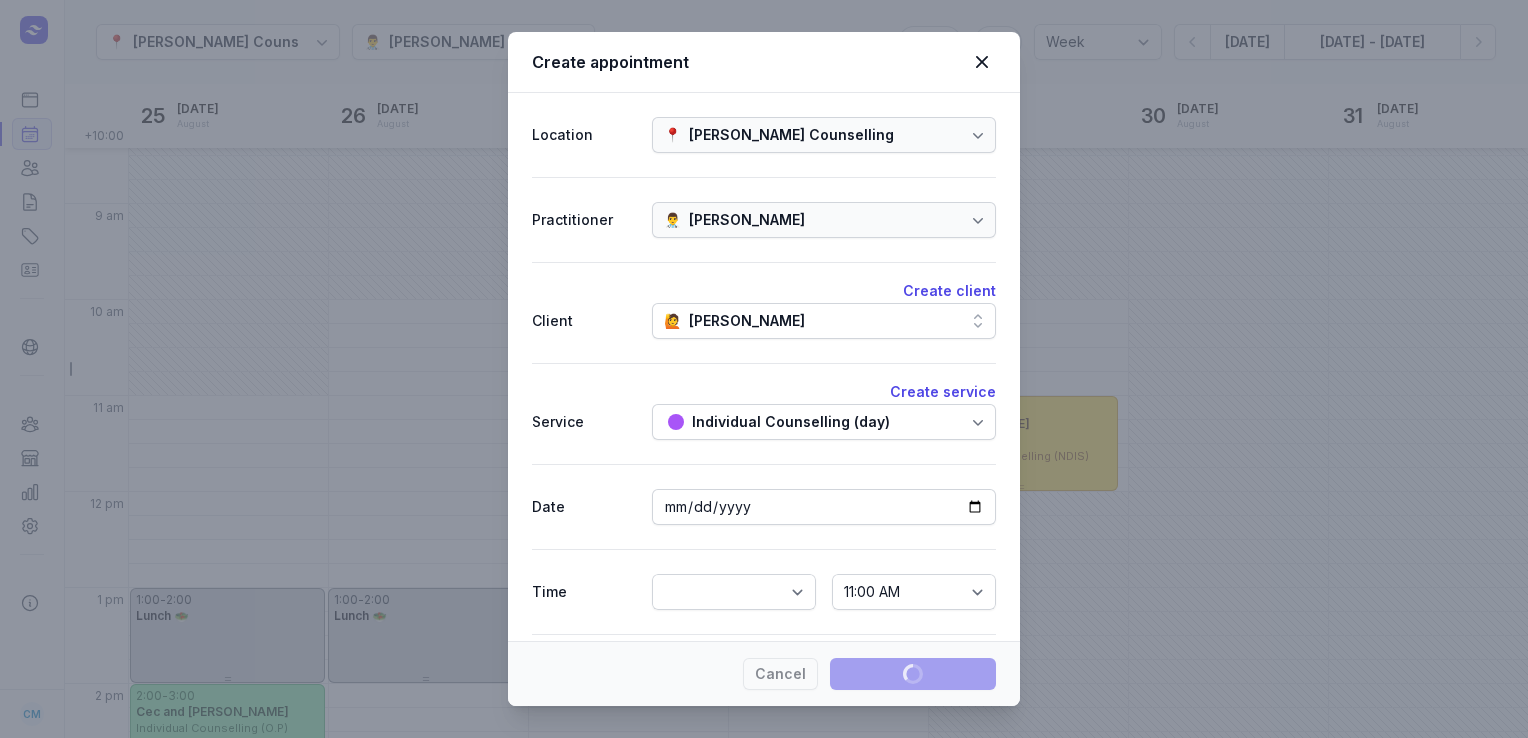 select 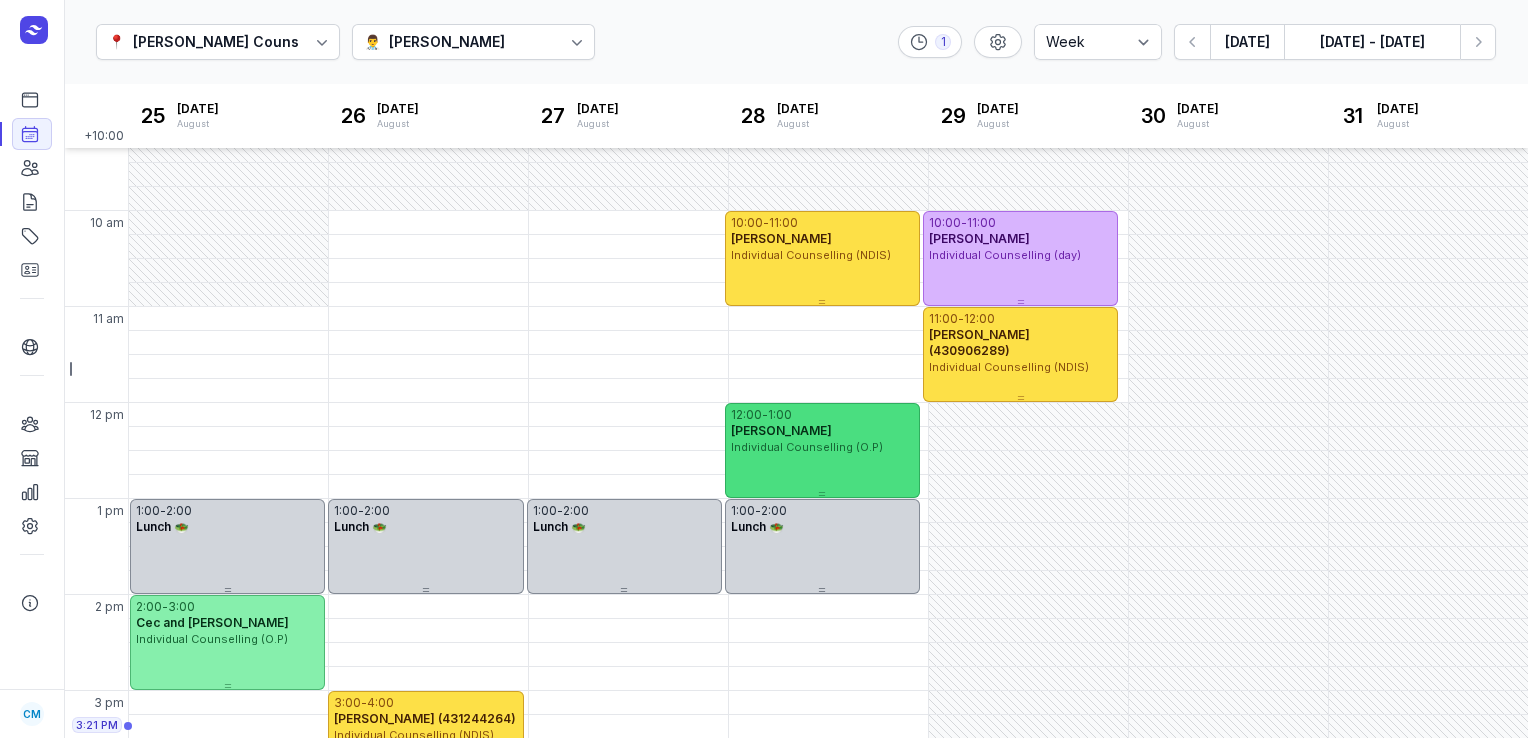 scroll, scrollTop: 472, scrollLeft: 0, axis: vertical 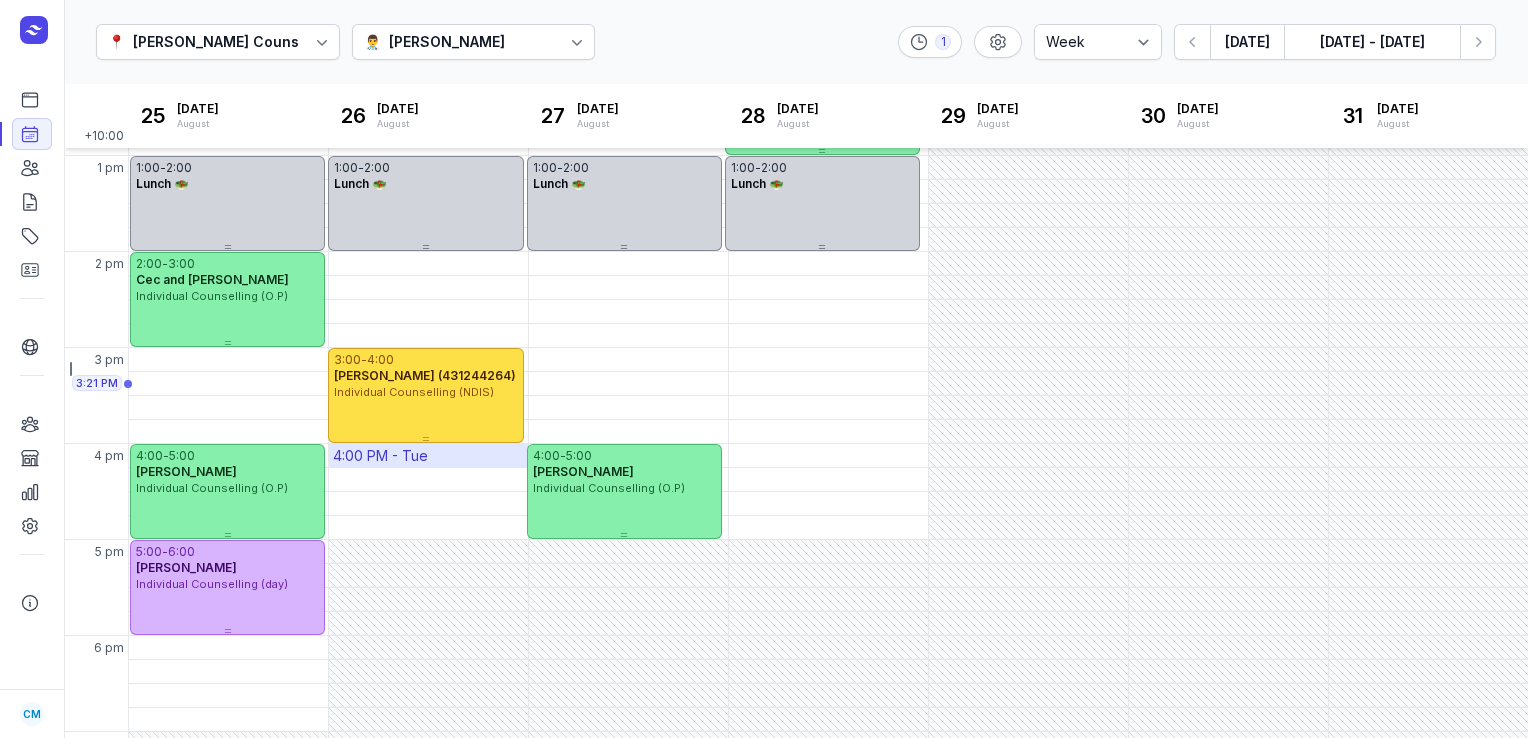click on "4:00 PM - Tue" at bounding box center (380, 456) 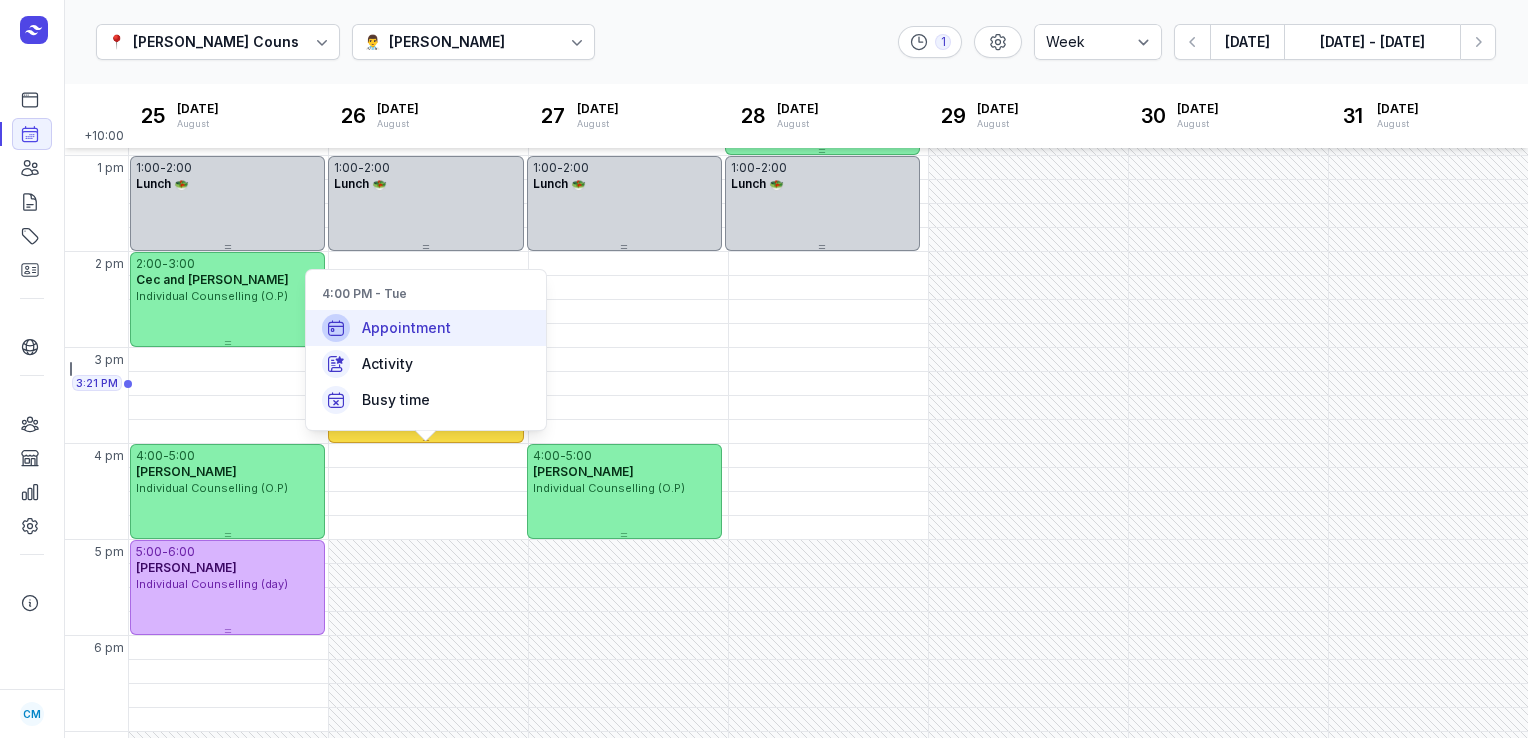 click on "Appointment" at bounding box center (426, 328) 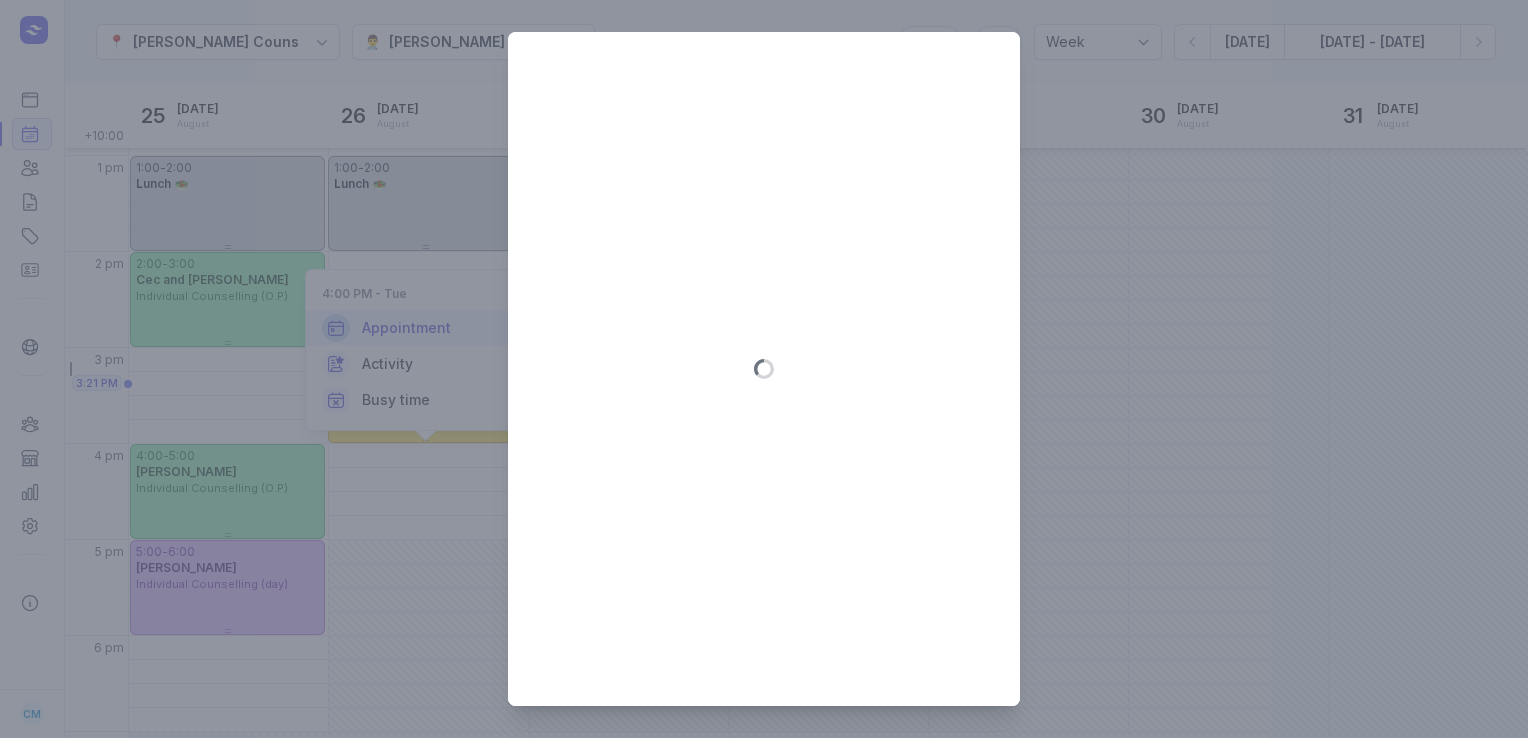 type on "[DATE]" 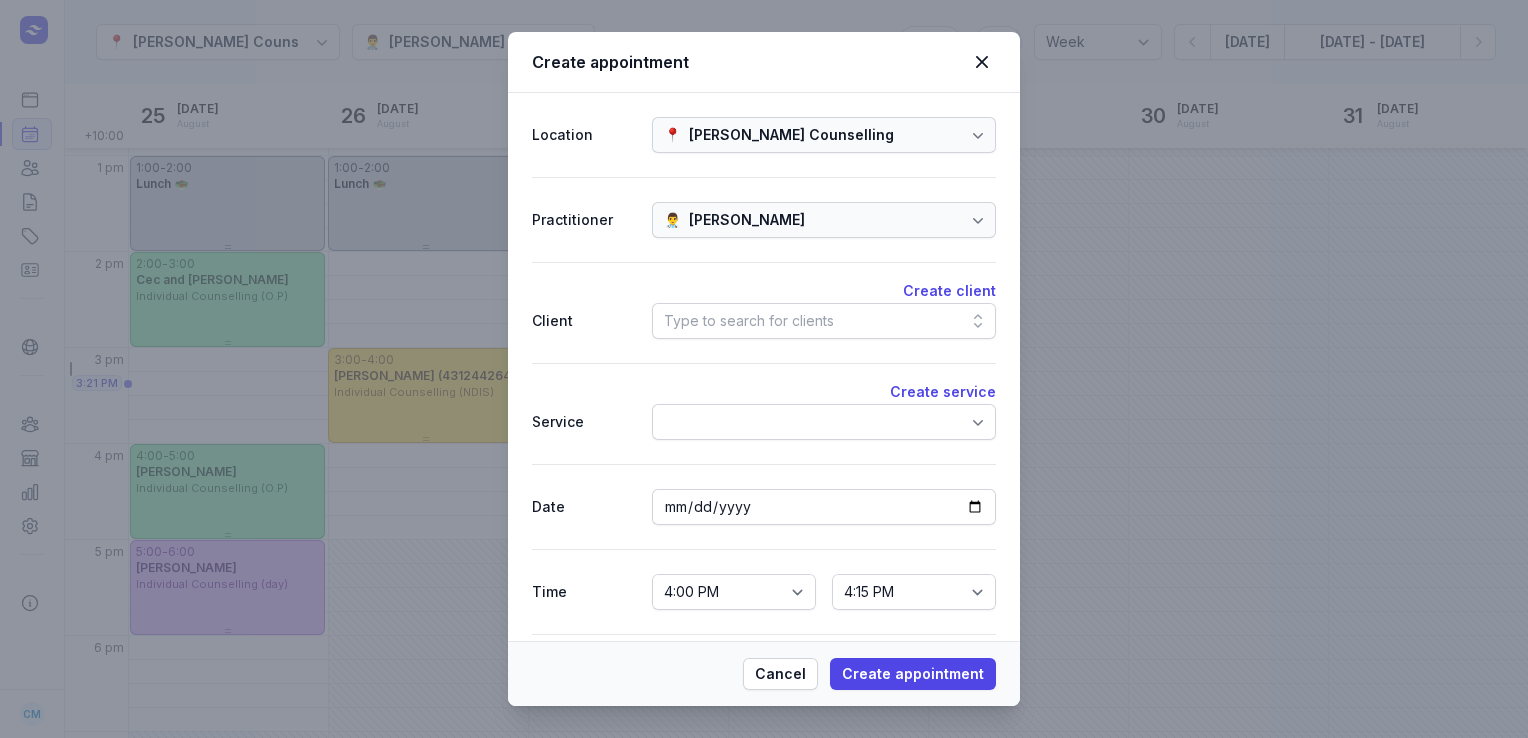 click on "Type to search for clients" at bounding box center [824, 321] 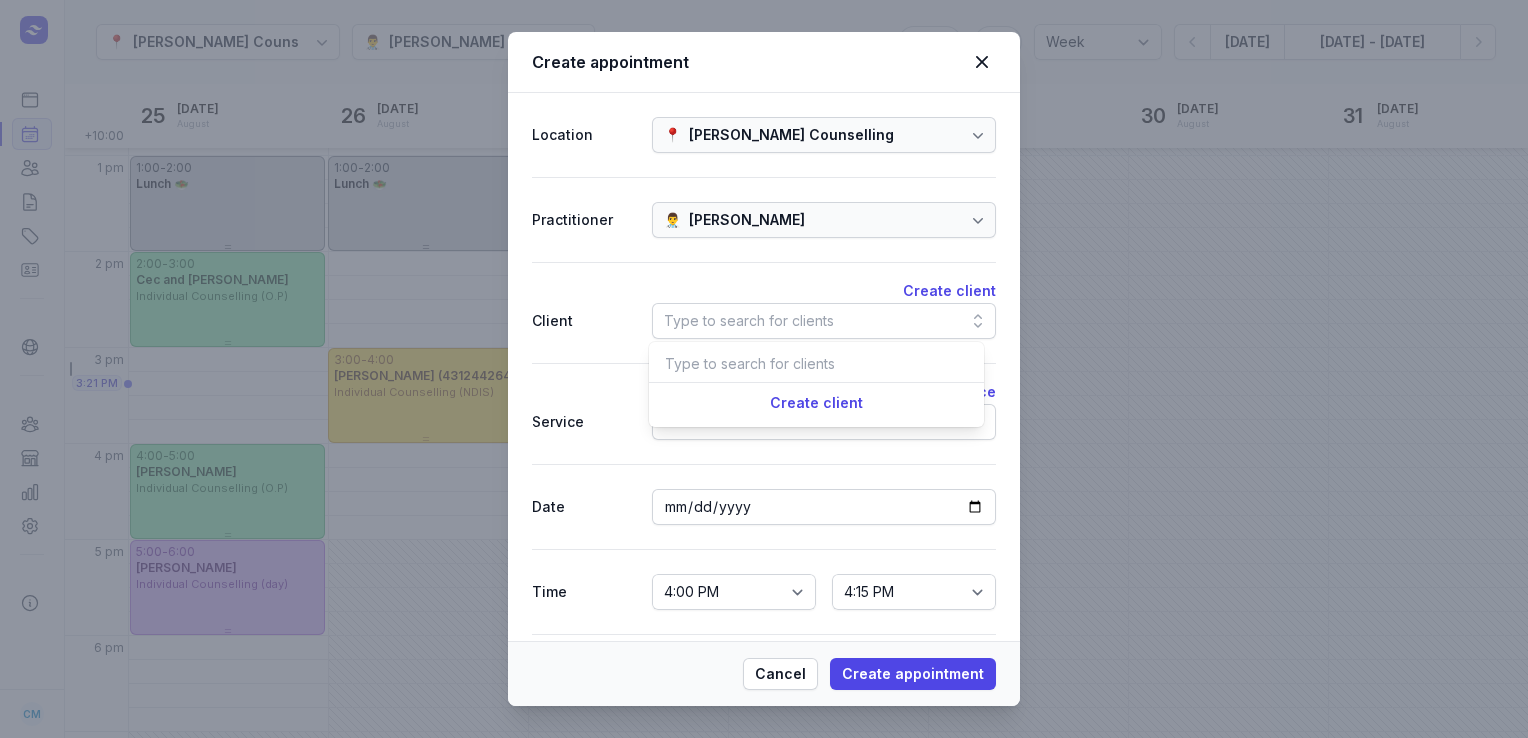 type on "h" 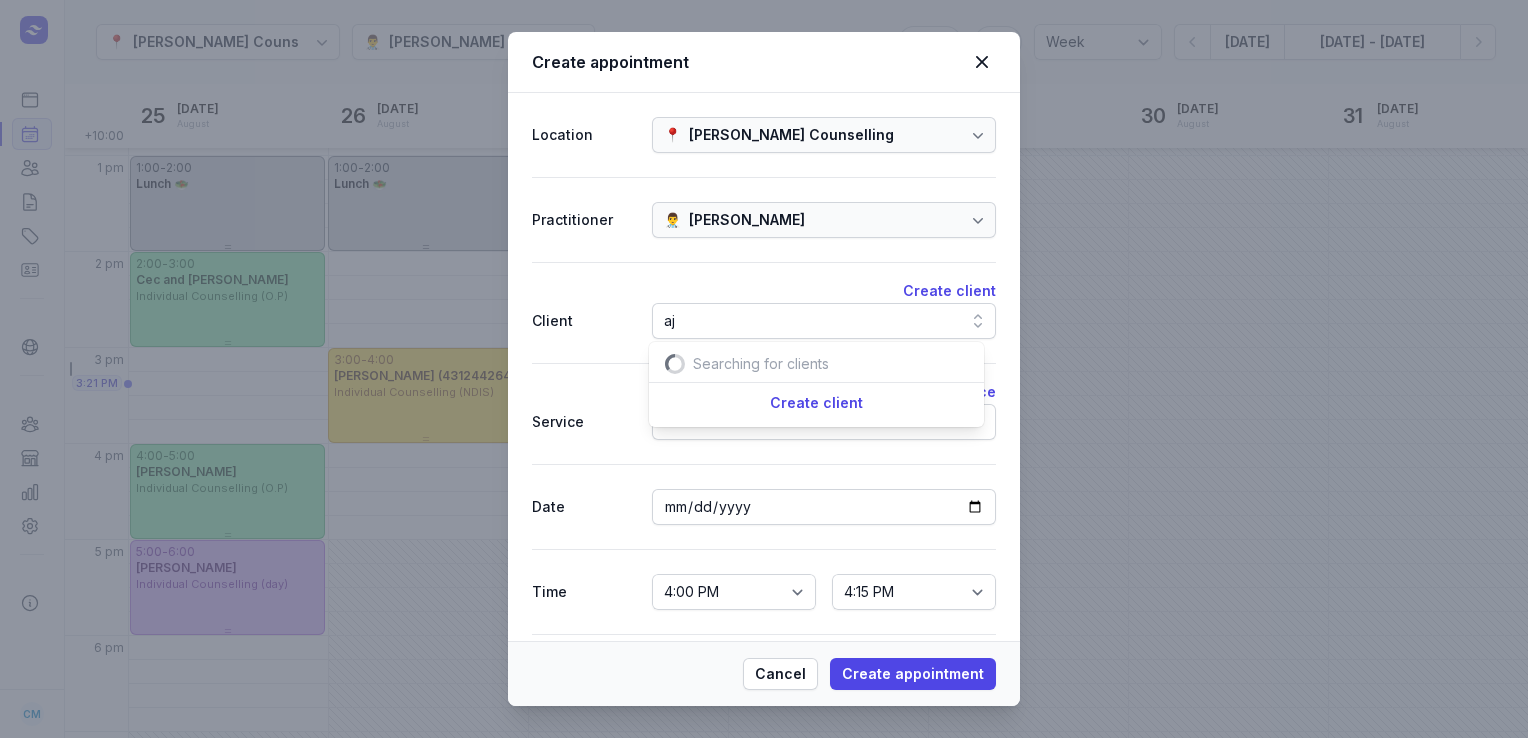 type on "a" 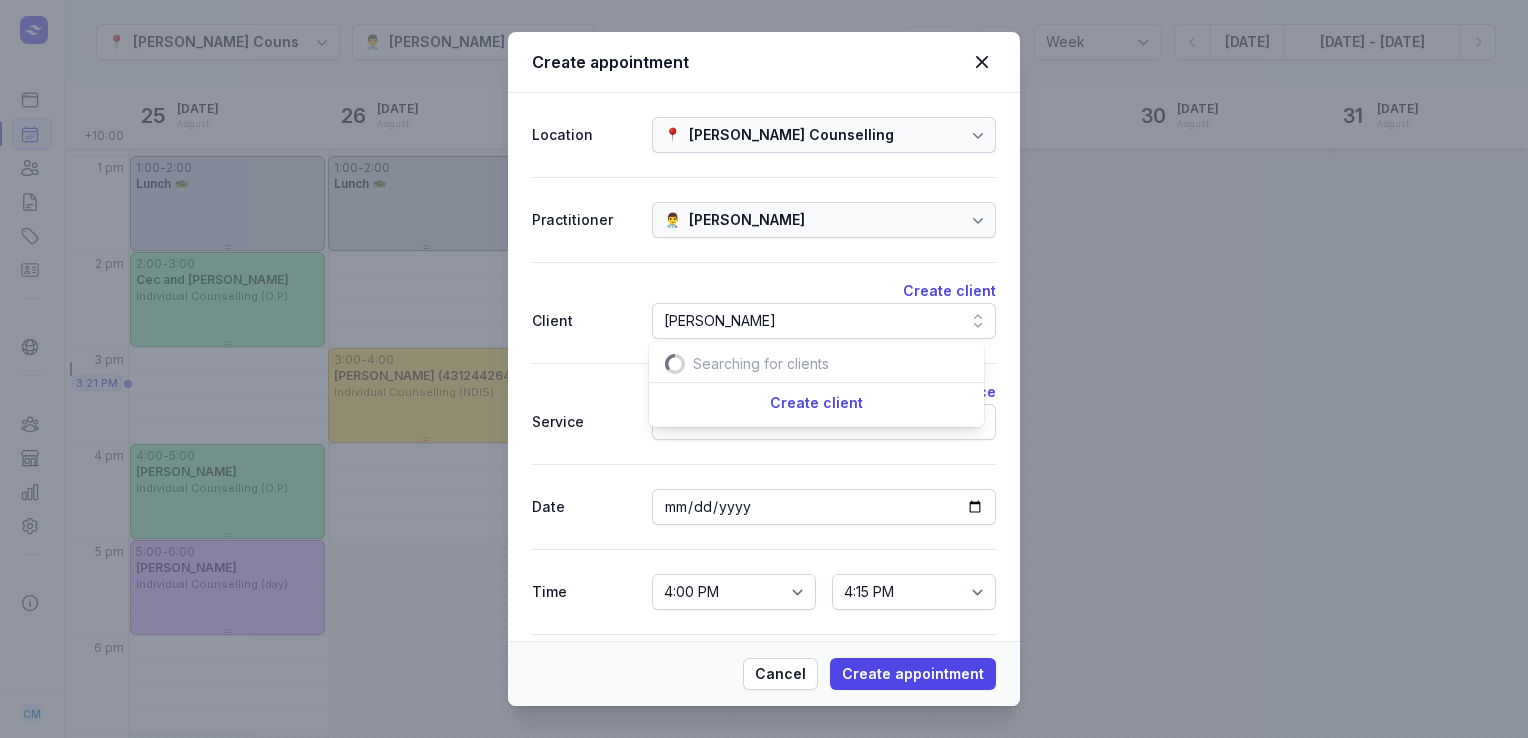 scroll, scrollTop: 0, scrollLeft: 36, axis: horizontal 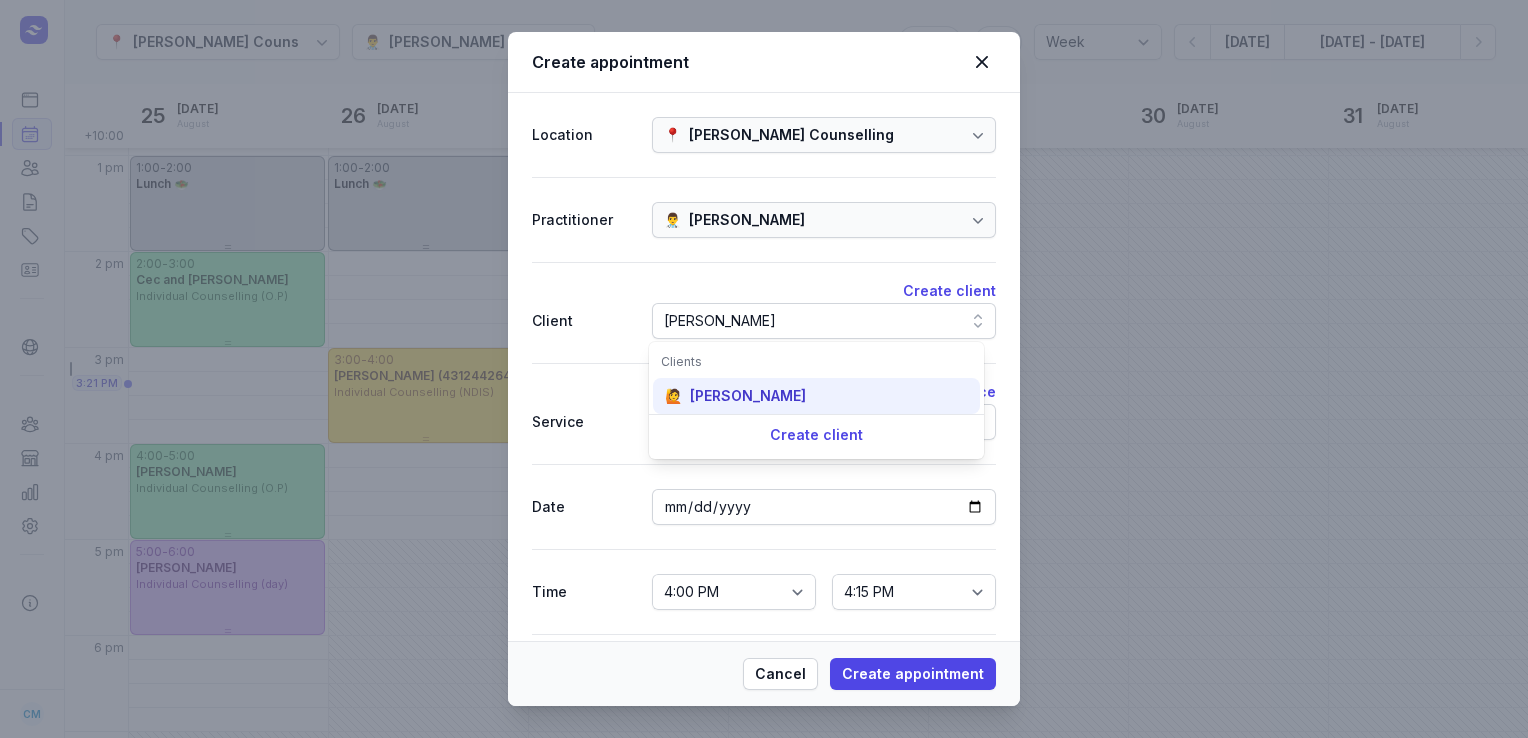 type on "[PERSON_NAME]" 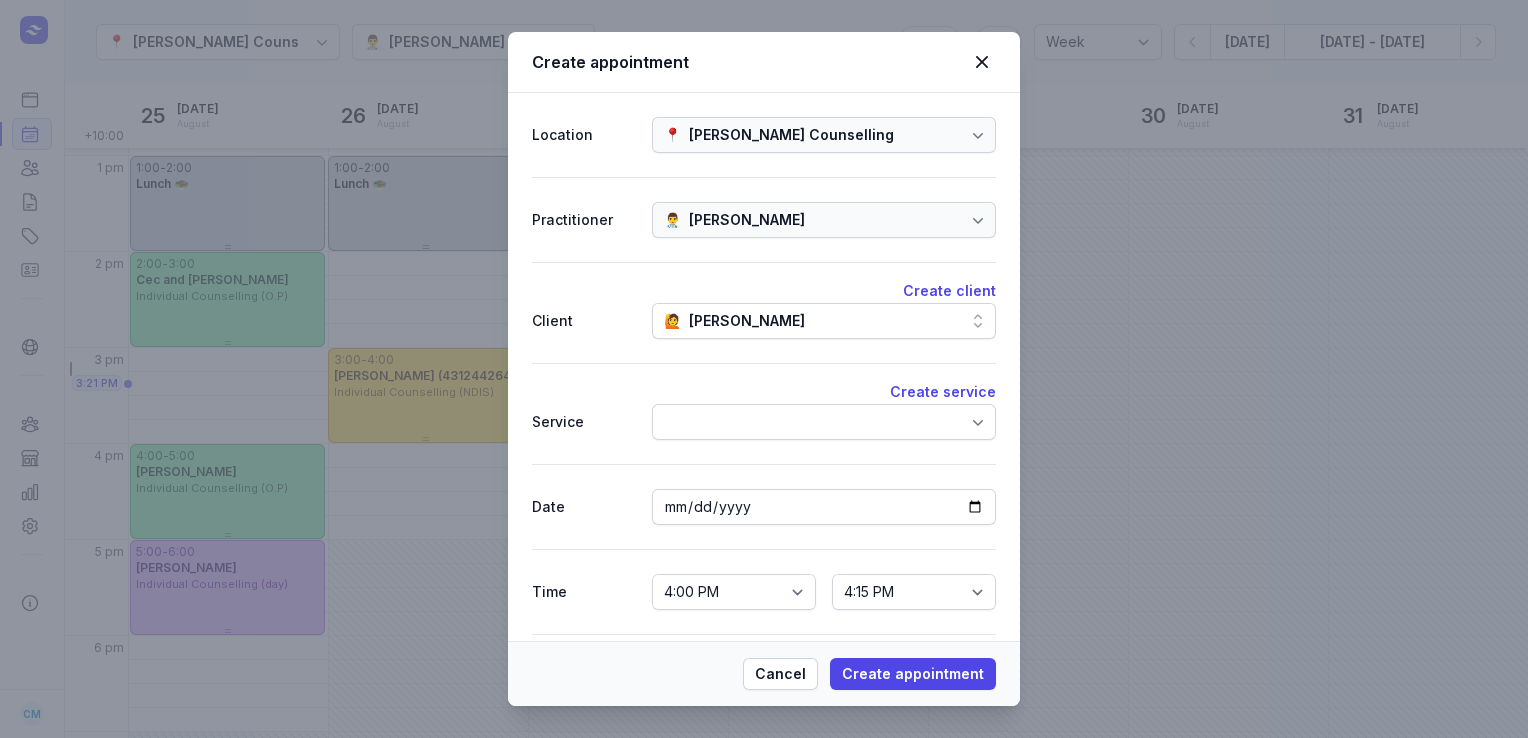 click at bounding box center [824, 422] 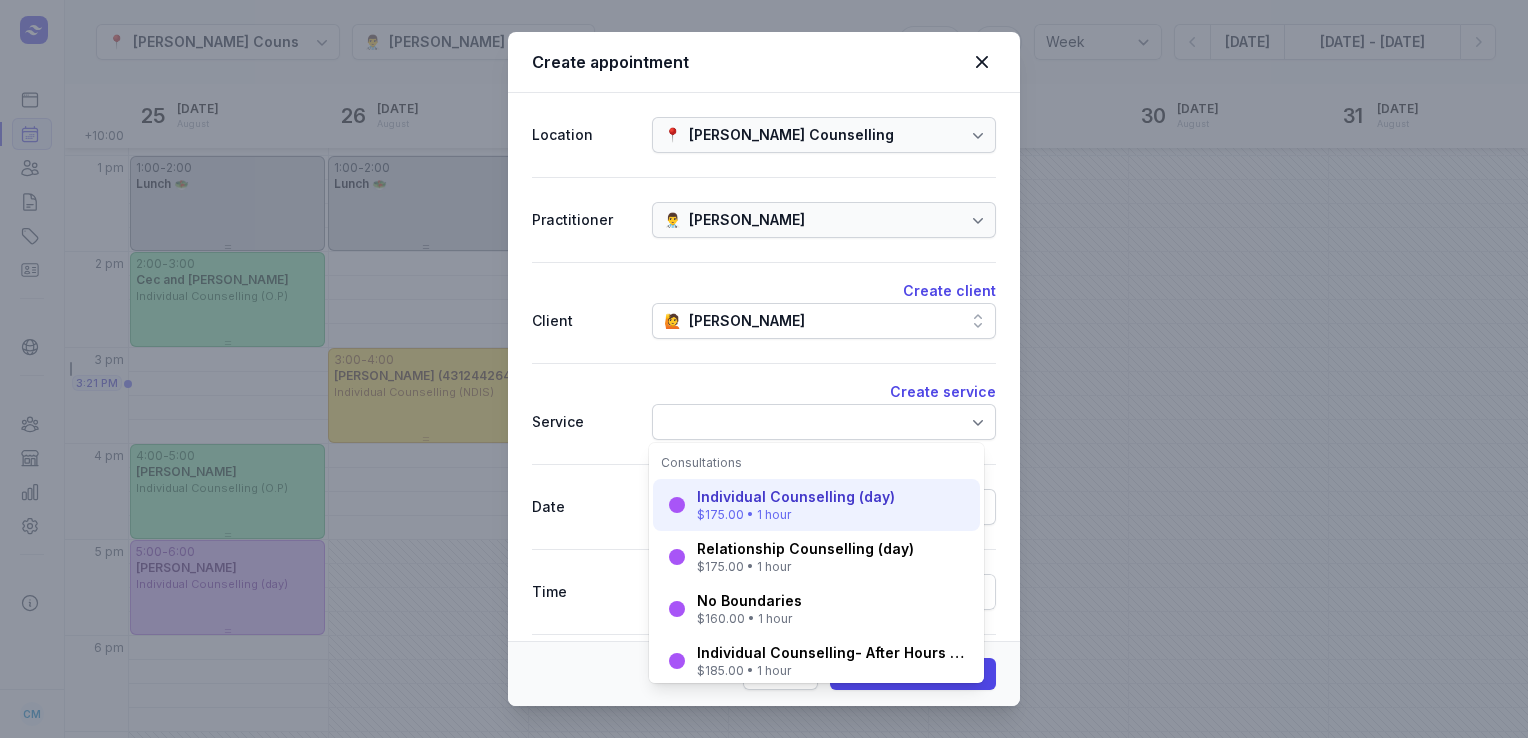 click on "$175.00 • 1 hour" at bounding box center (796, 515) 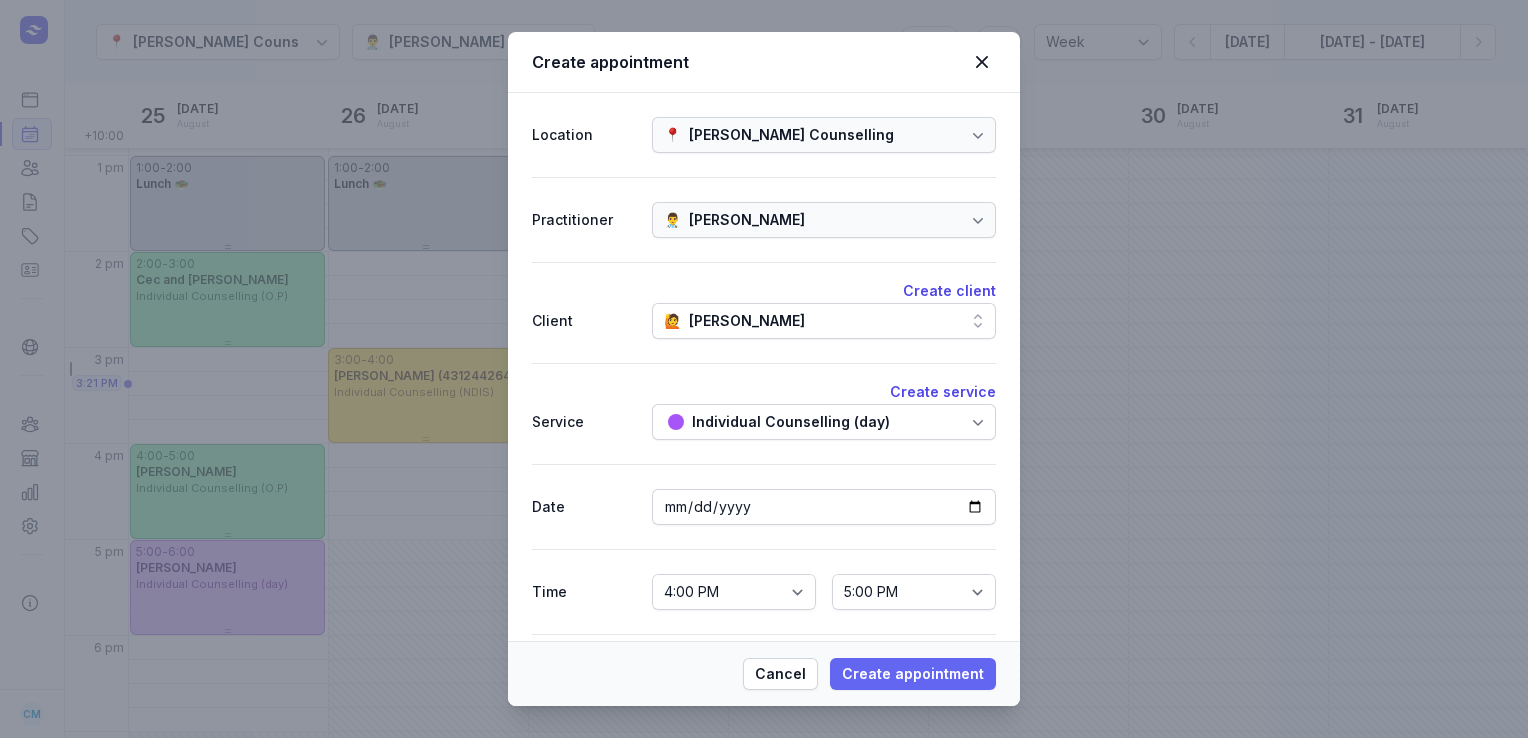 click on "Create appointment" at bounding box center [913, 674] 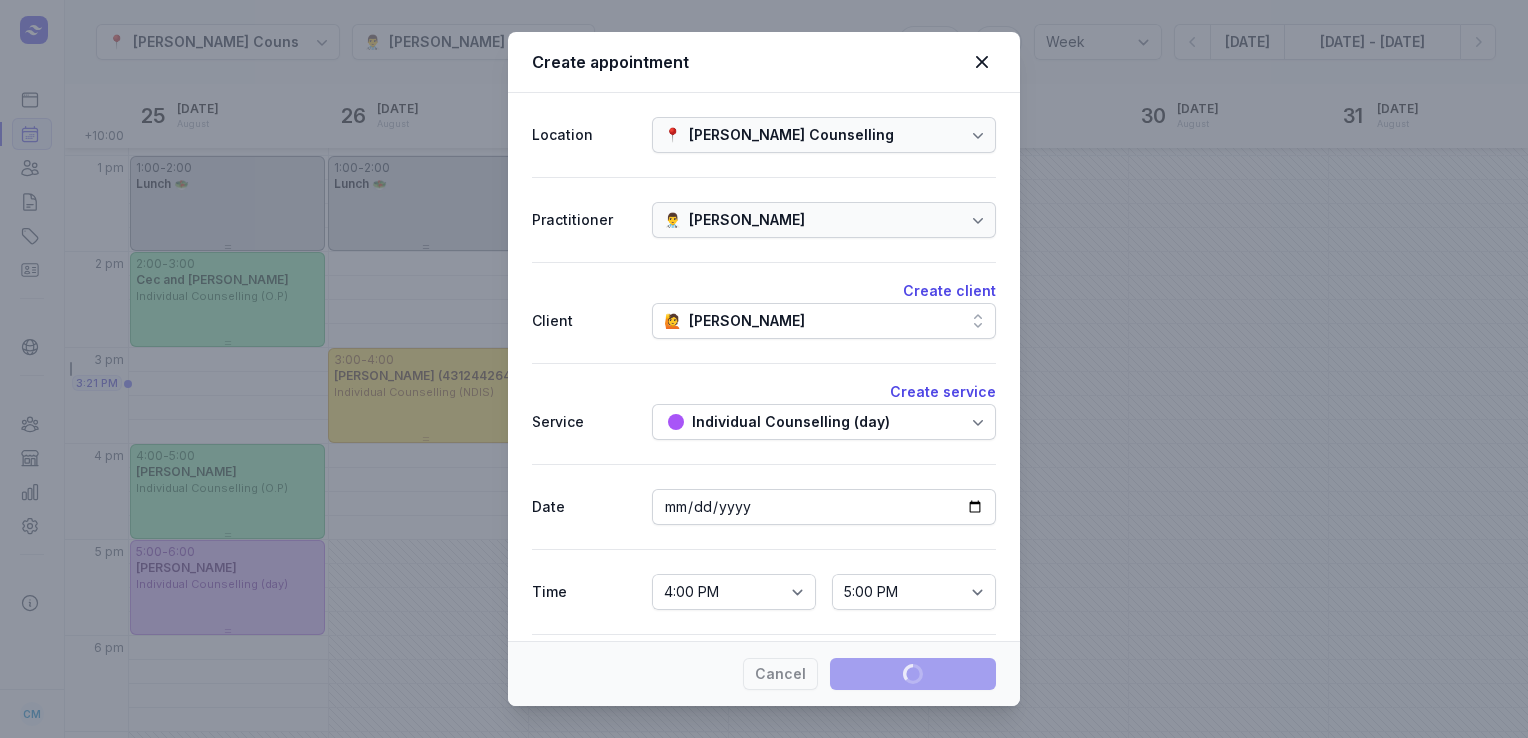 type 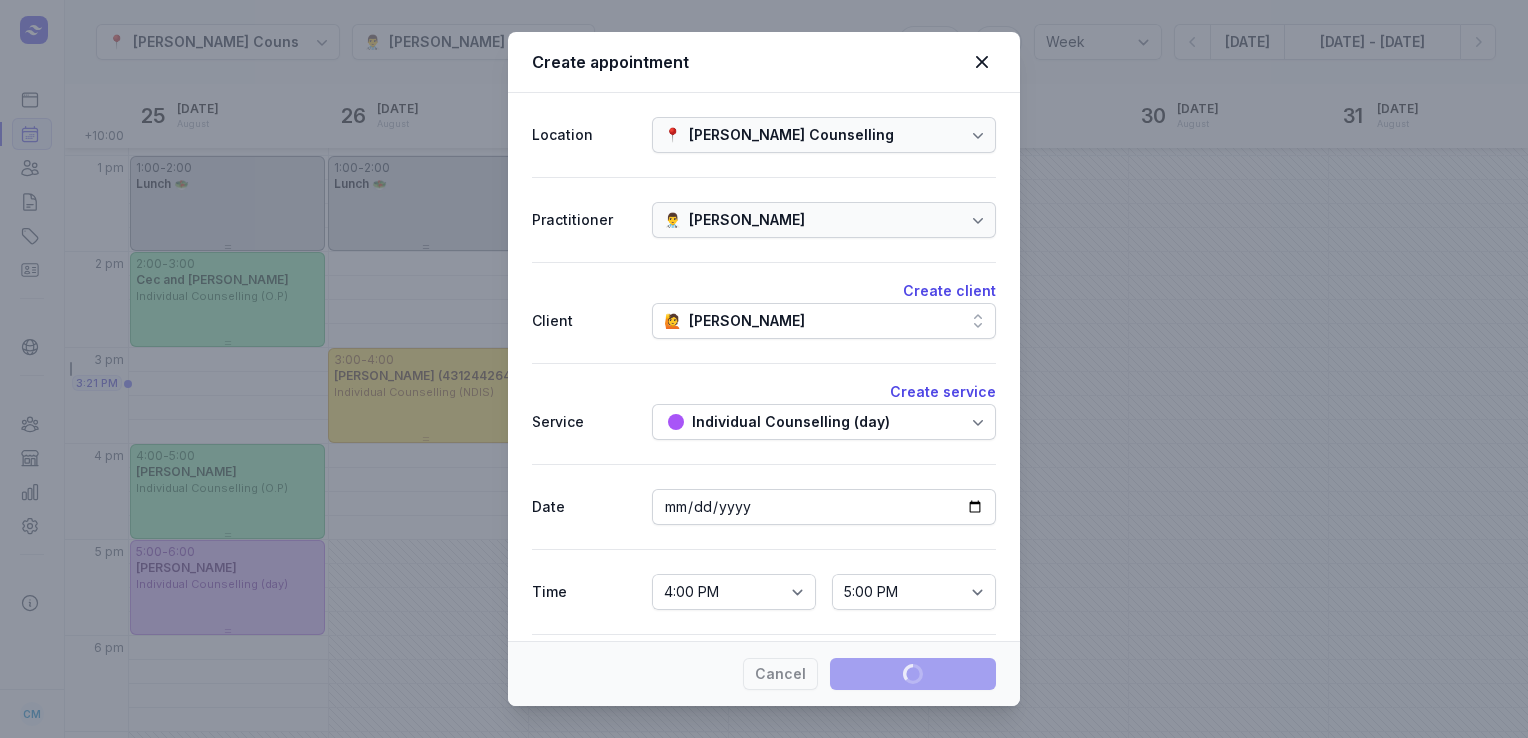 select 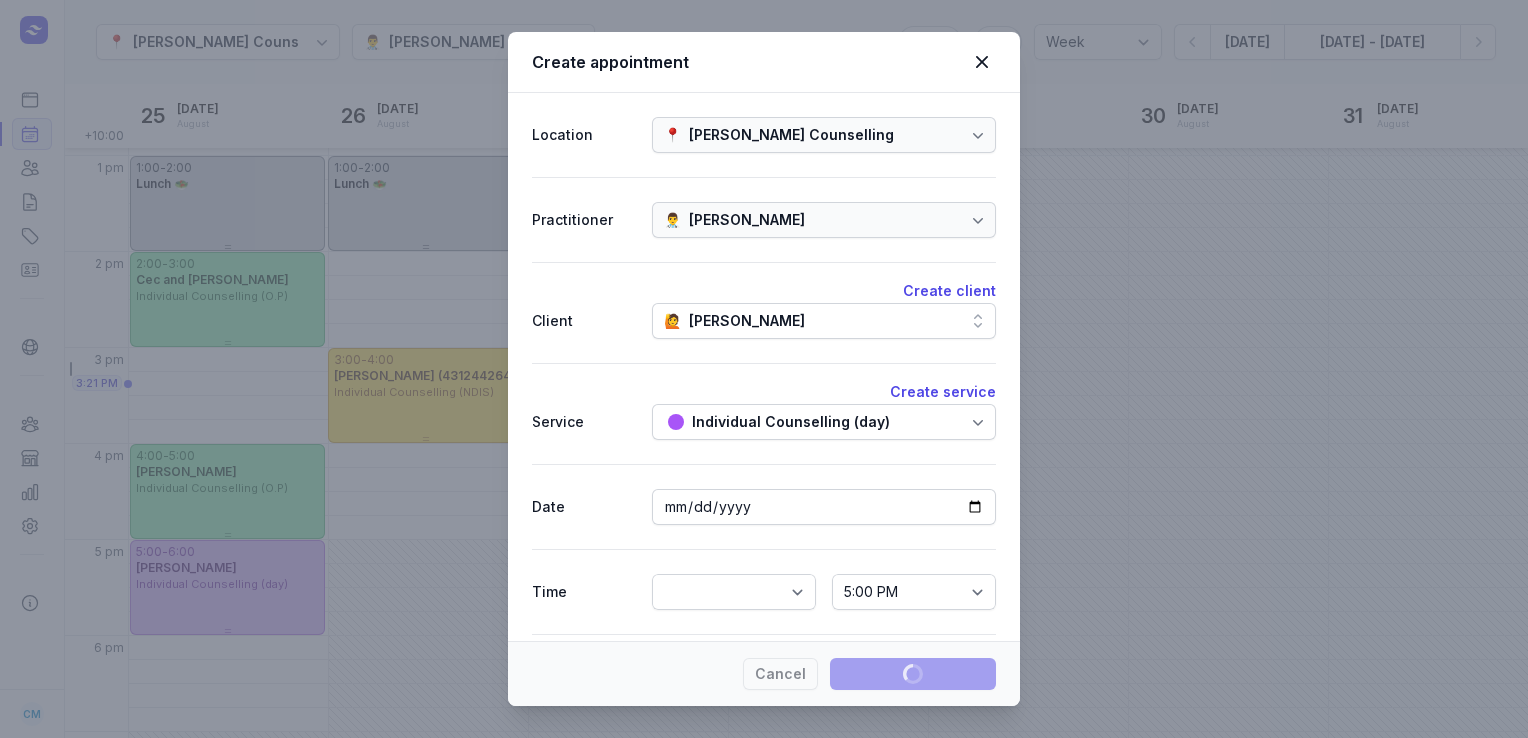 select 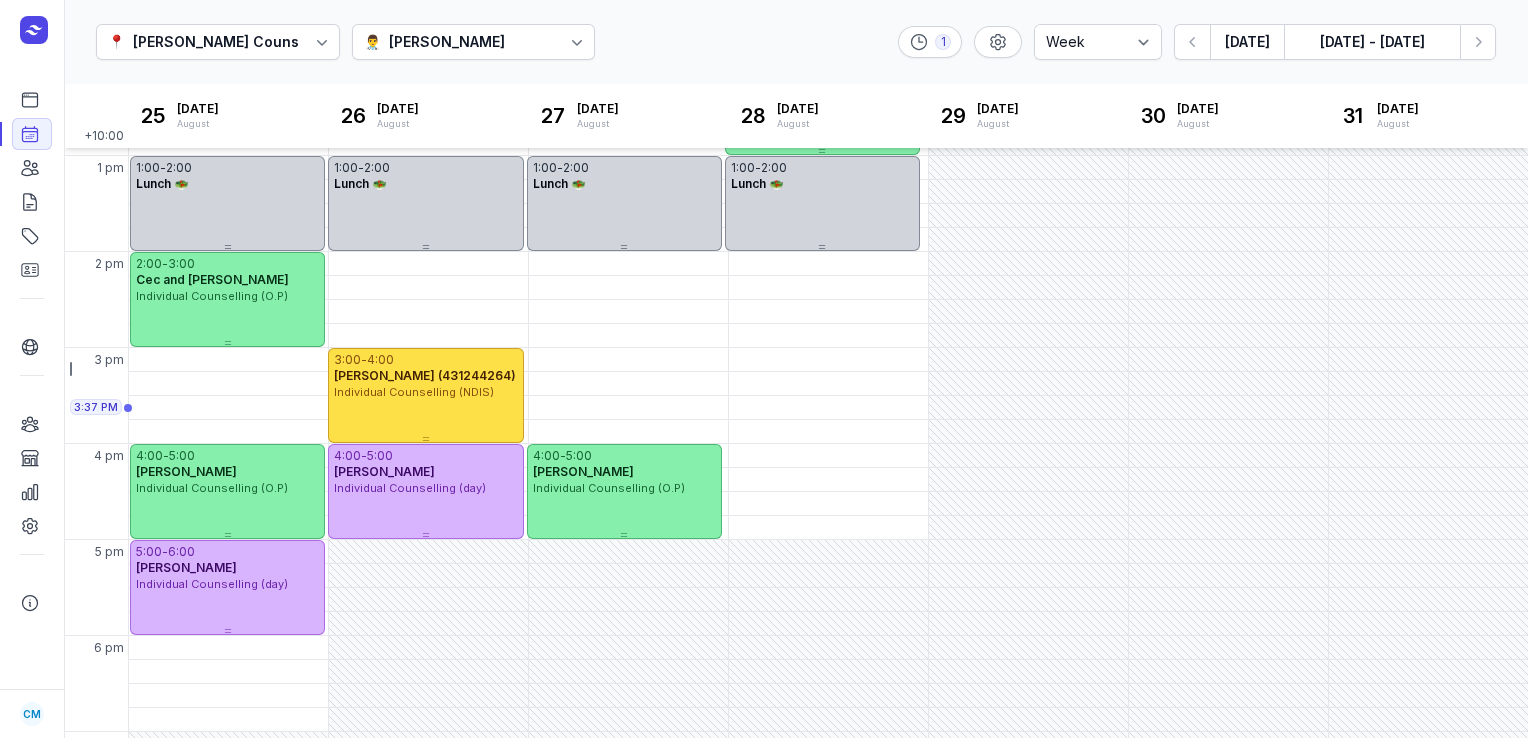 click on "[PERSON_NAME]" at bounding box center (447, 42) 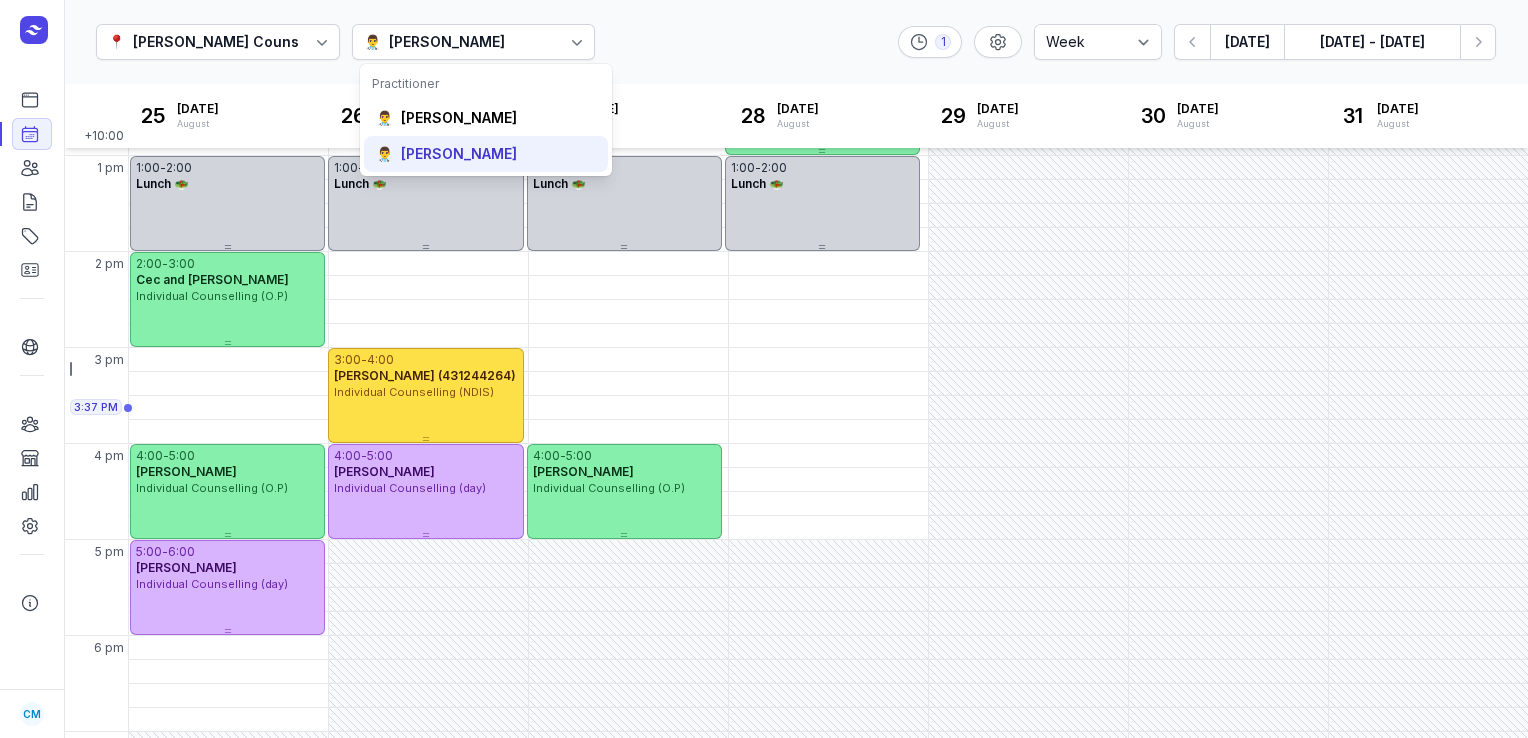 click on "[PERSON_NAME]" at bounding box center (459, 154) 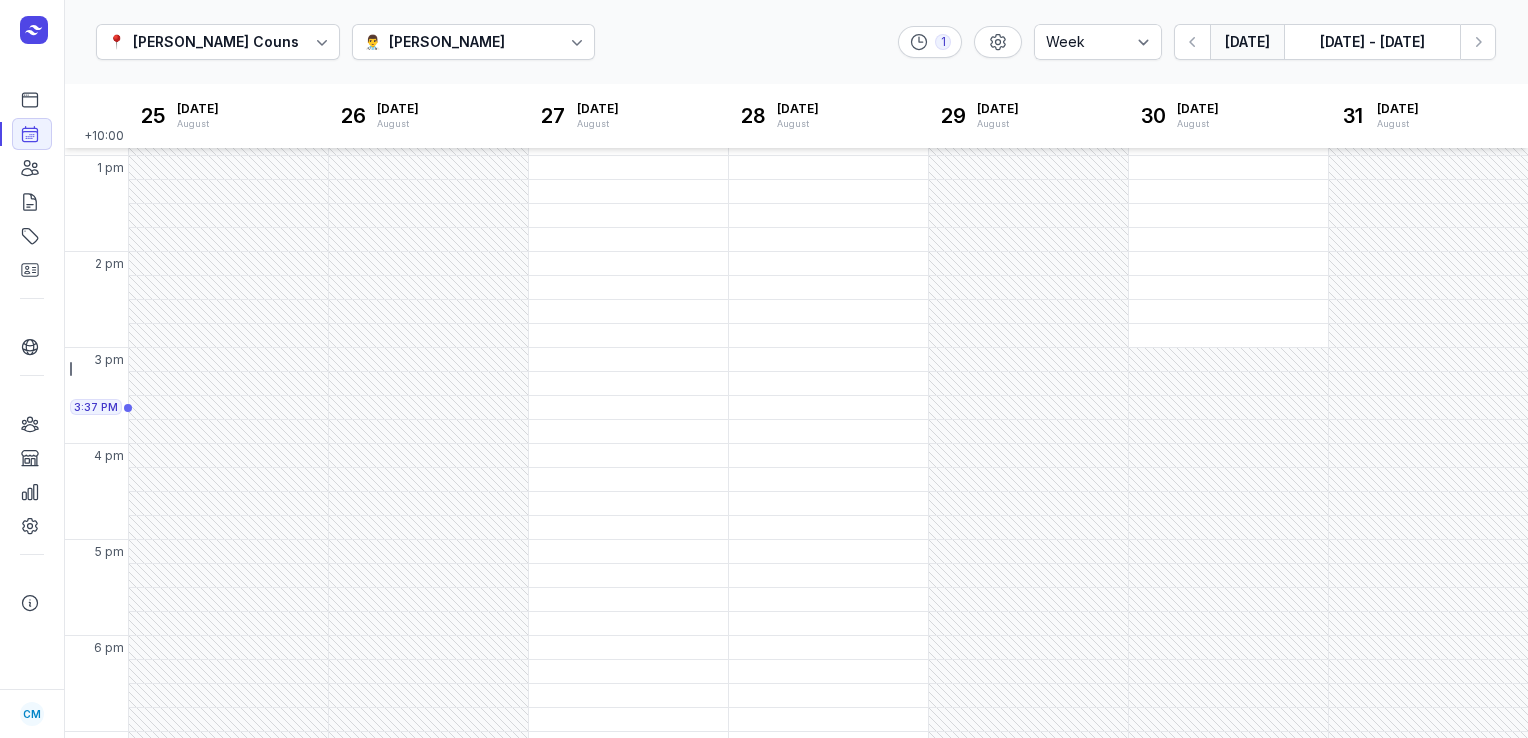 click on "[DATE]" at bounding box center [1247, 42] 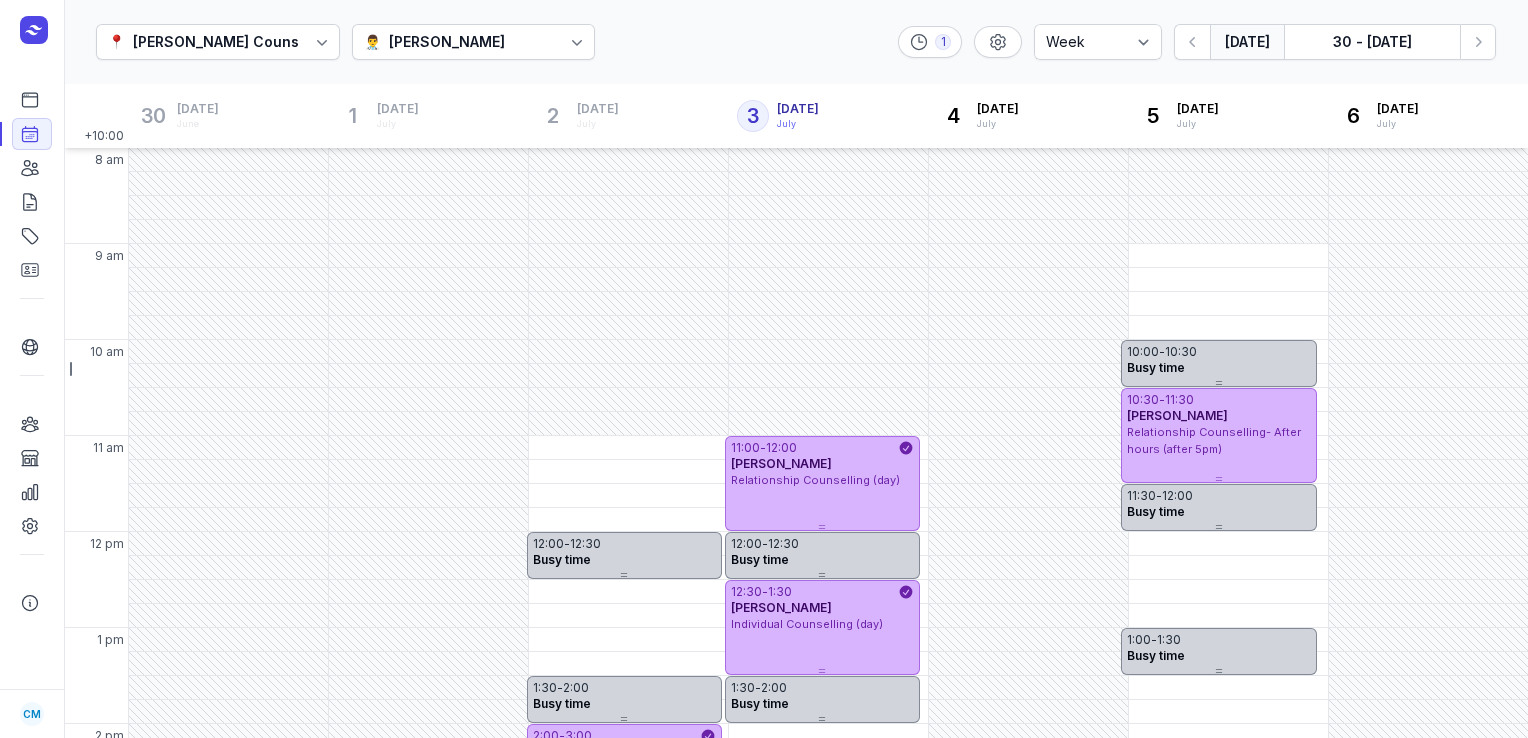 scroll, scrollTop: 19, scrollLeft: 0, axis: vertical 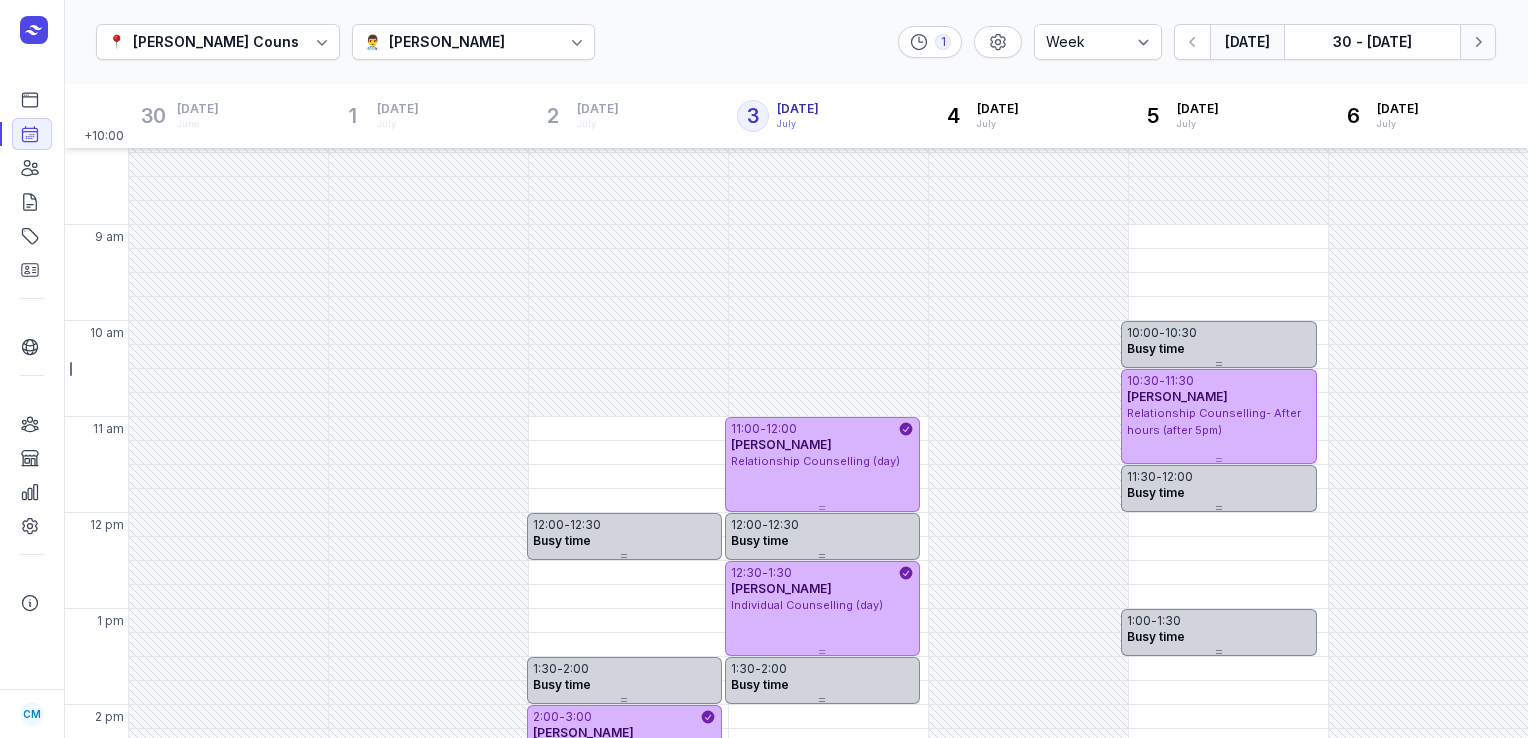click 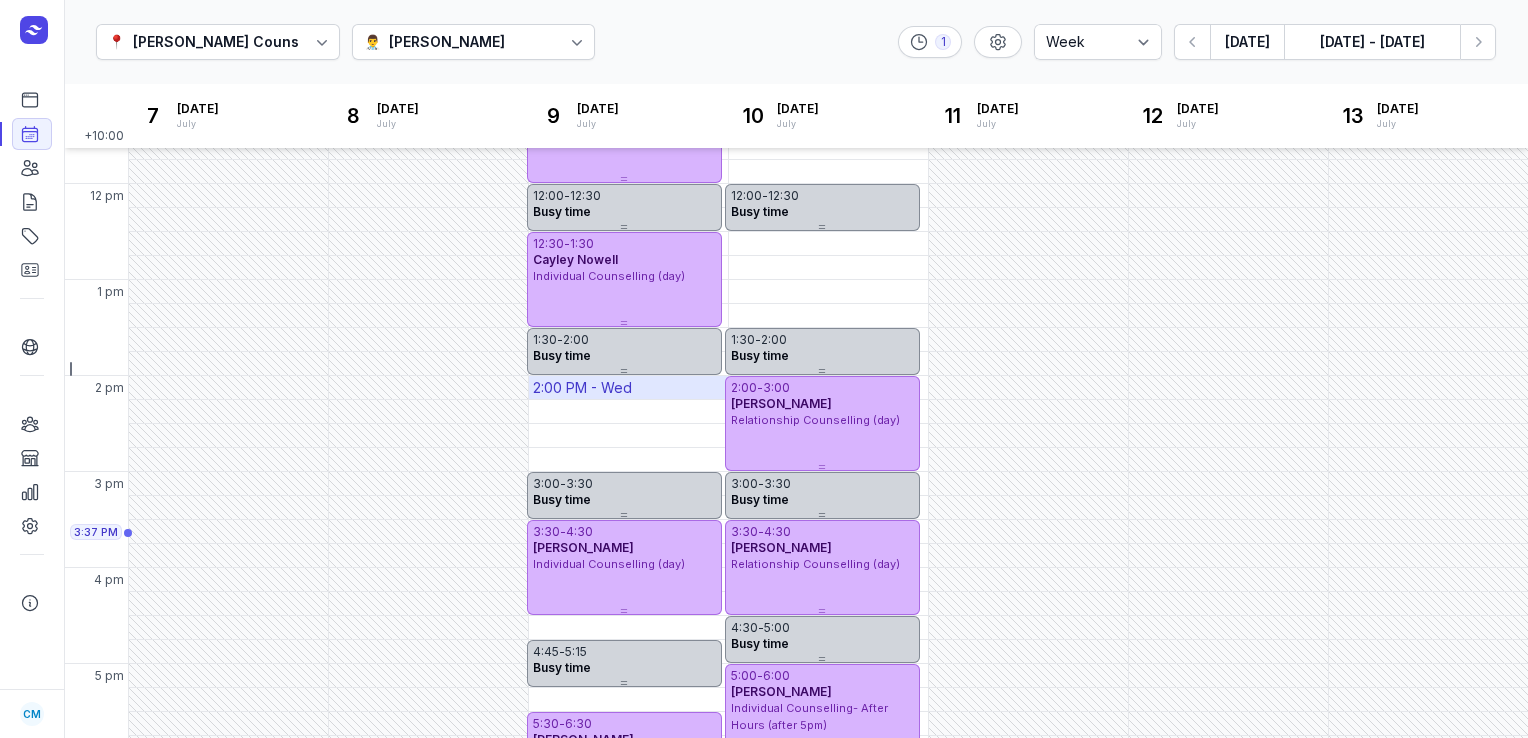 scroll, scrollTop: 238, scrollLeft: 0, axis: vertical 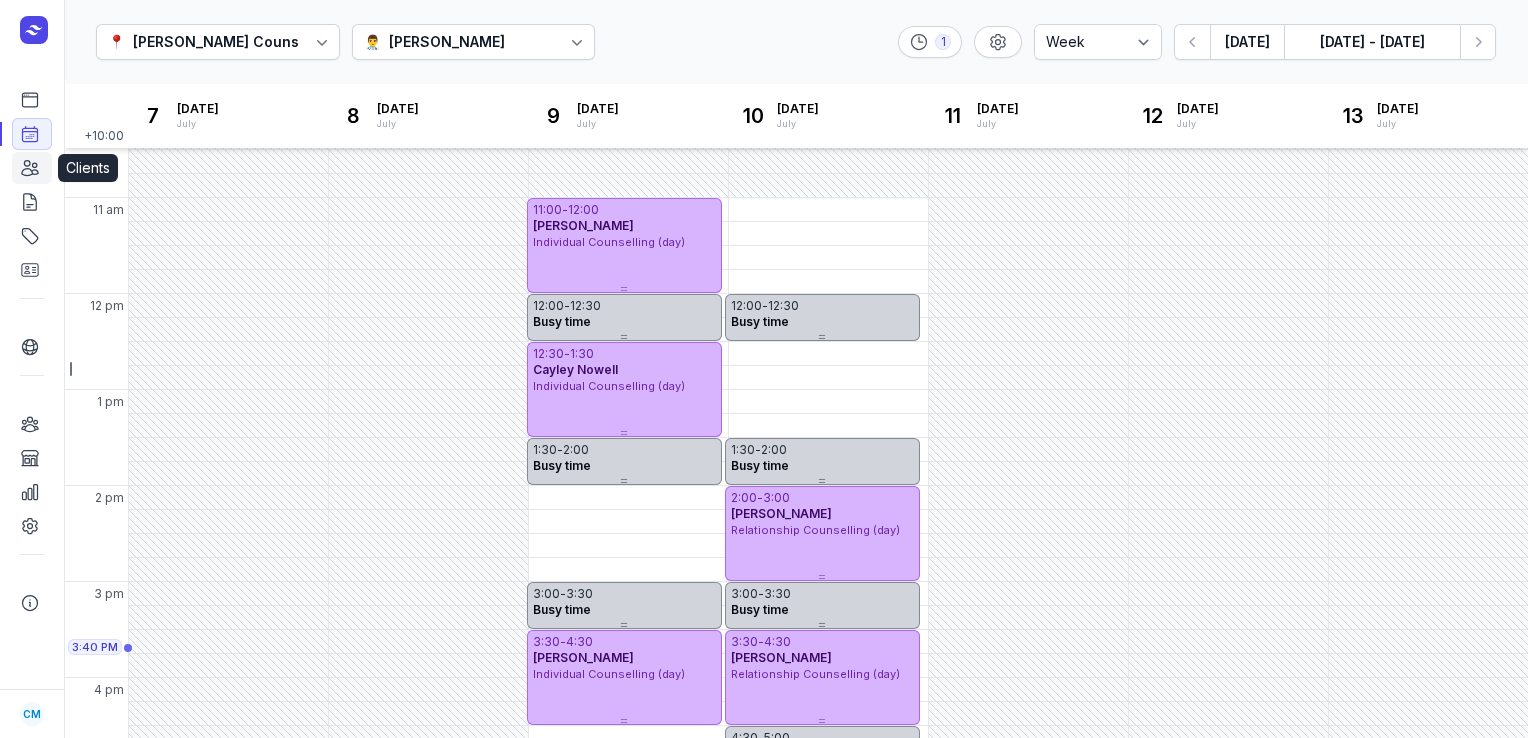 click on "Clients" 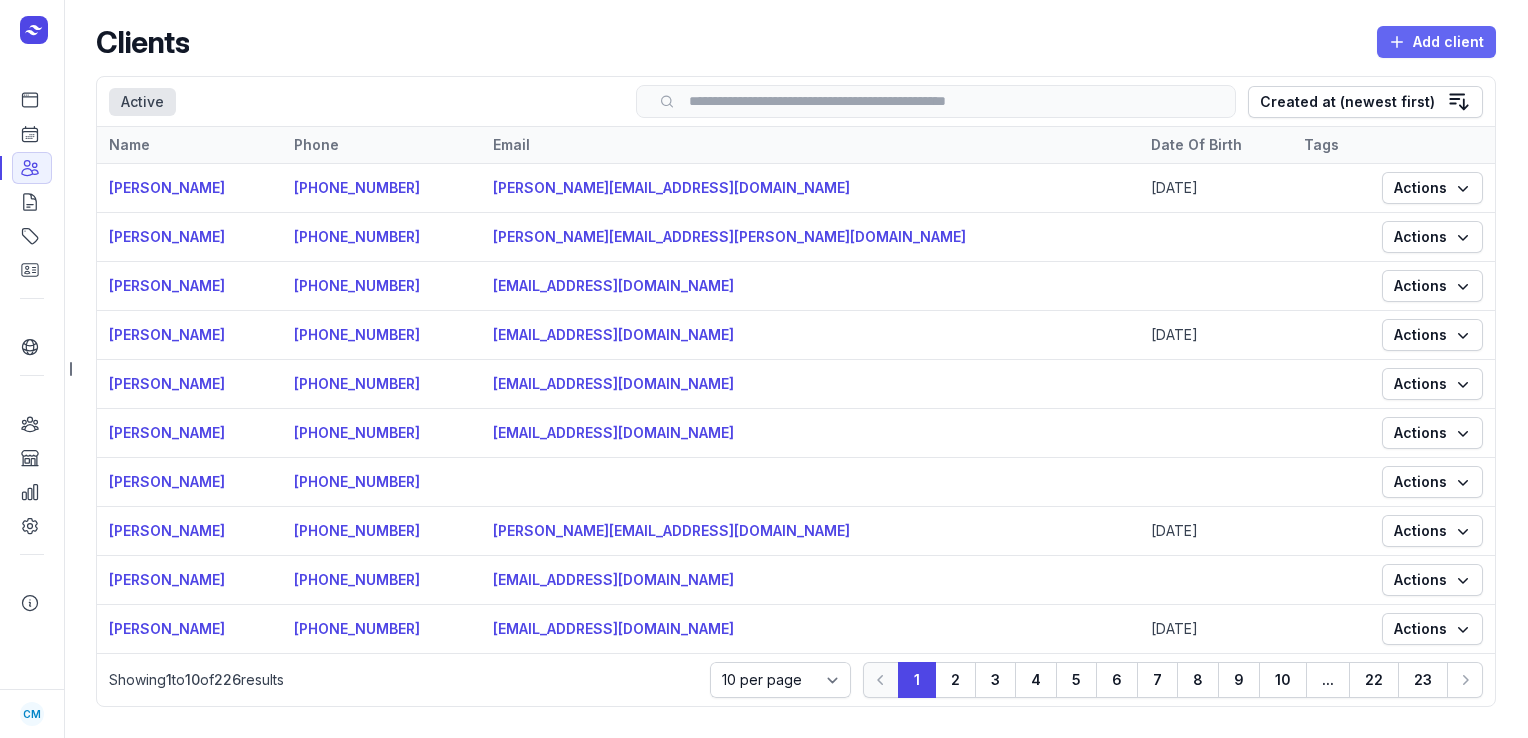 click on "Add client" at bounding box center [1436, 42] 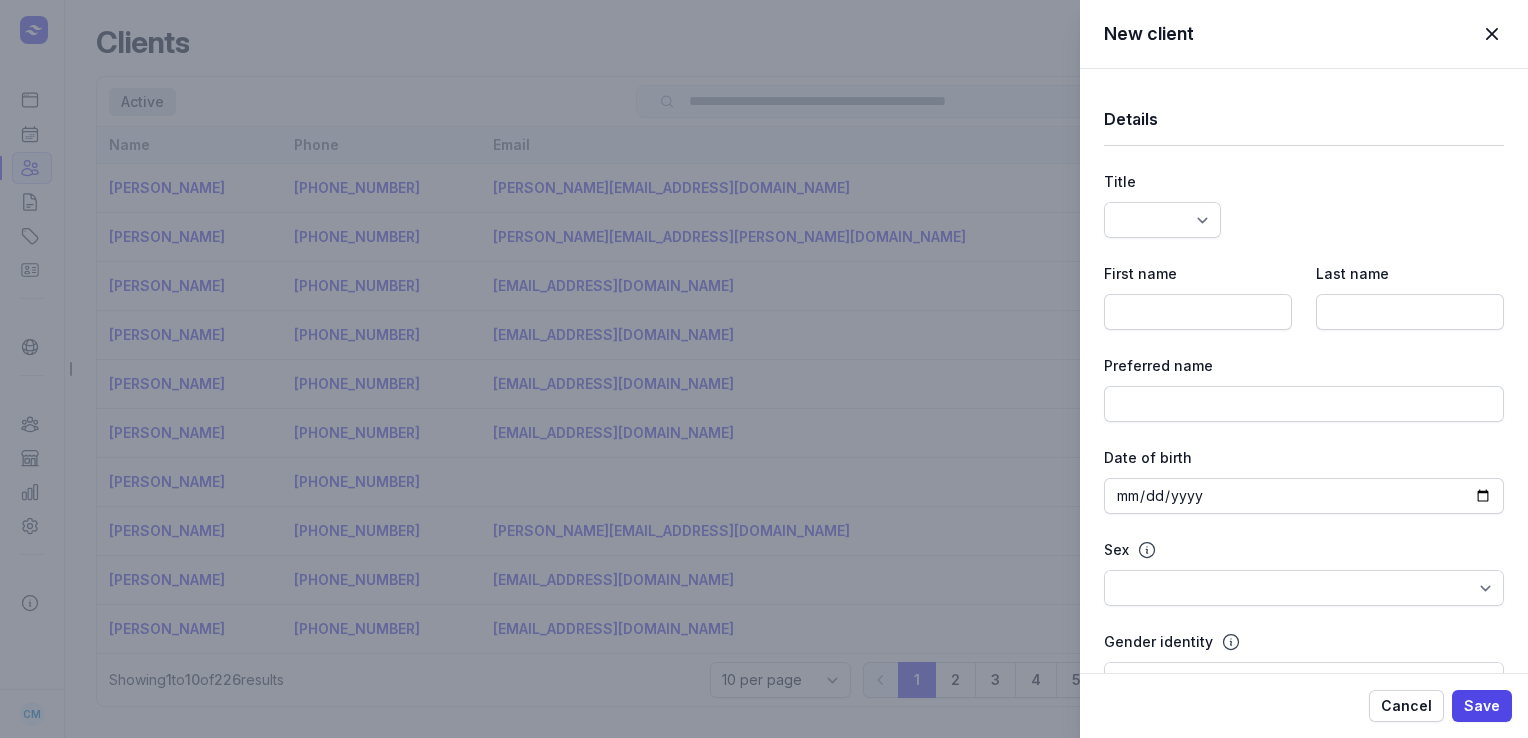 select 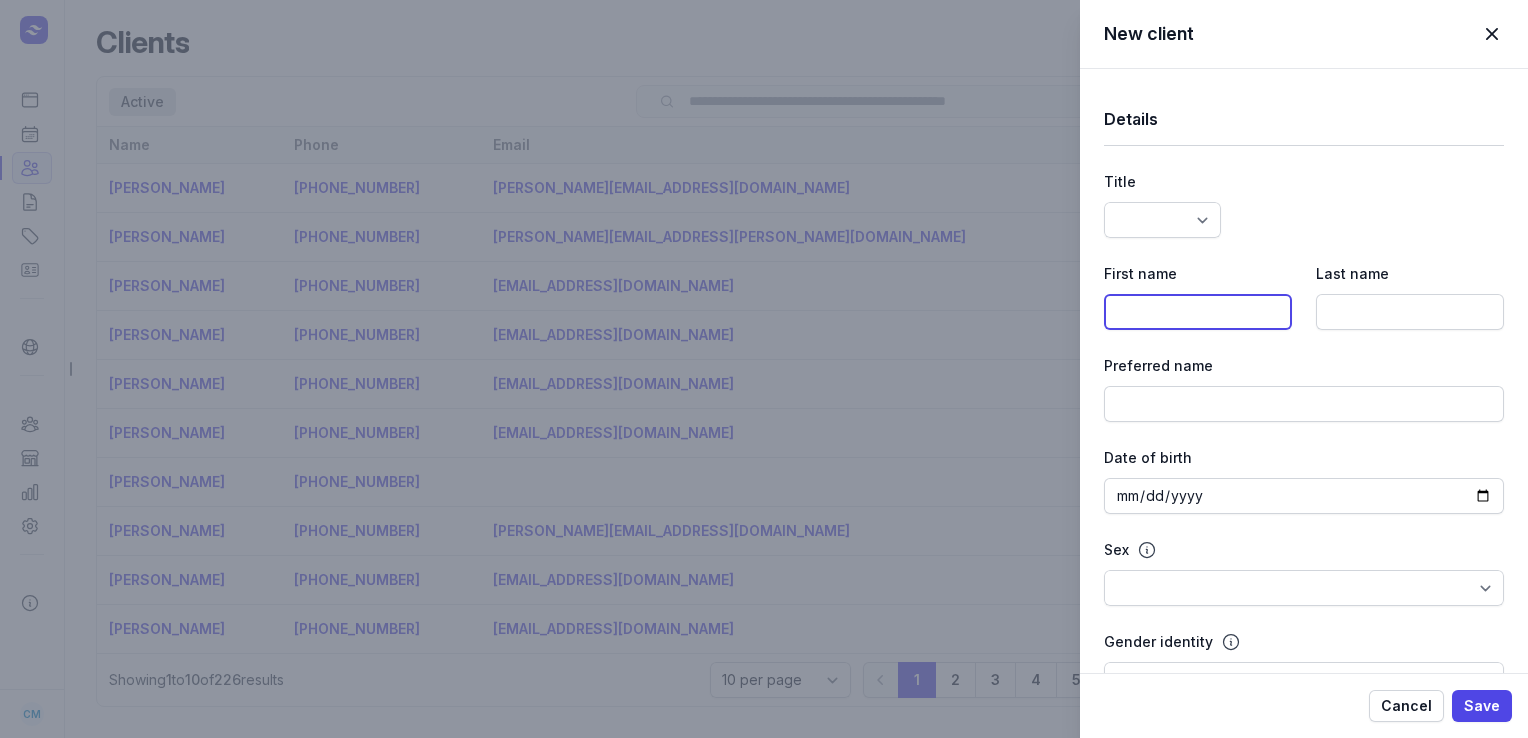 click 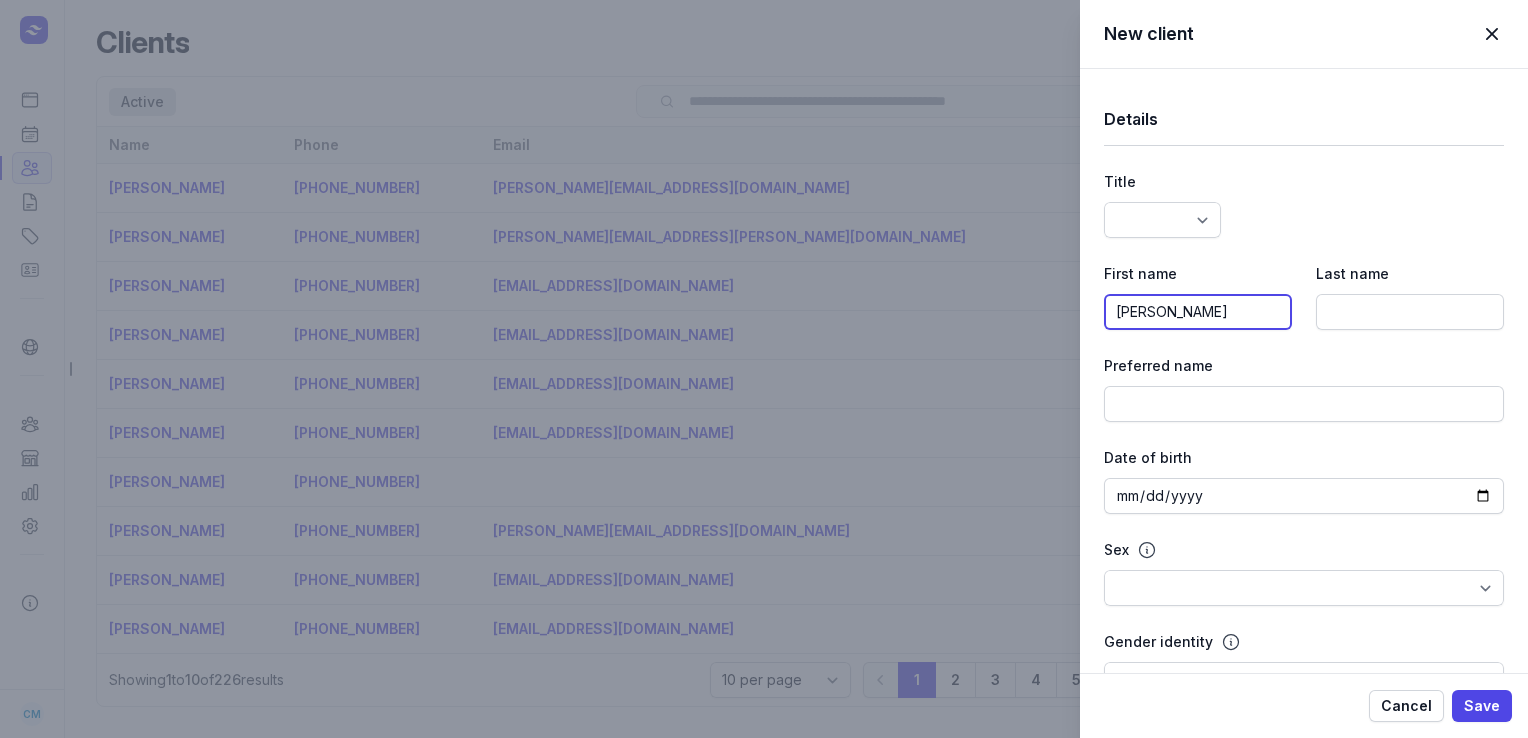 type on "[PERSON_NAME]" 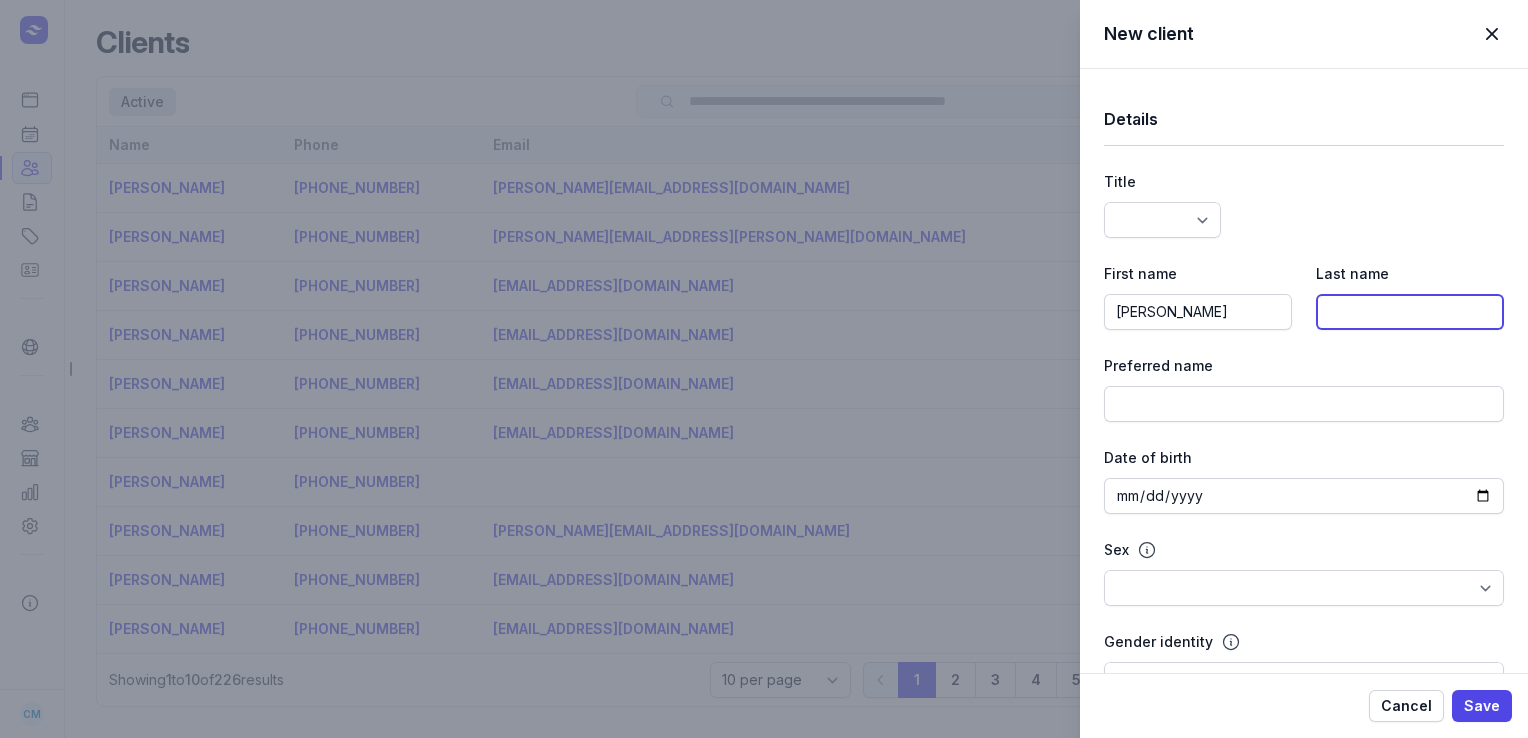 click 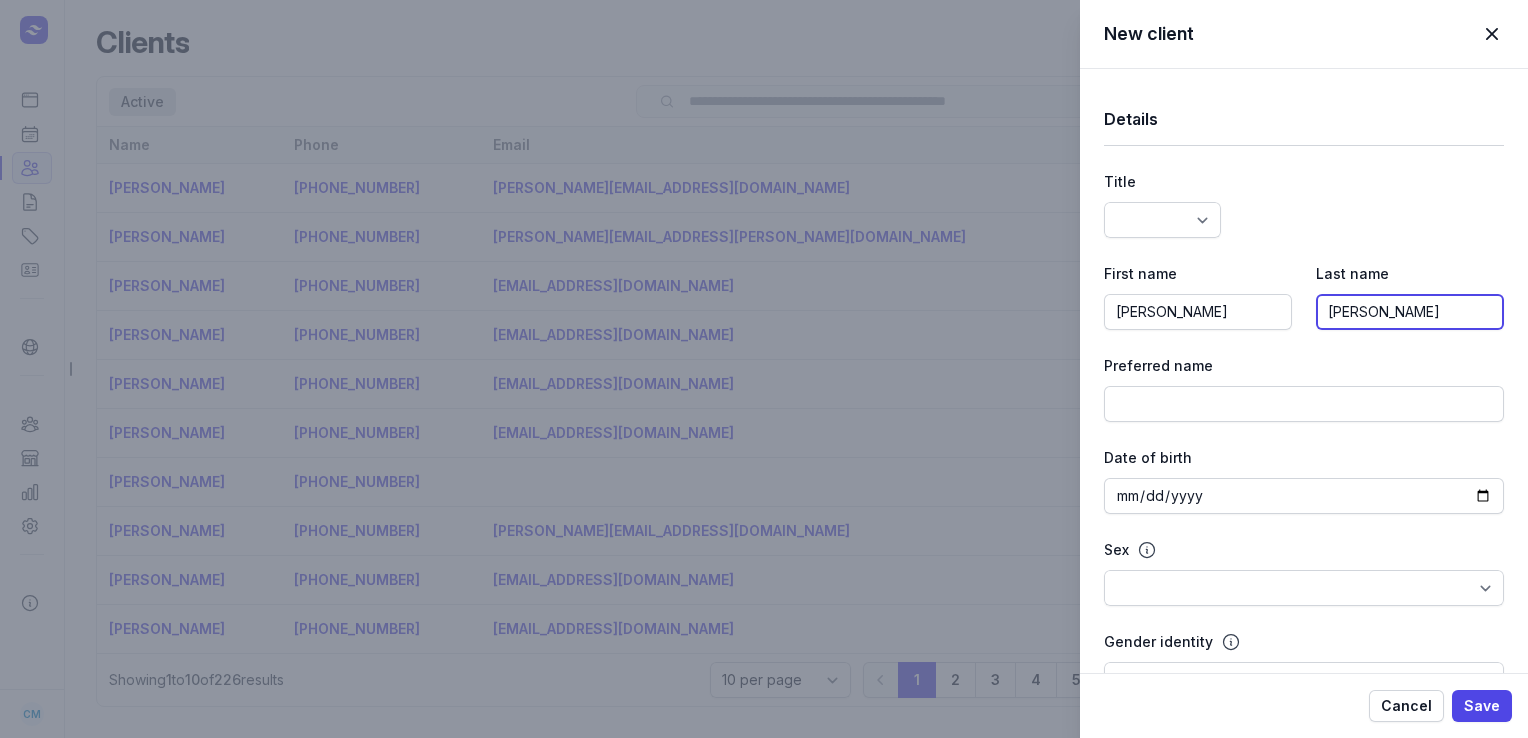 type on "[PERSON_NAME]" 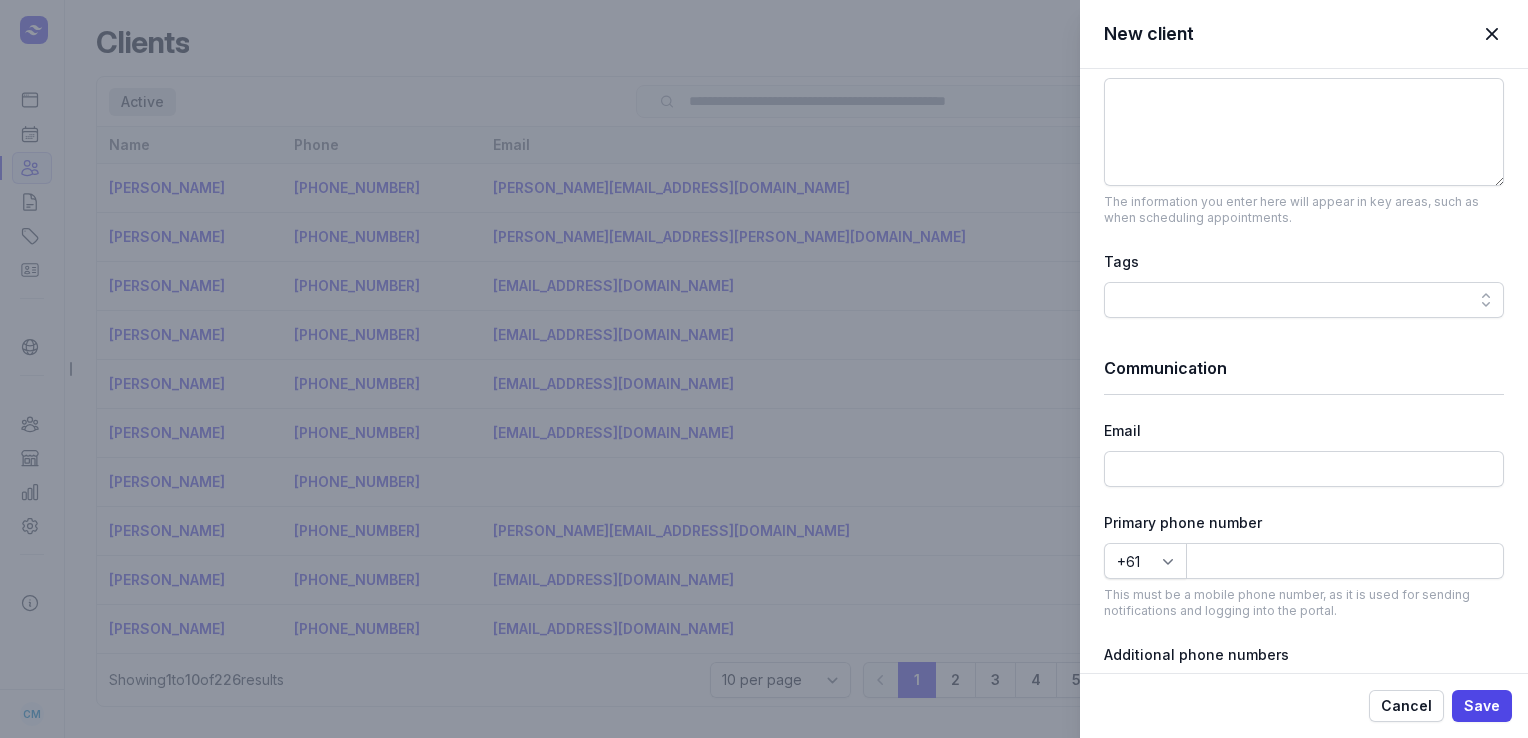 scroll, scrollTop: 860, scrollLeft: 0, axis: vertical 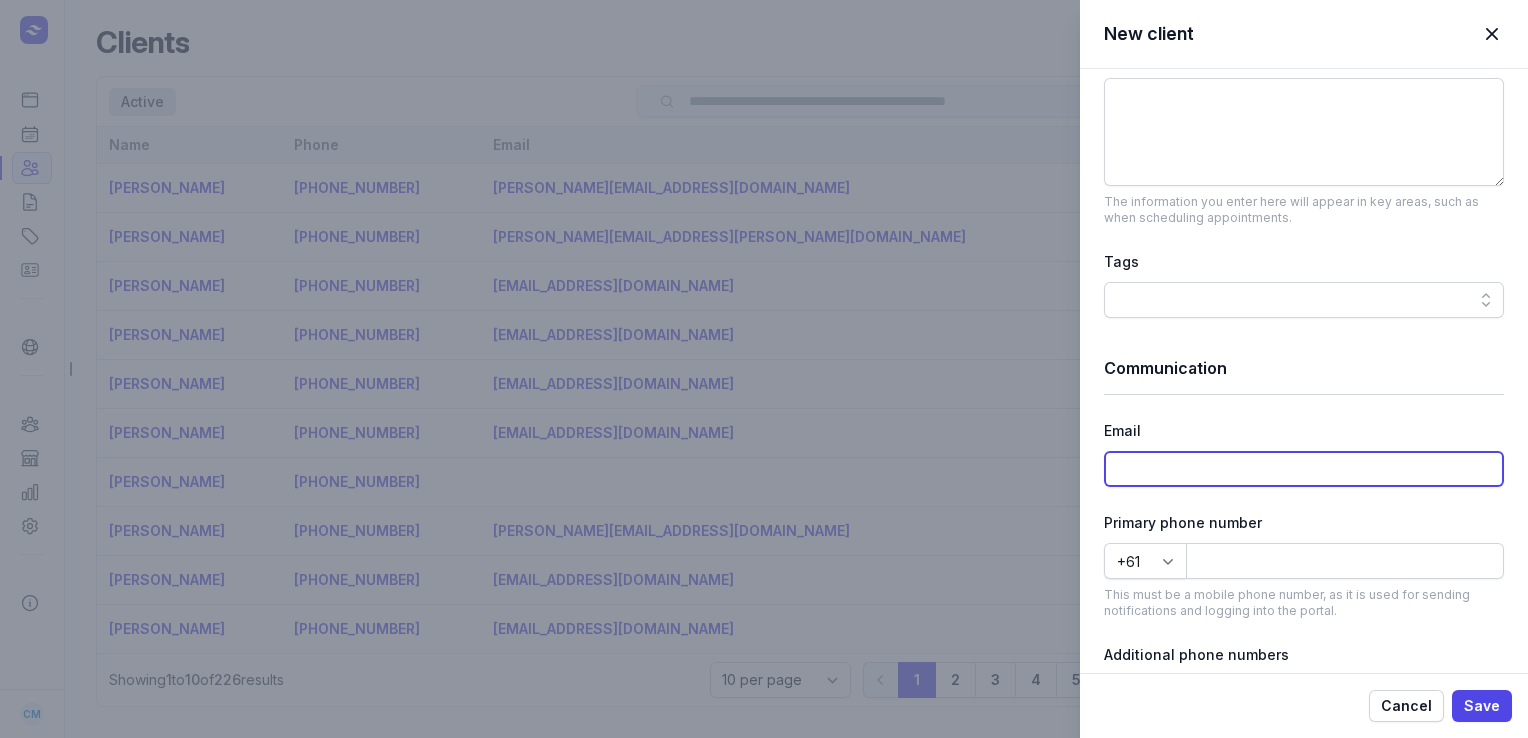 click 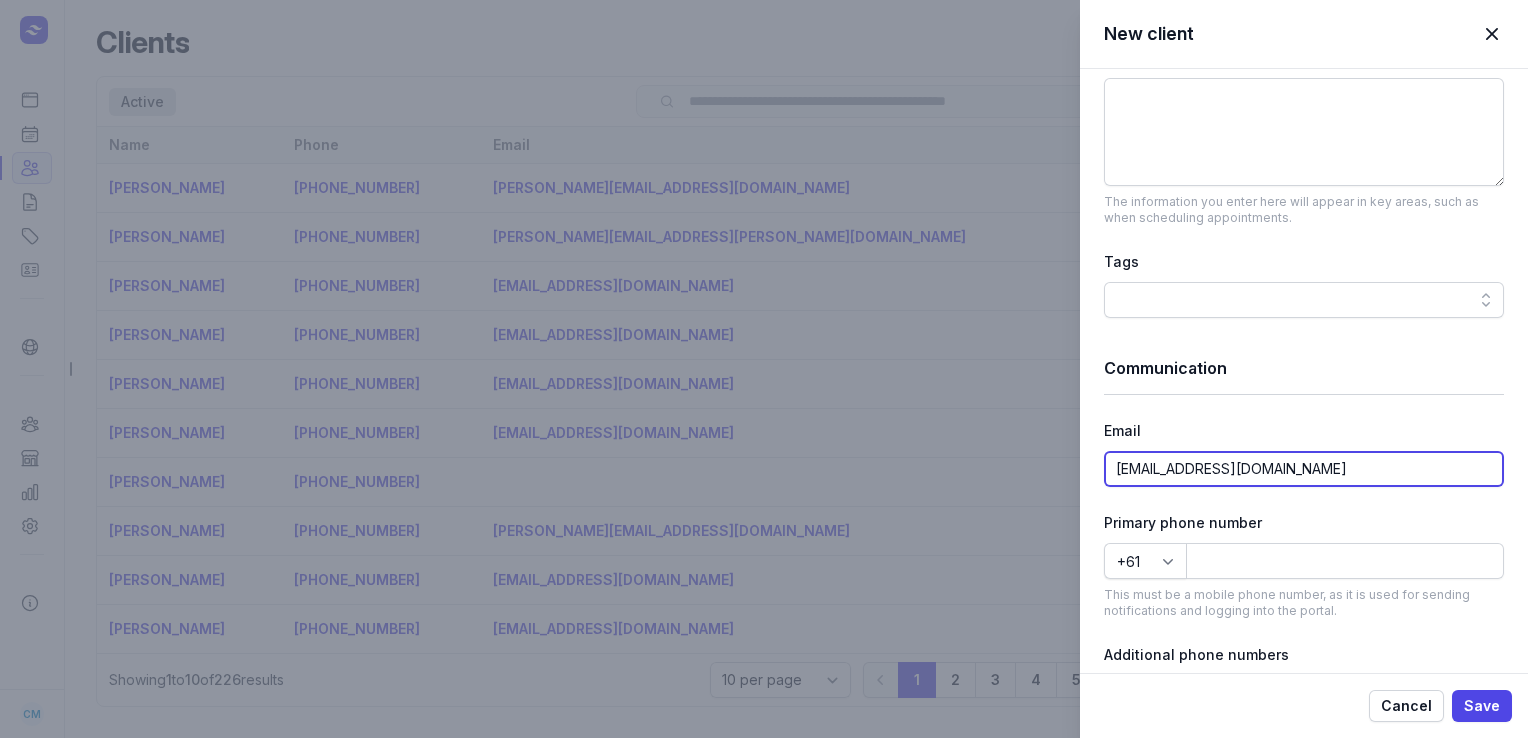 type on "[EMAIL_ADDRESS][DOMAIN_NAME]" 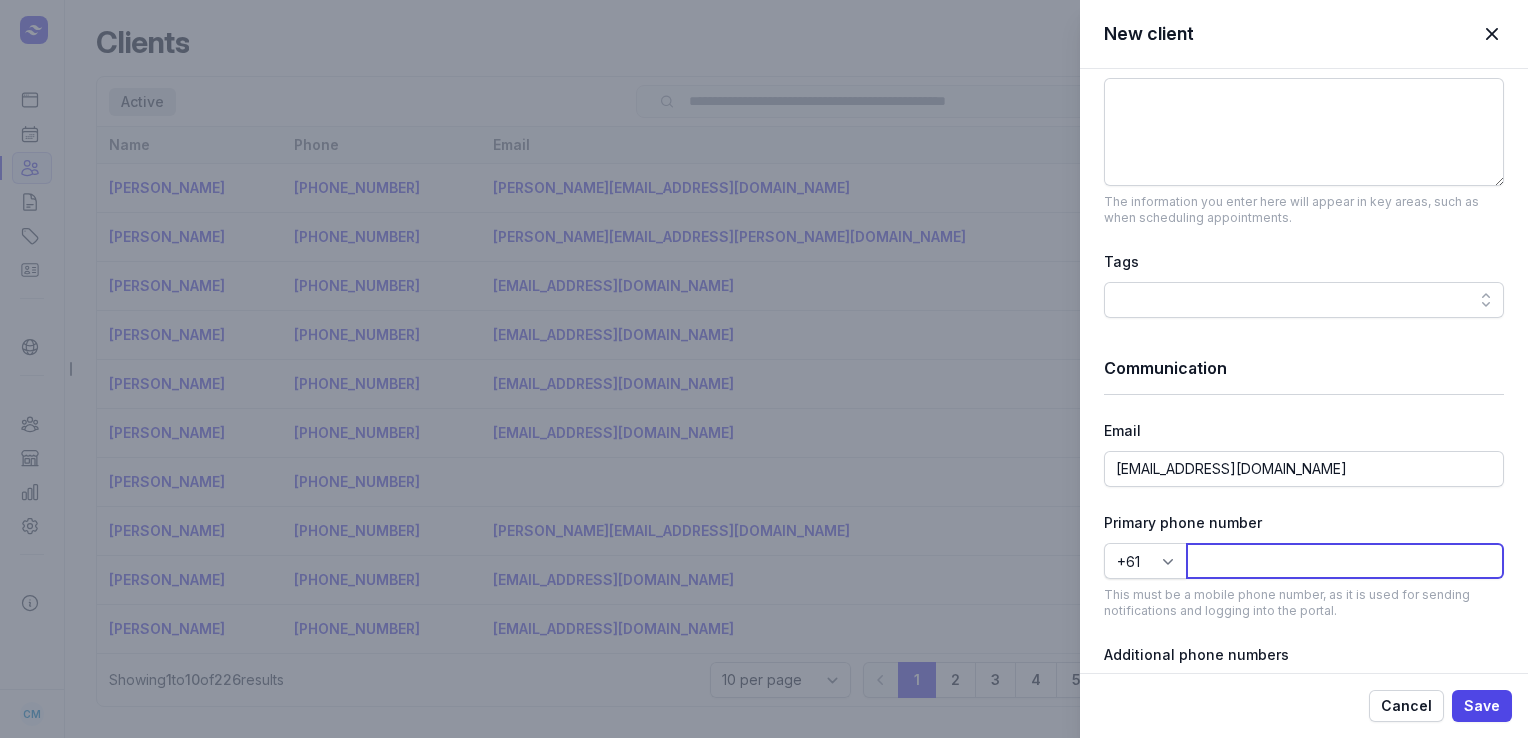 click 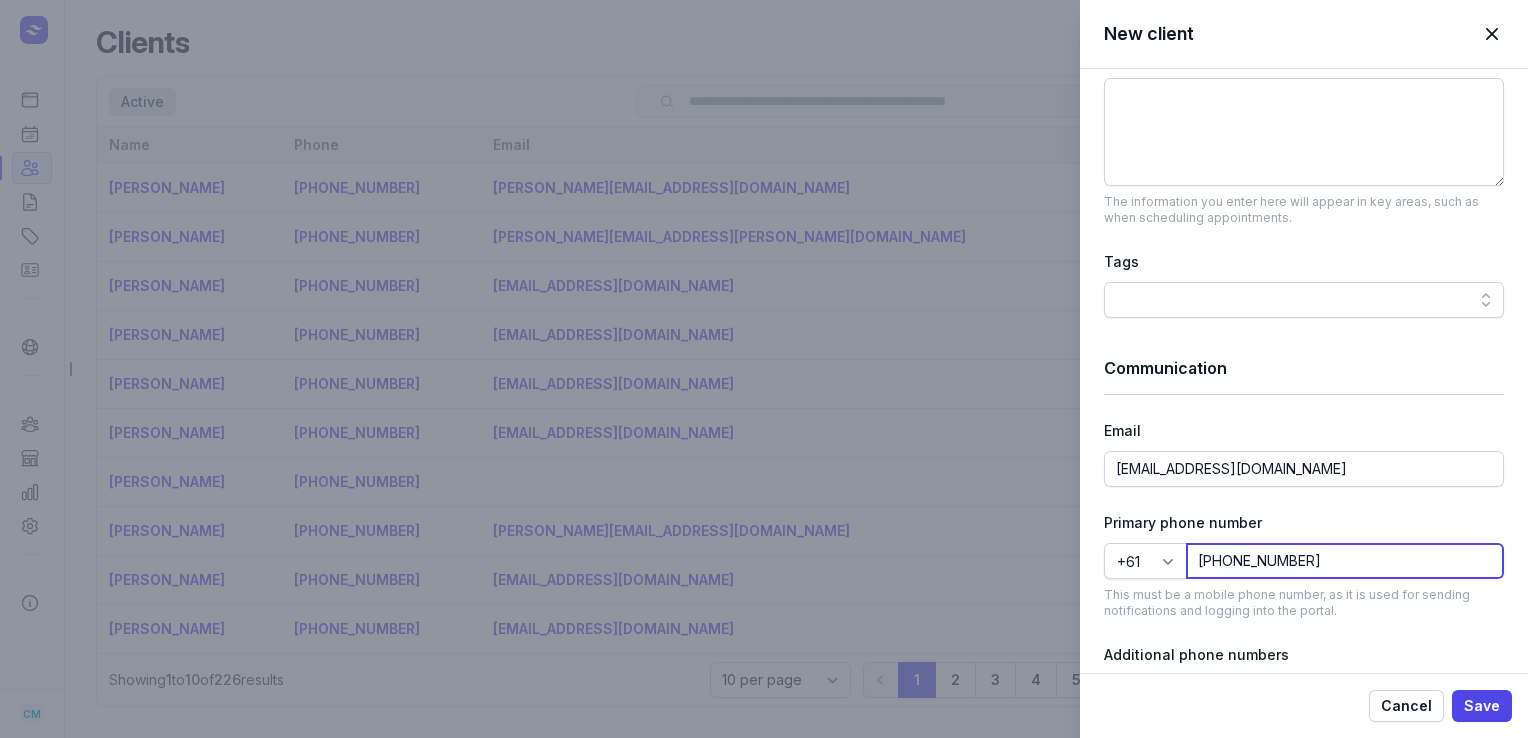 click on "[PHONE_NUMBER]" 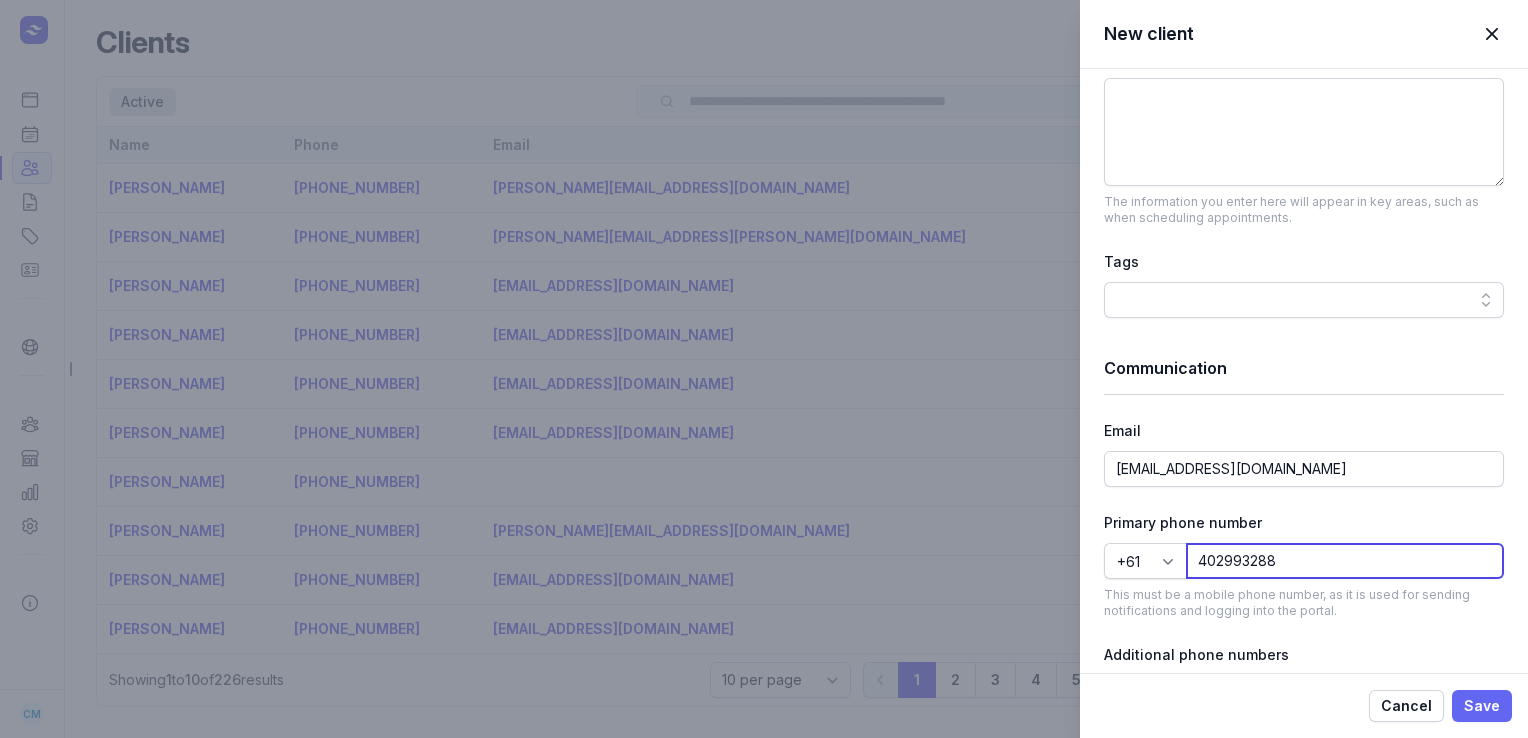 type on "402993288" 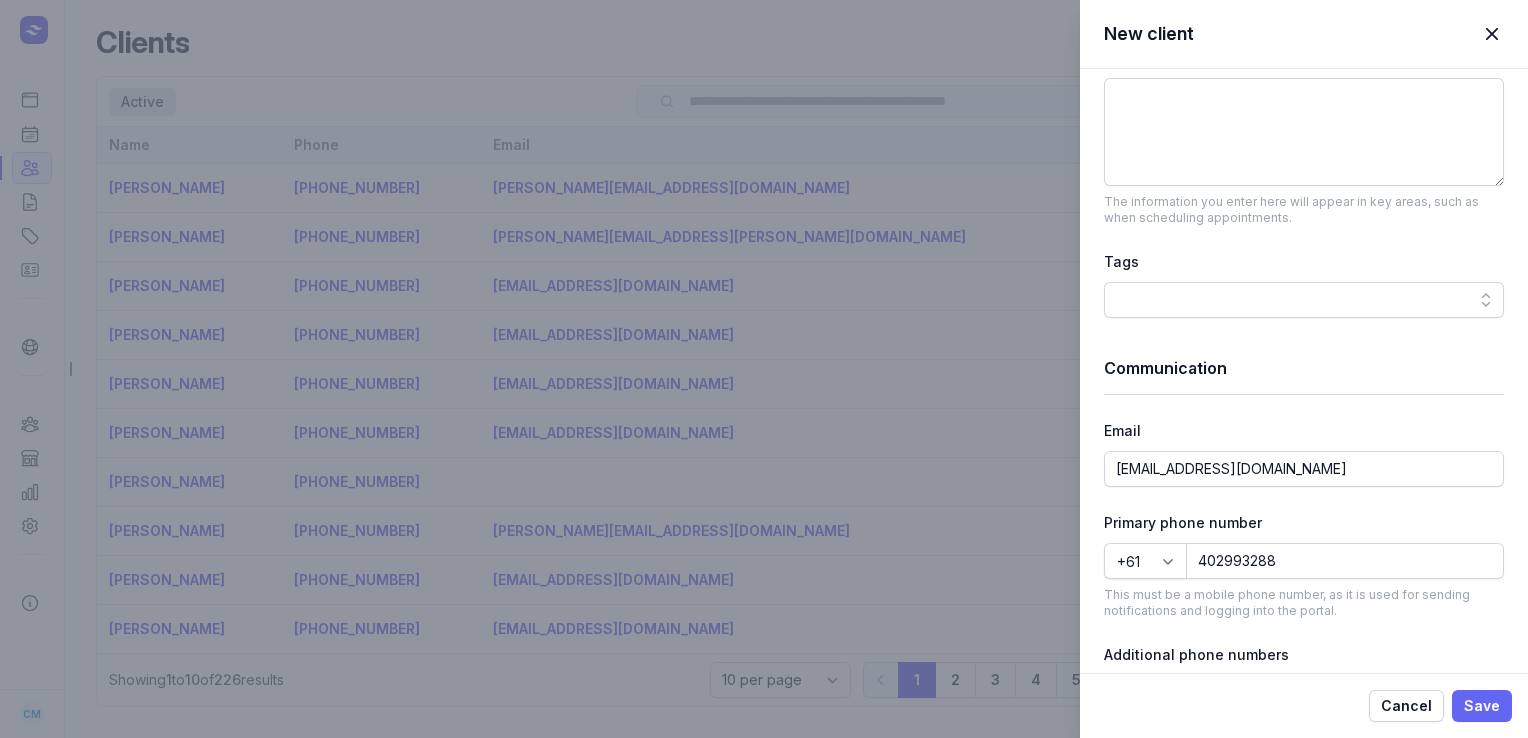 click on "Save" at bounding box center [1482, 706] 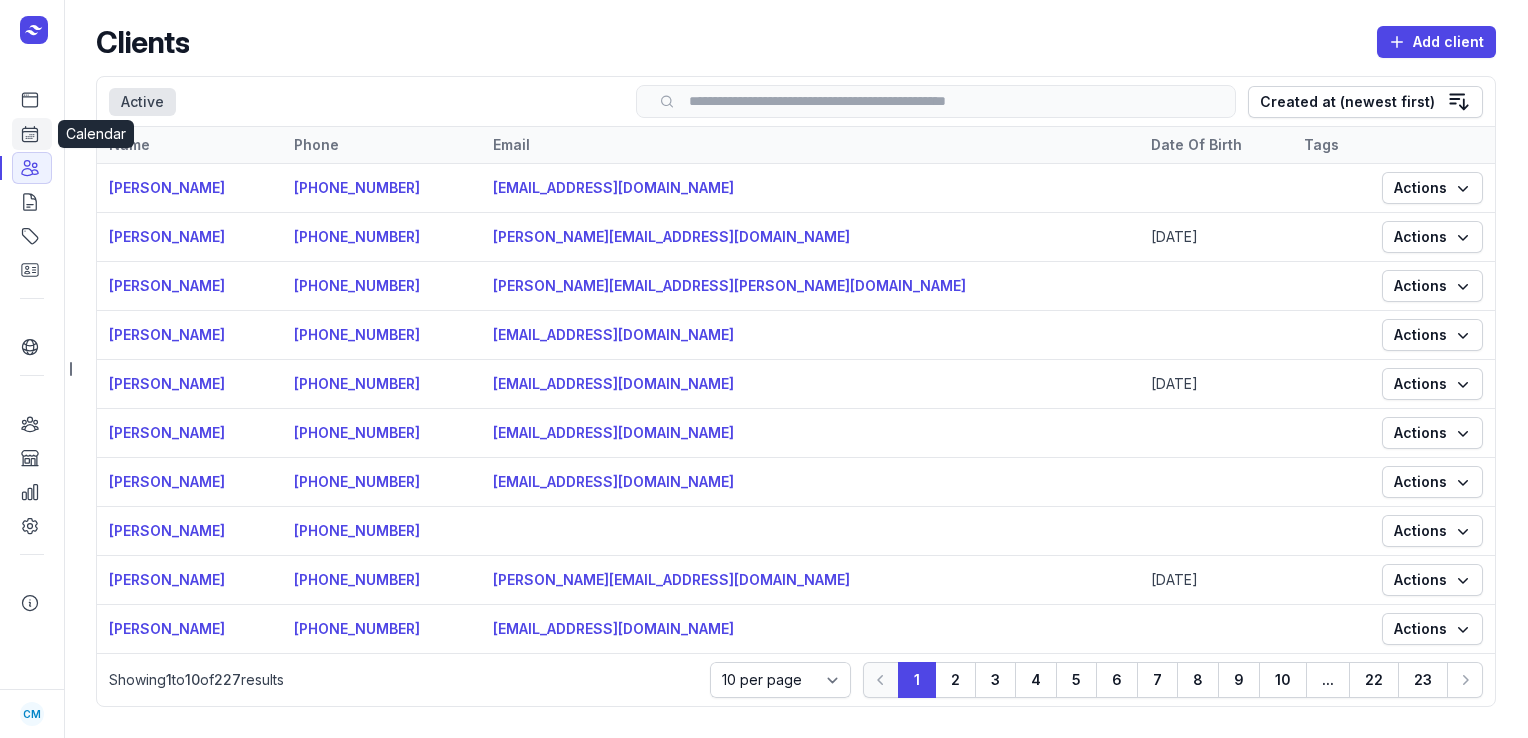 click 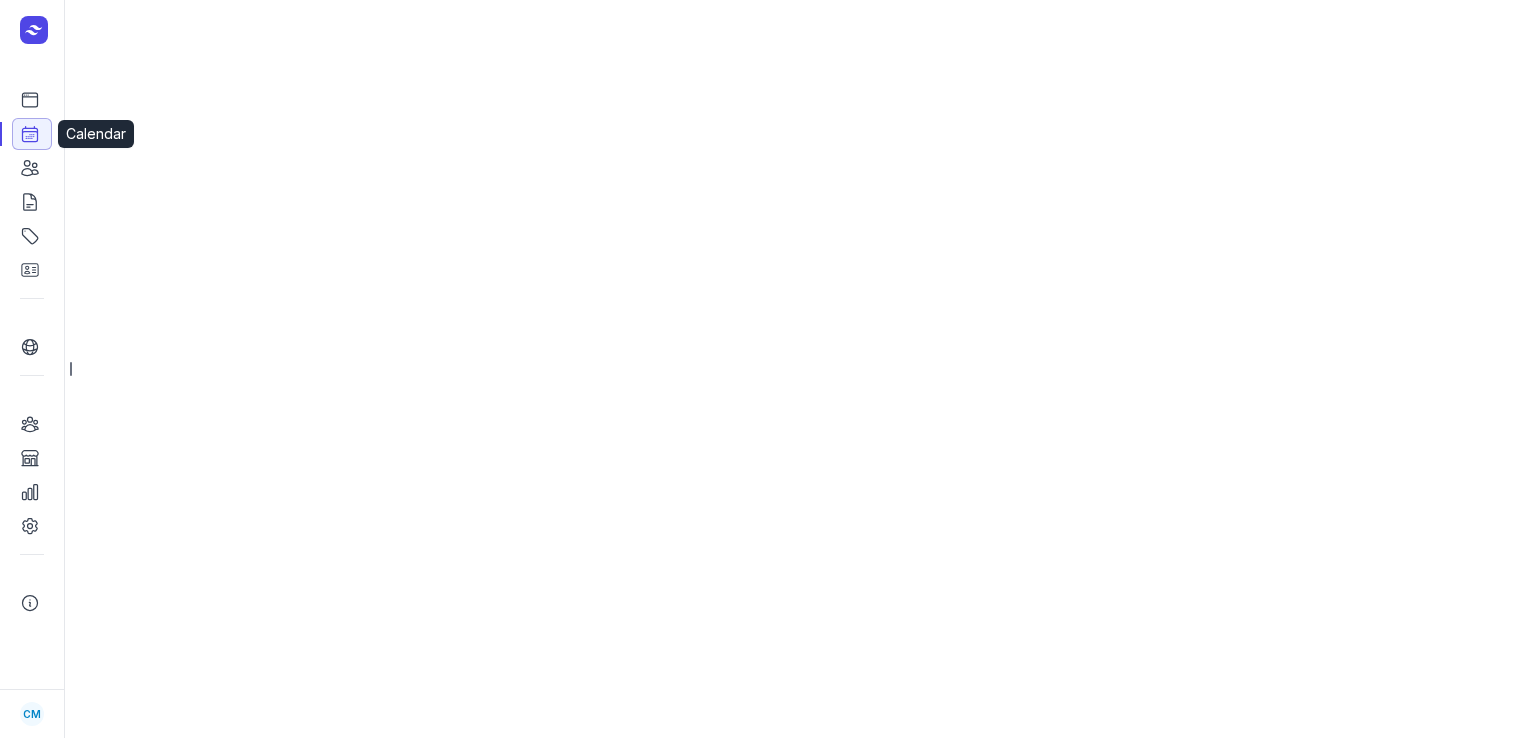 select on "week" 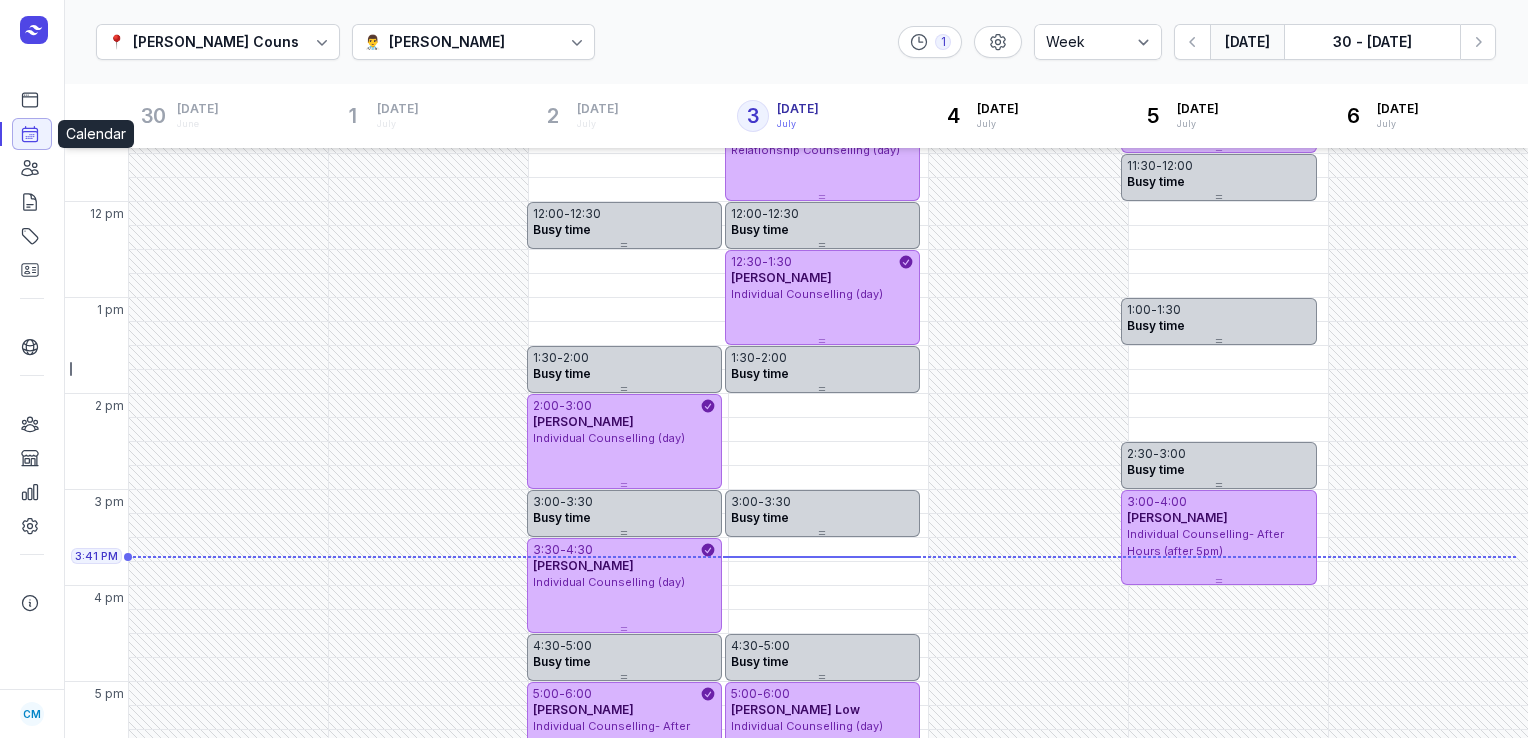 scroll, scrollTop: 488, scrollLeft: 0, axis: vertical 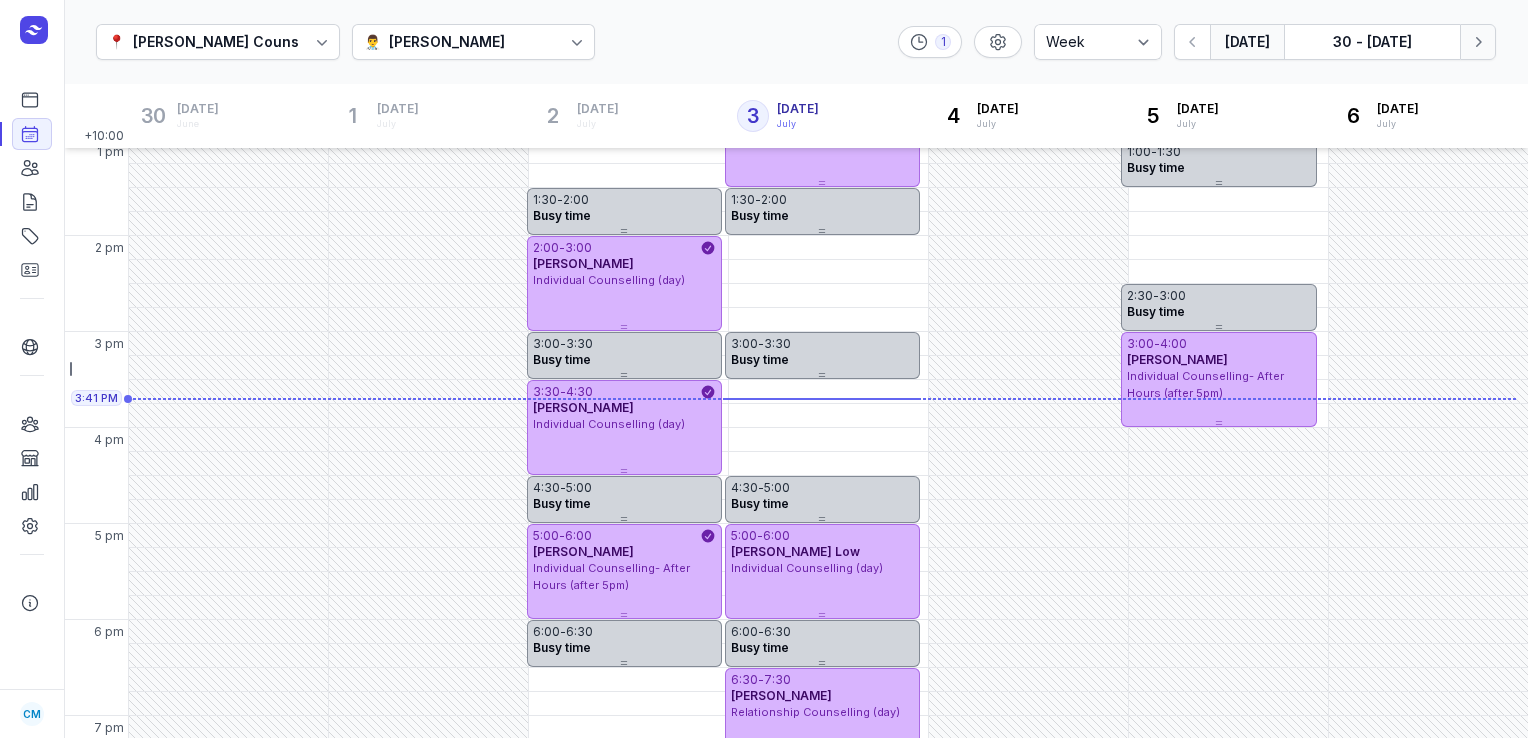 click 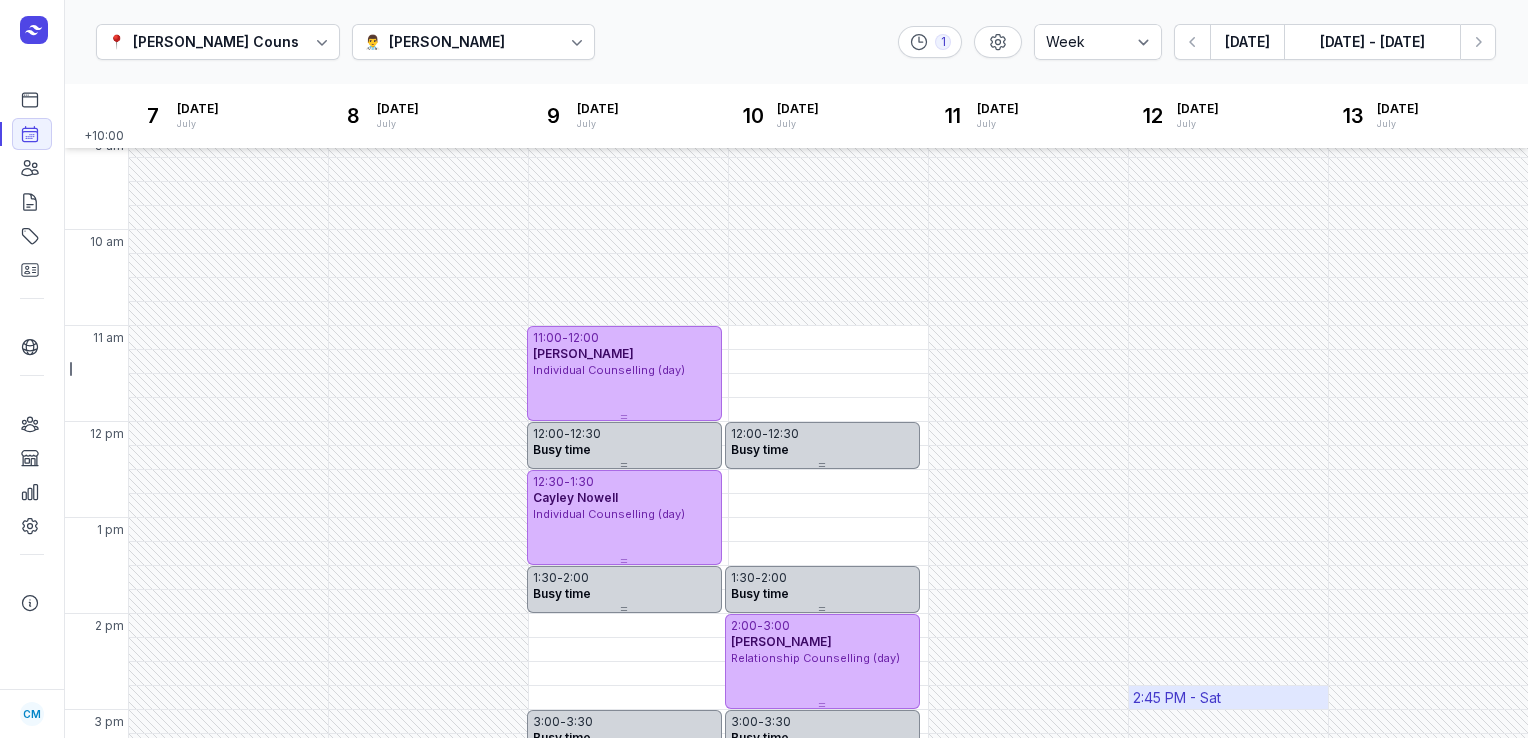 scroll, scrollTop: 104, scrollLeft: 0, axis: vertical 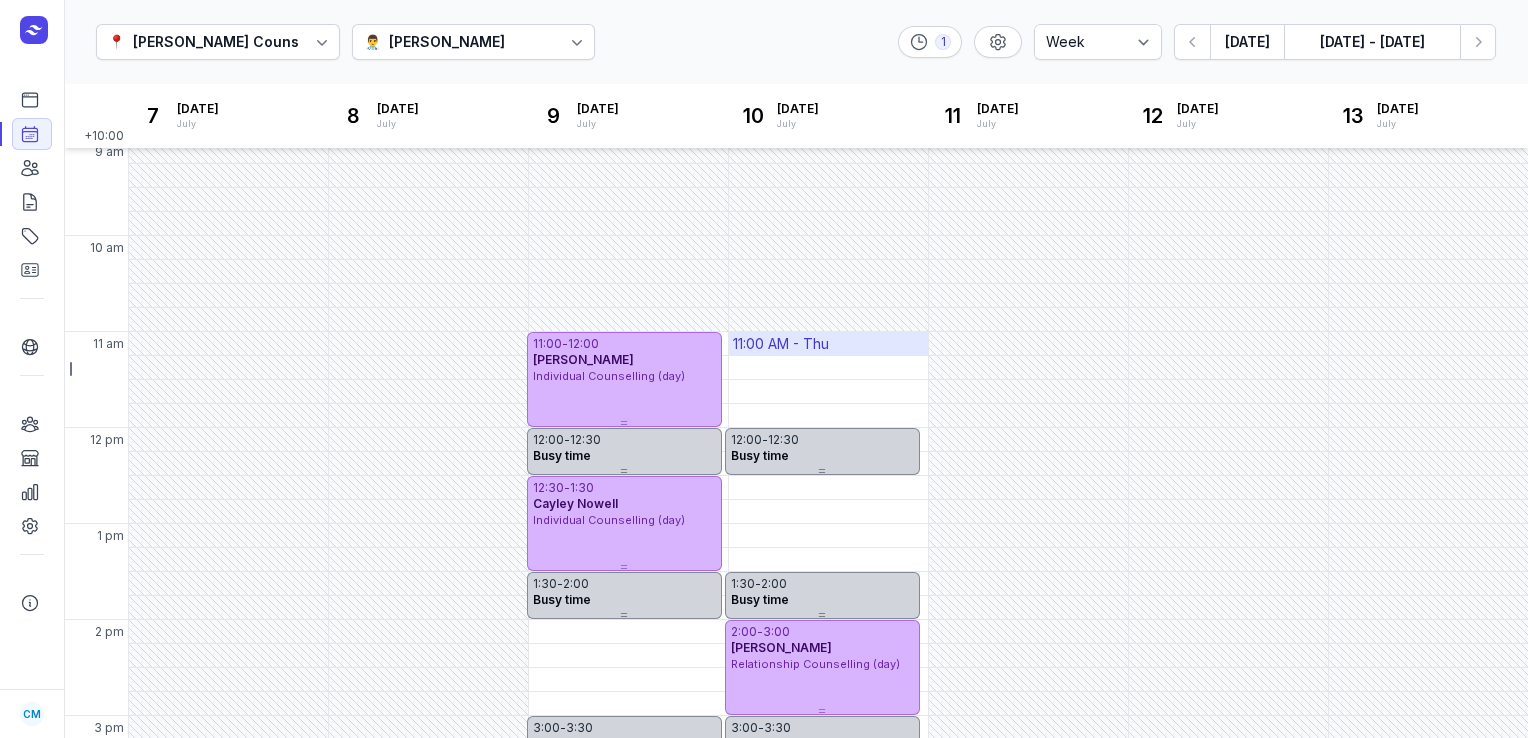 click on "11:00 AM - Thu" at bounding box center [828, 343] 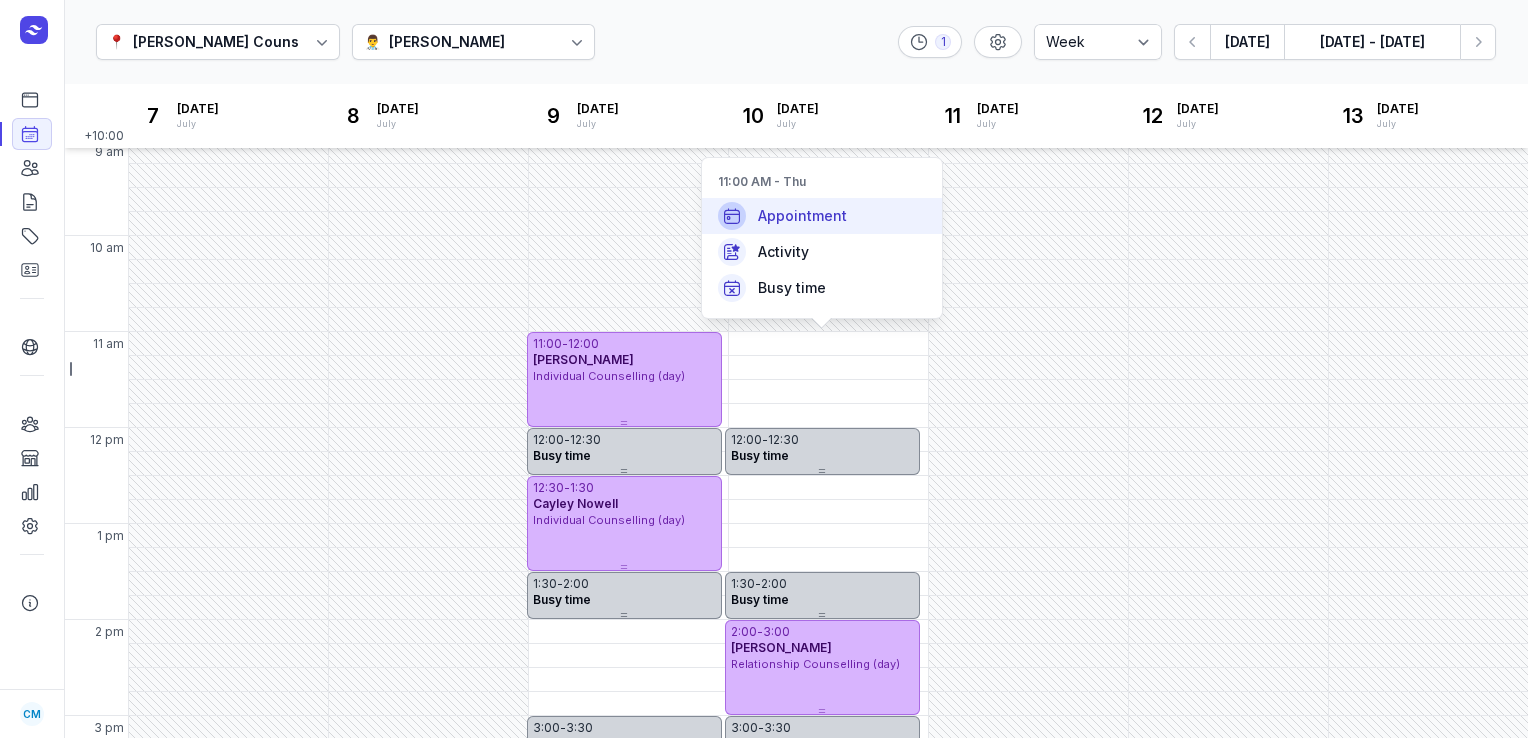 click on "Appointment" at bounding box center [822, 216] 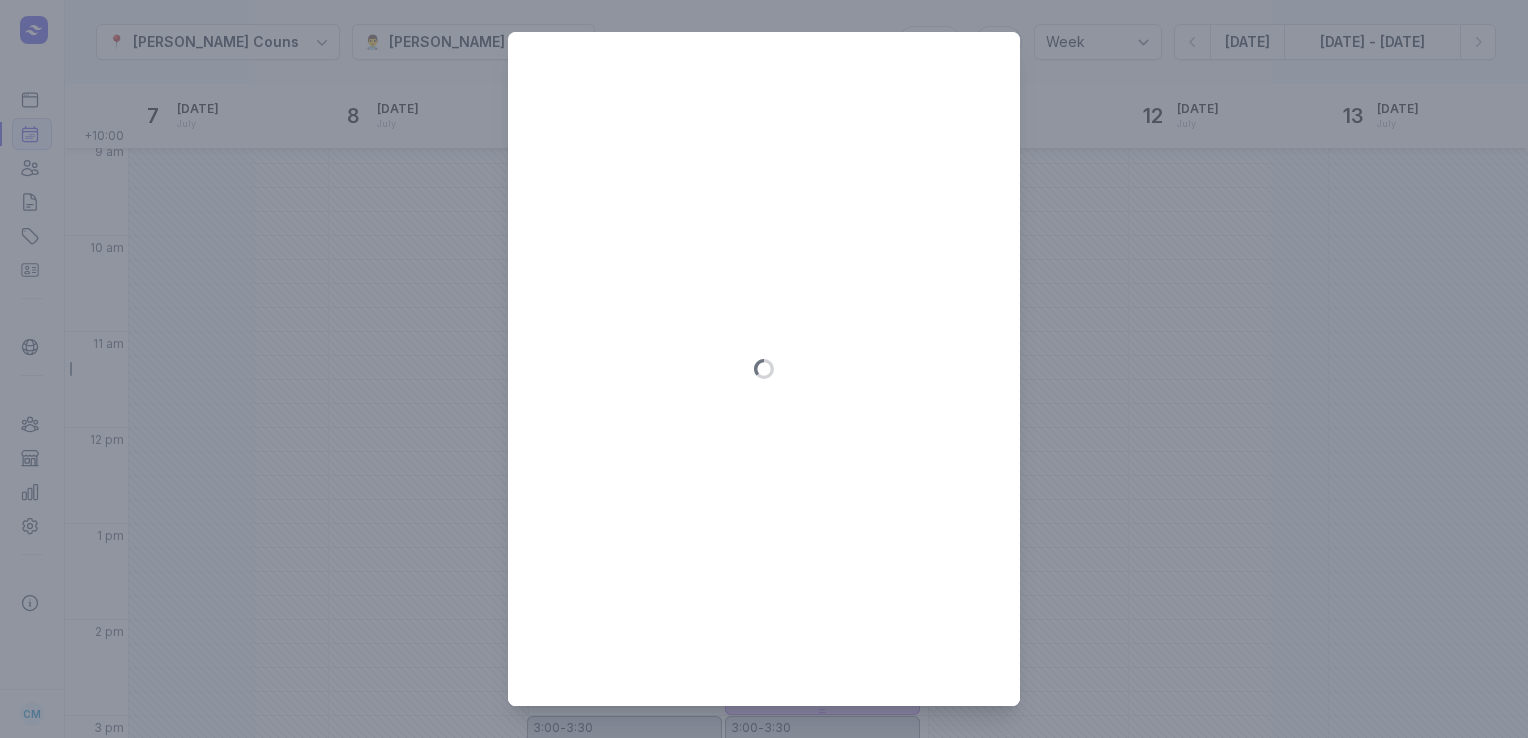 type on "[DATE]" 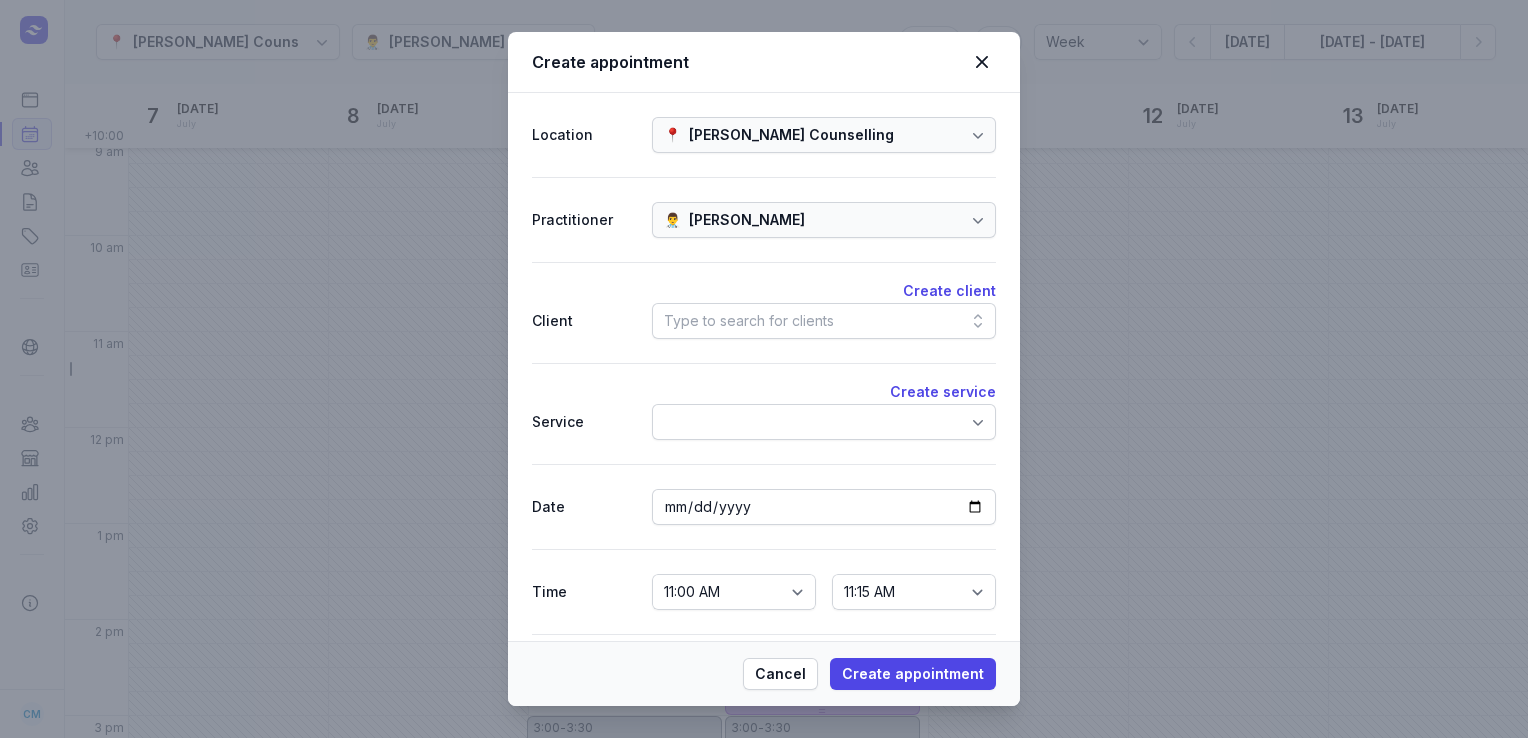 click on "Type to search for clients" at bounding box center (824, 321) 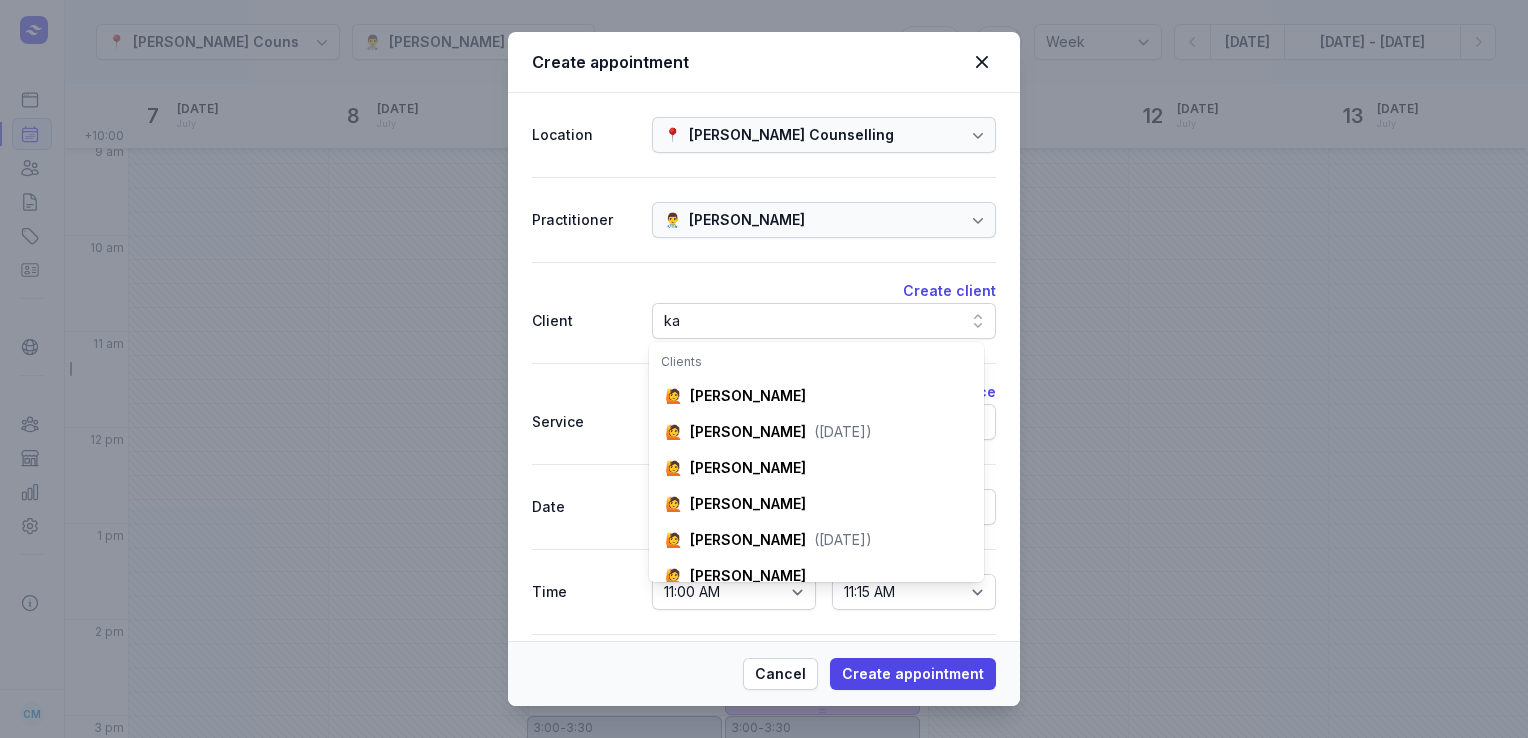 scroll, scrollTop: 0, scrollLeft: 18, axis: horizontal 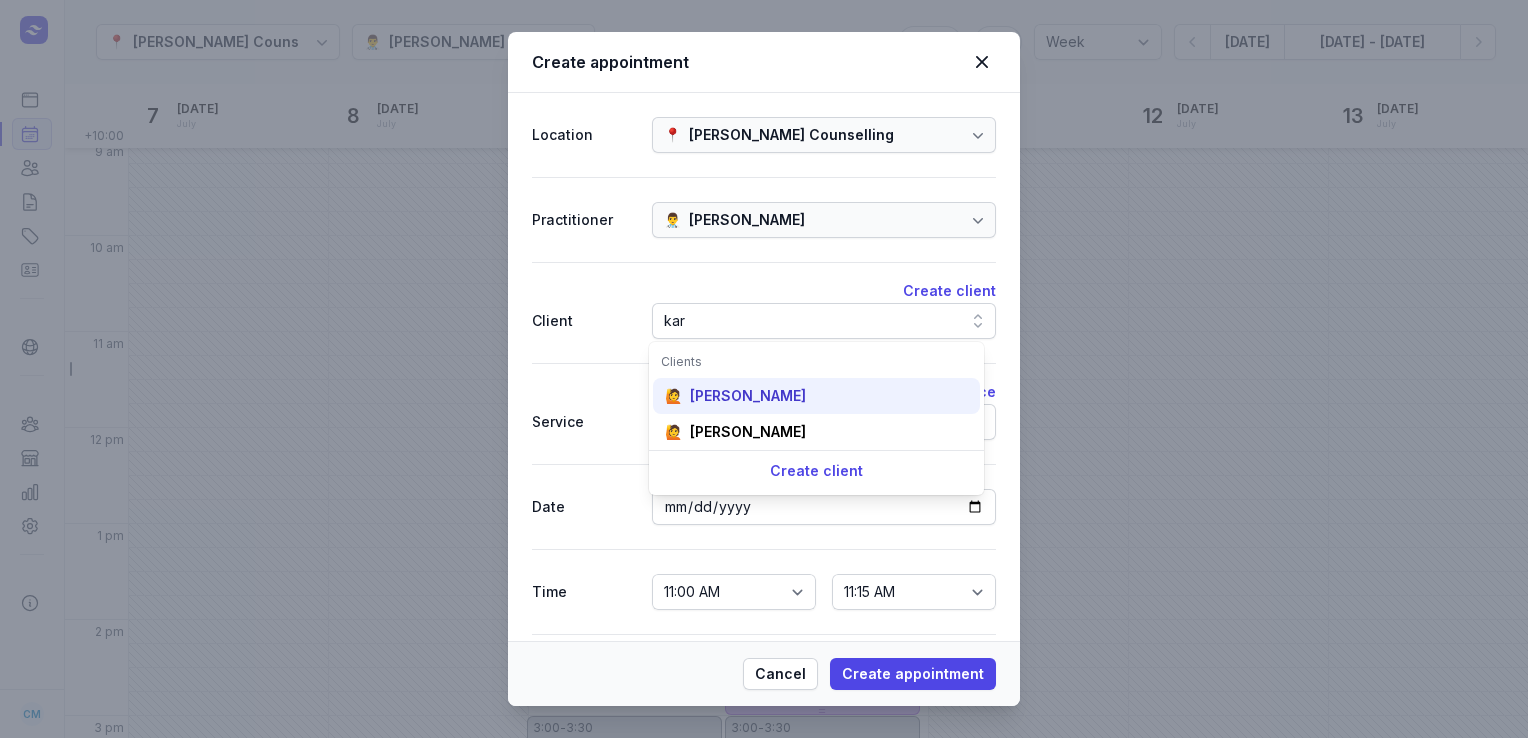 type on "kar" 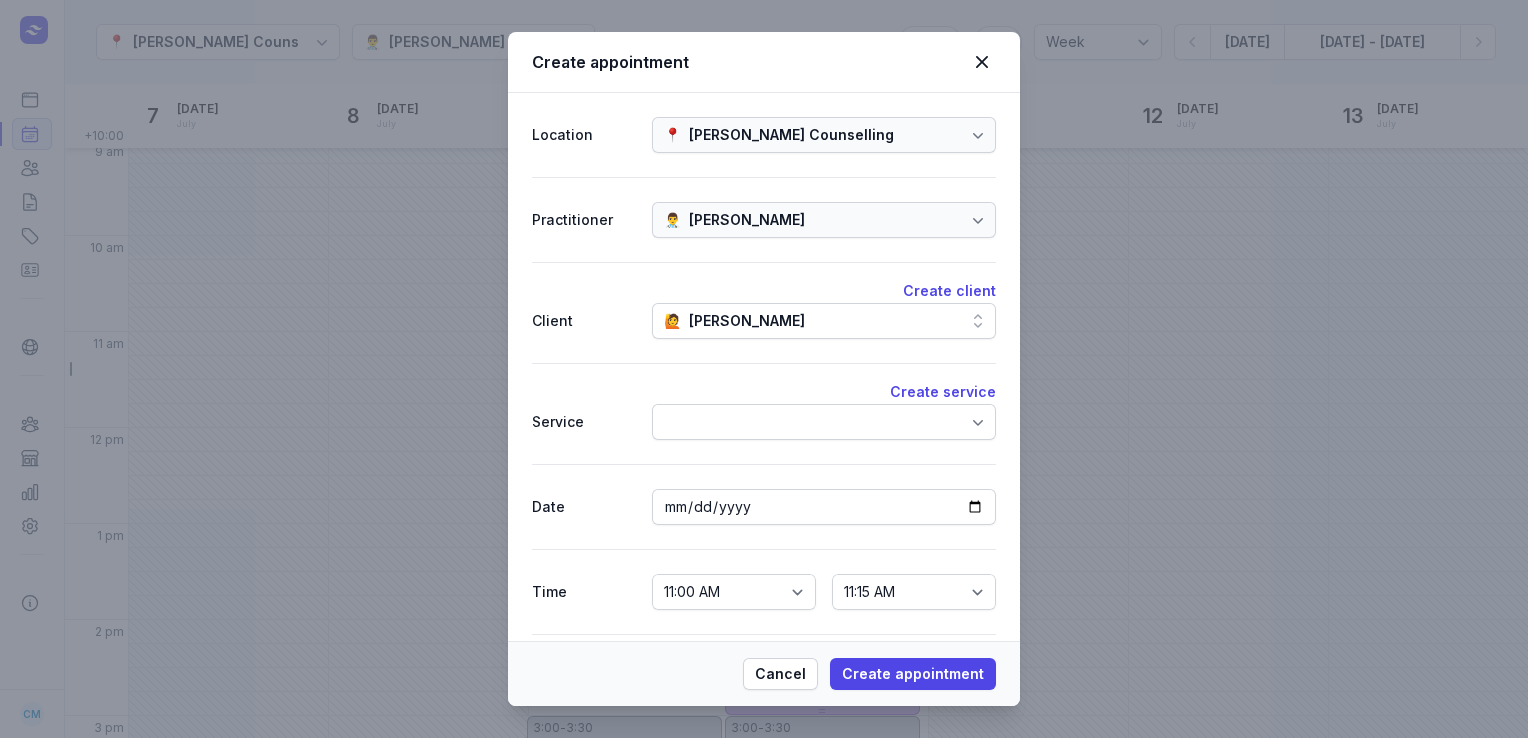 click at bounding box center [824, 422] 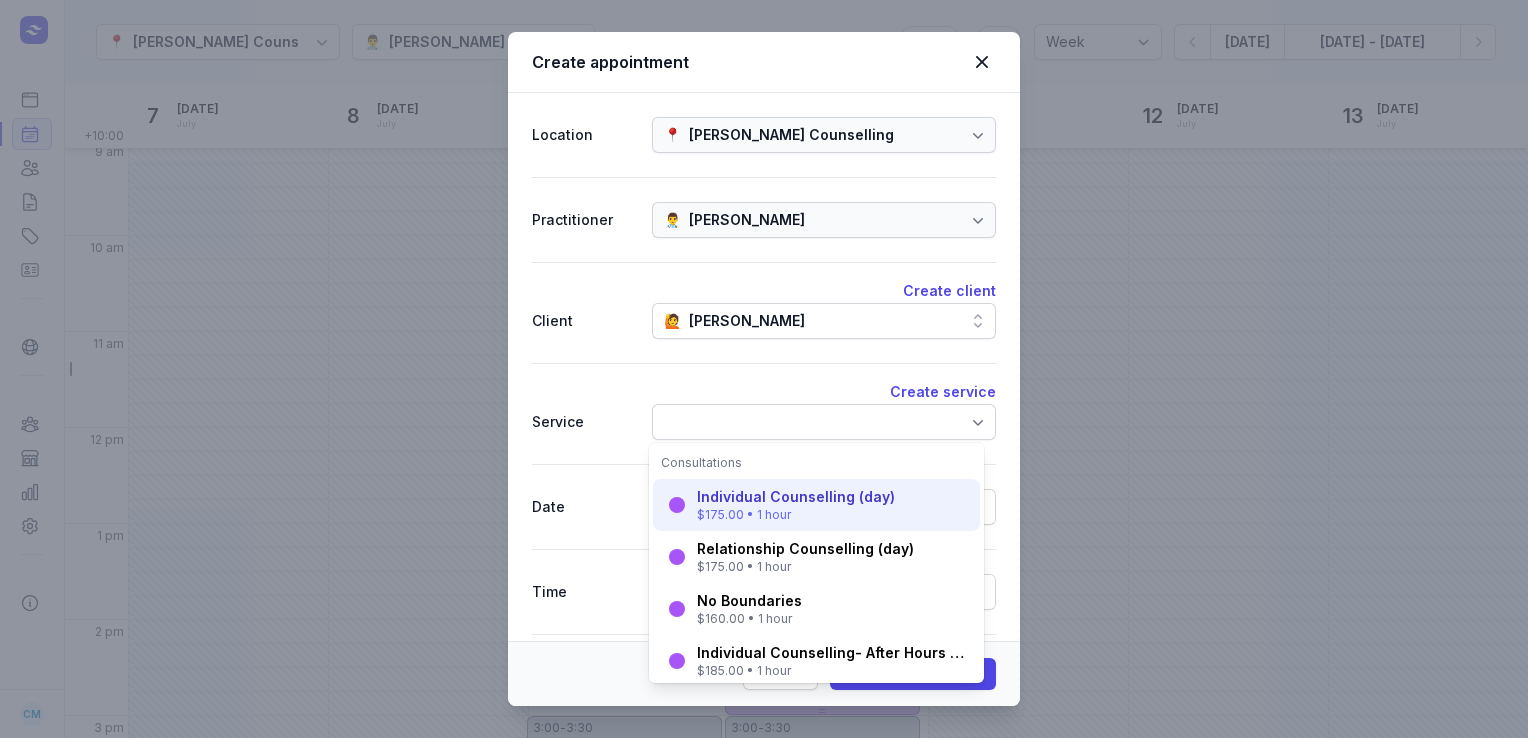 click on "Individual Counselling (day)" at bounding box center [796, 497] 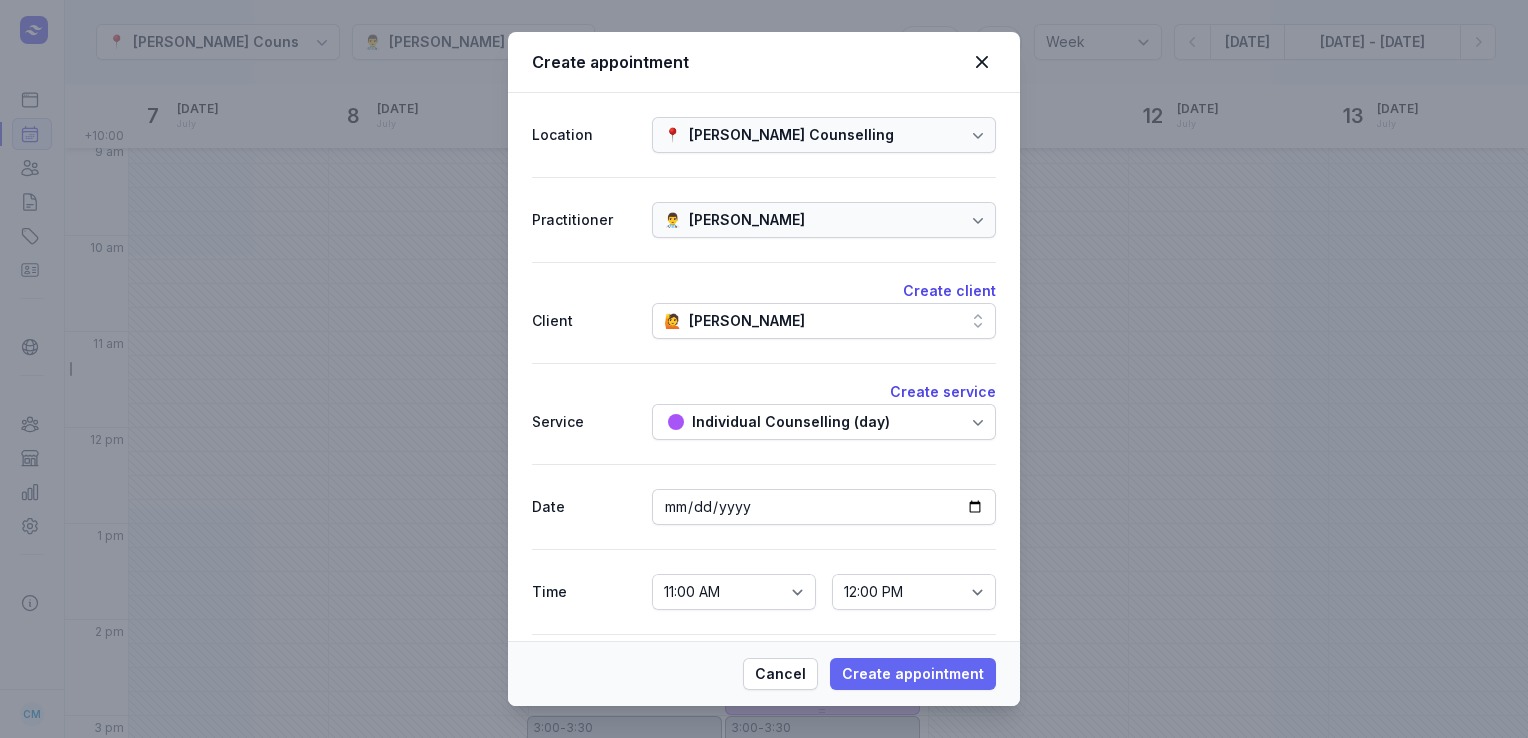 click on "Create appointment" at bounding box center [913, 674] 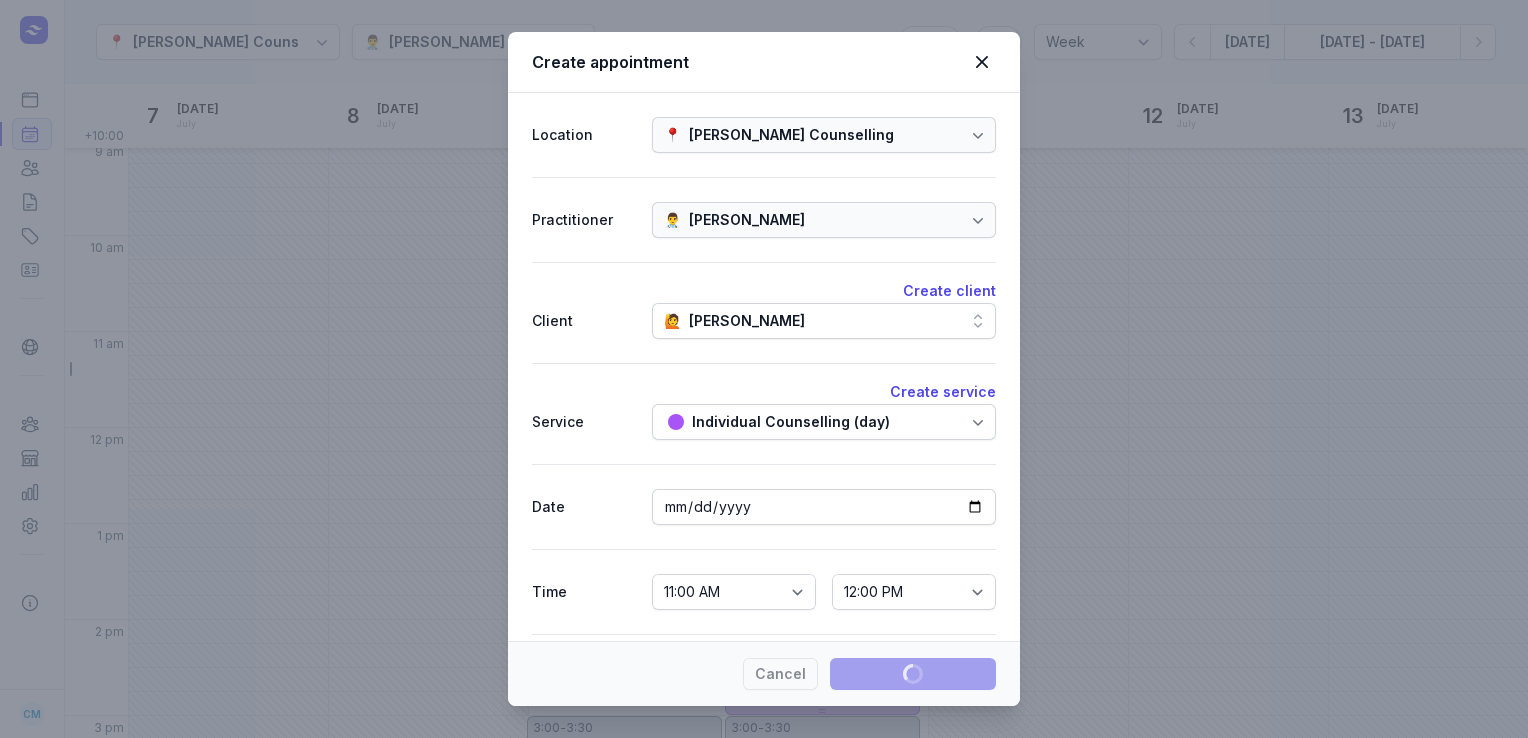 type 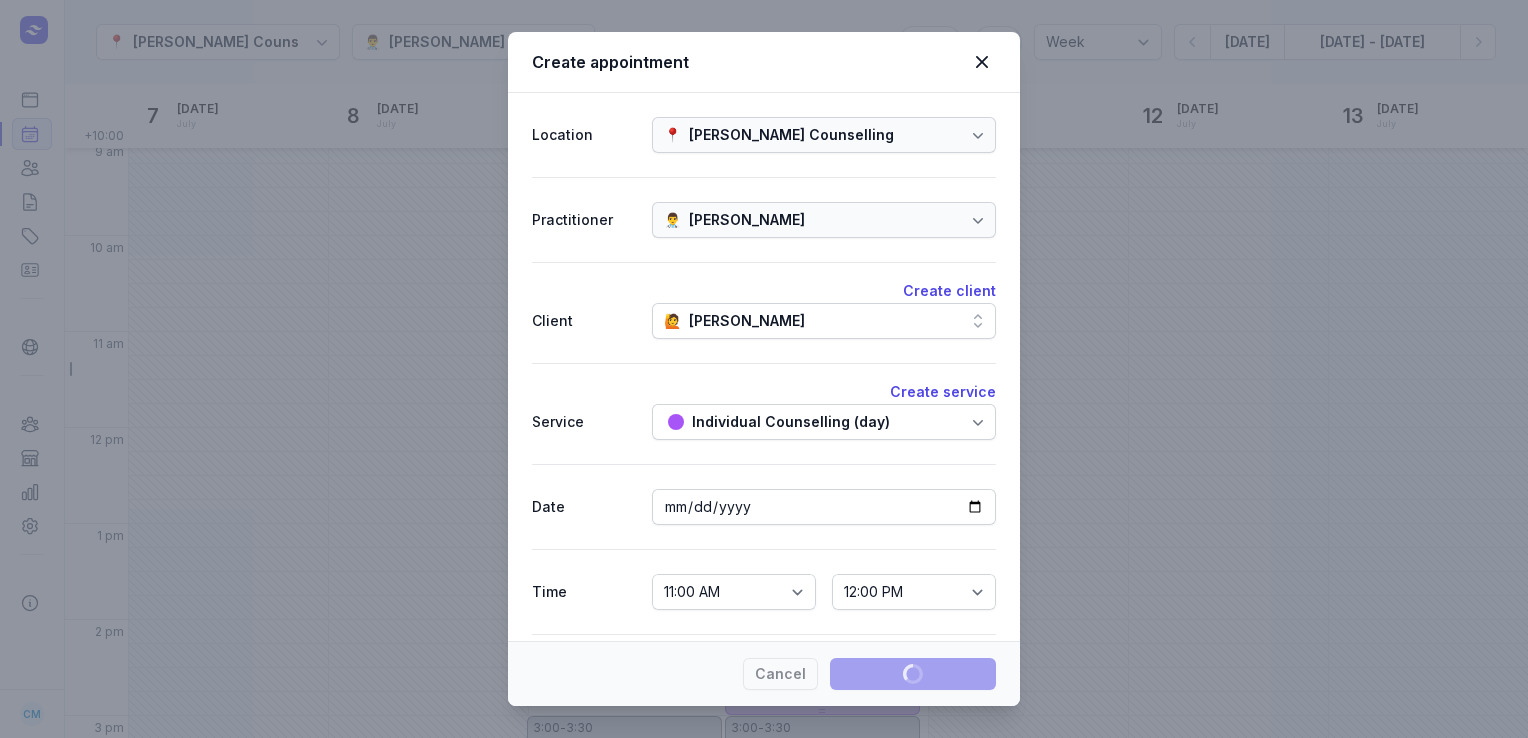 select 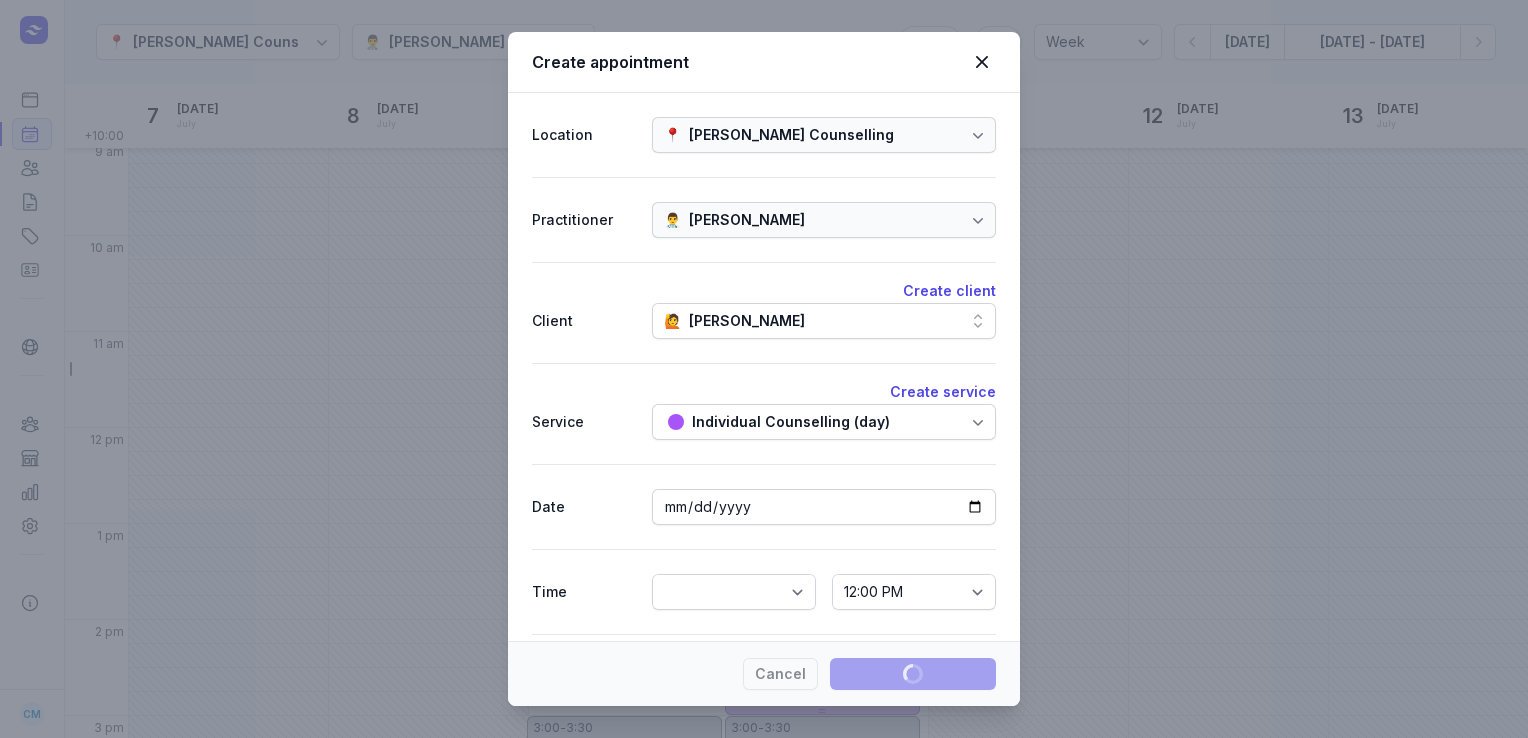 select 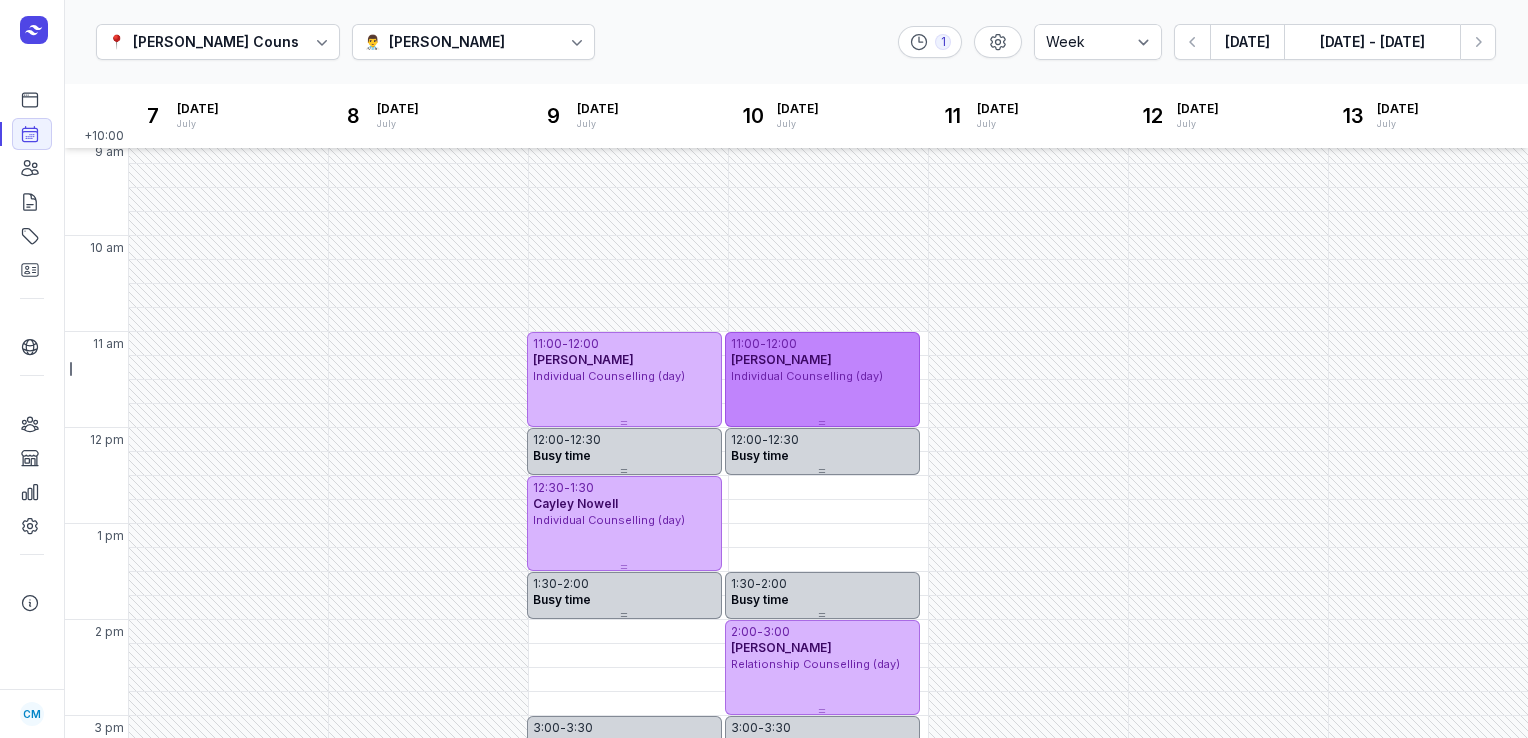 click on "Individual Counselling (day)" at bounding box center [807, 376] 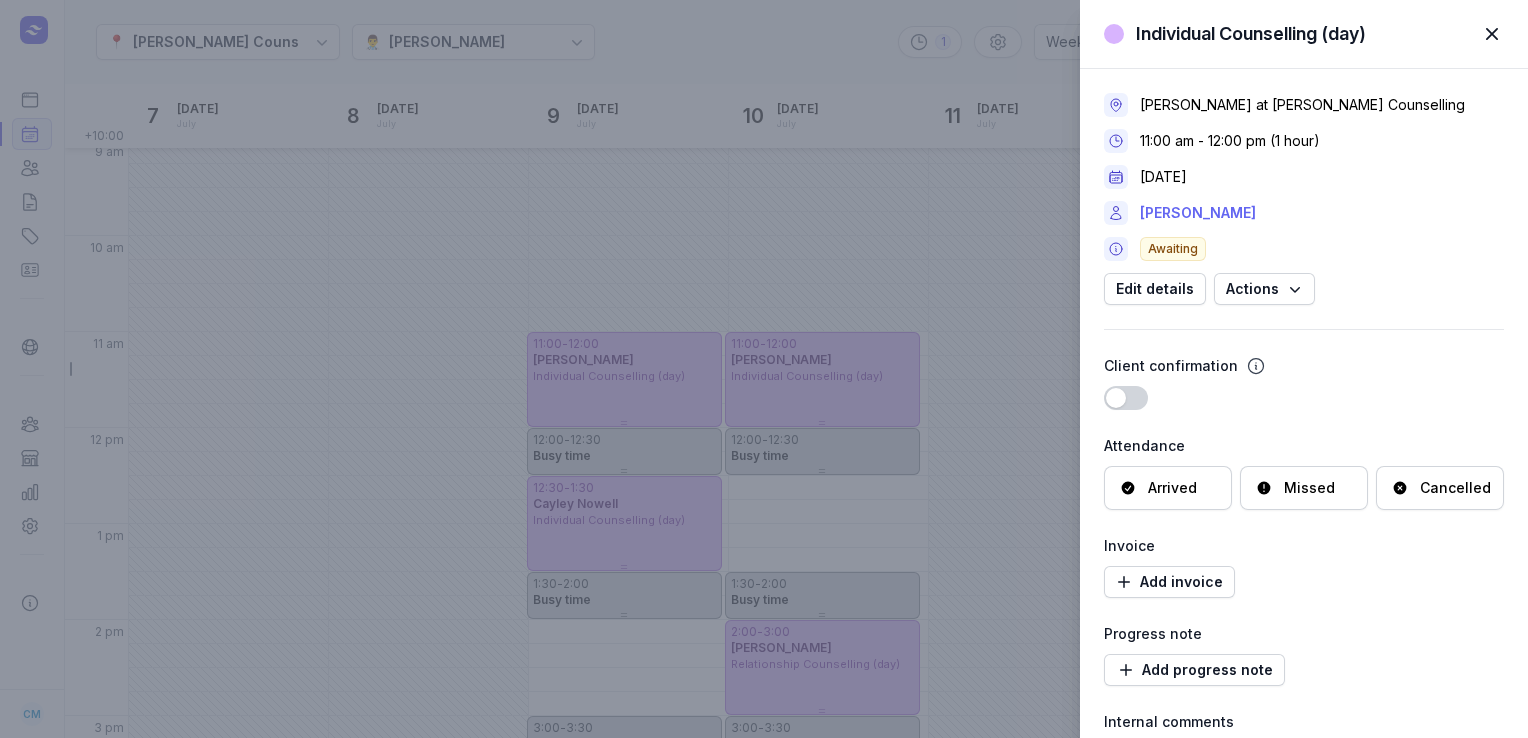 click on "[PERSON_NAME]" at bounding box center [1198, 213] 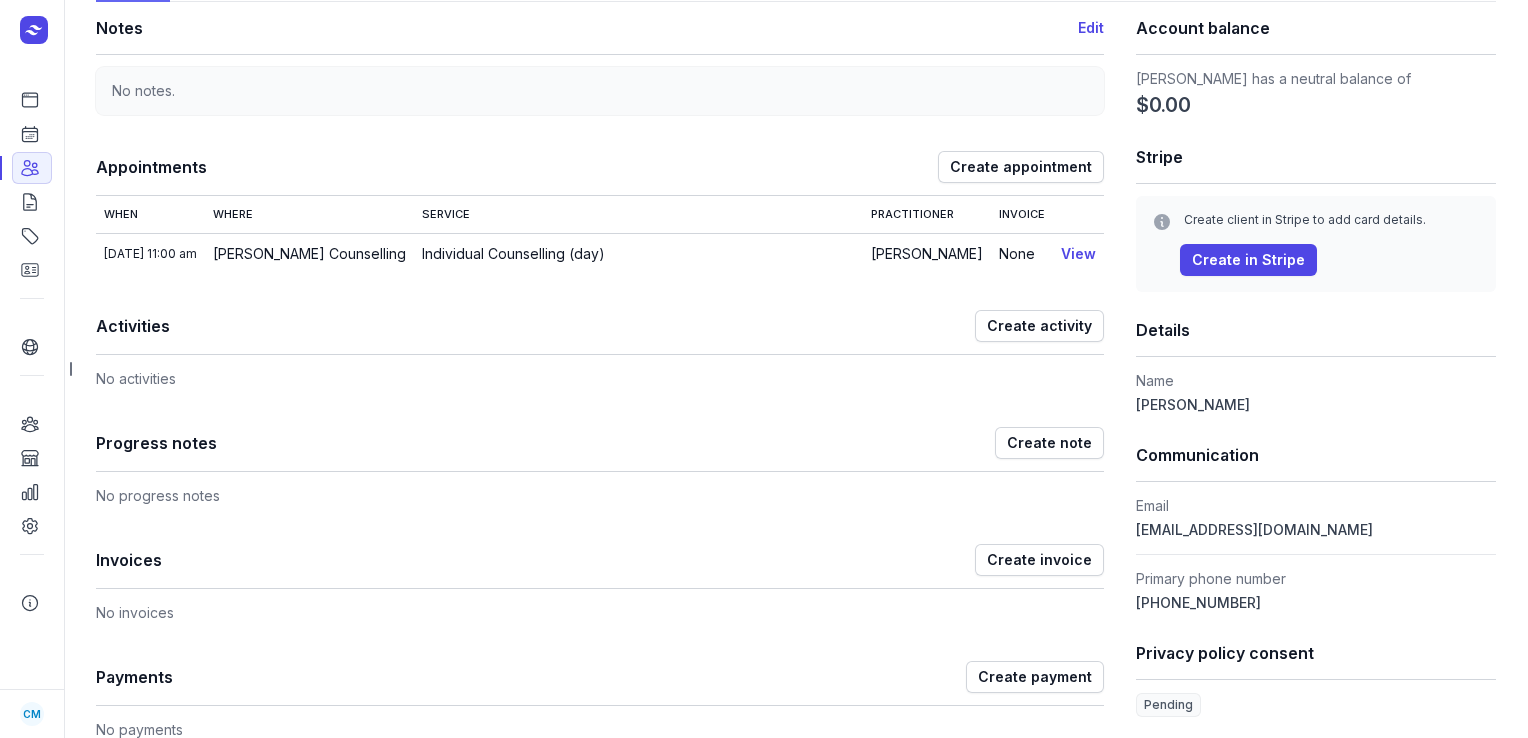 scroll, scrollTop: 146, scrollLeft: 0, axis: vertical 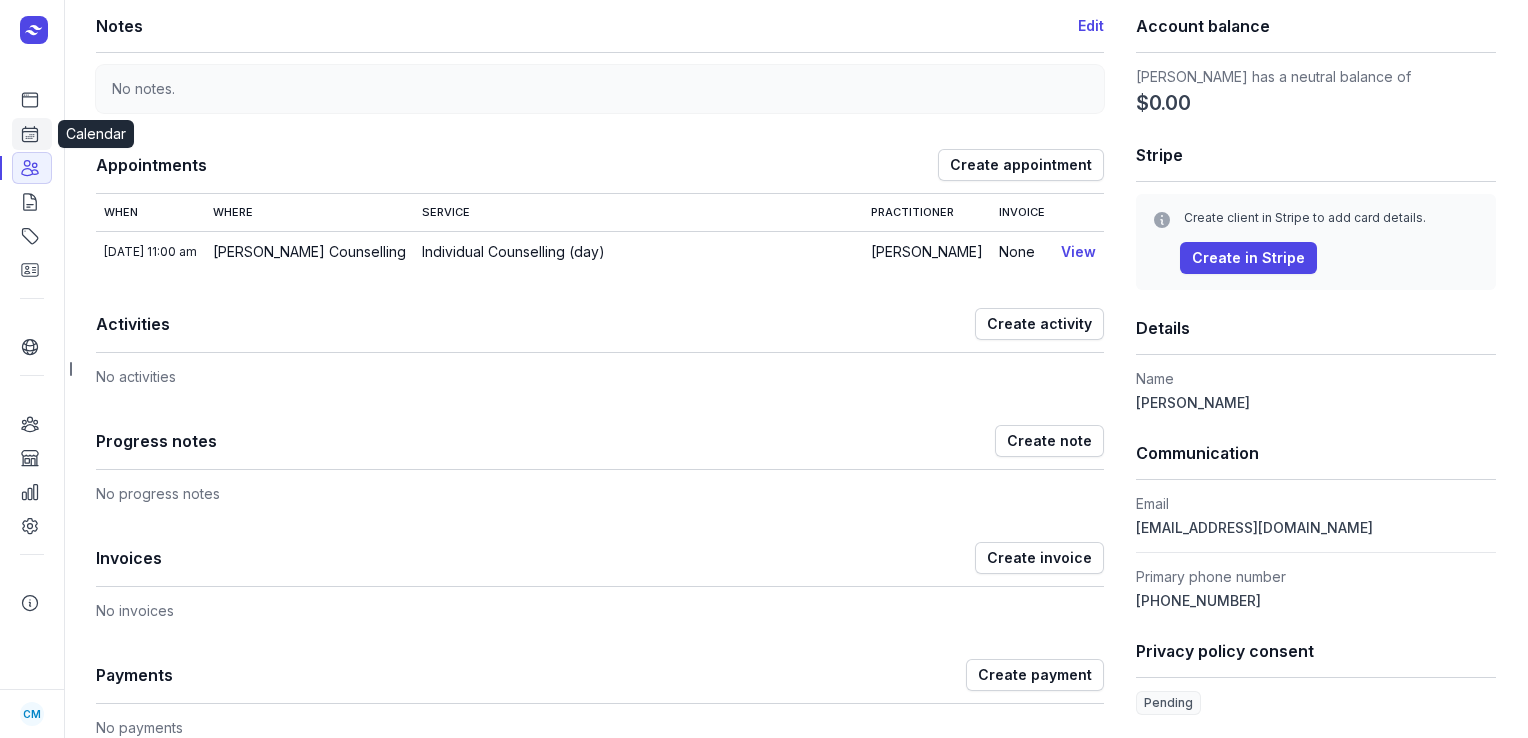 click 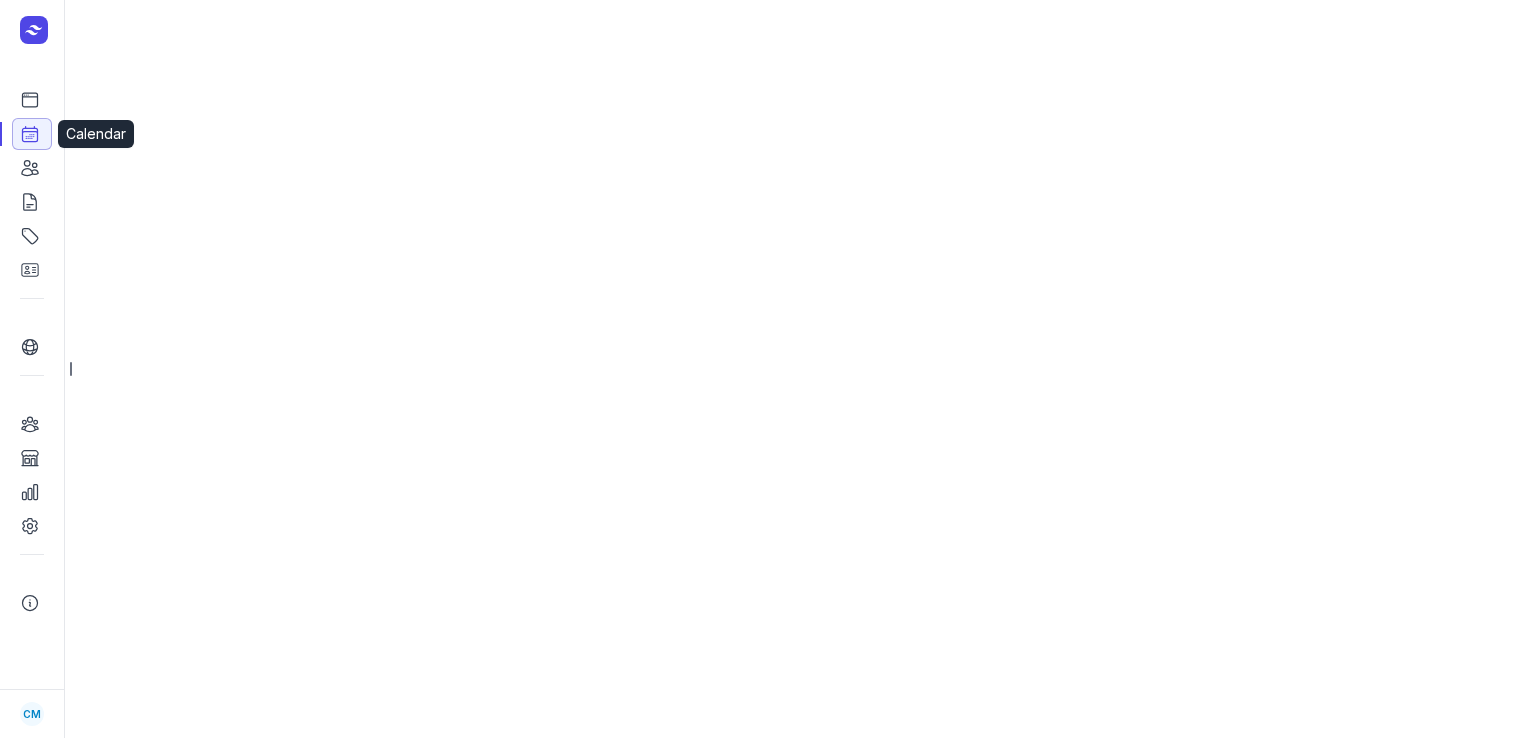 select on "week" 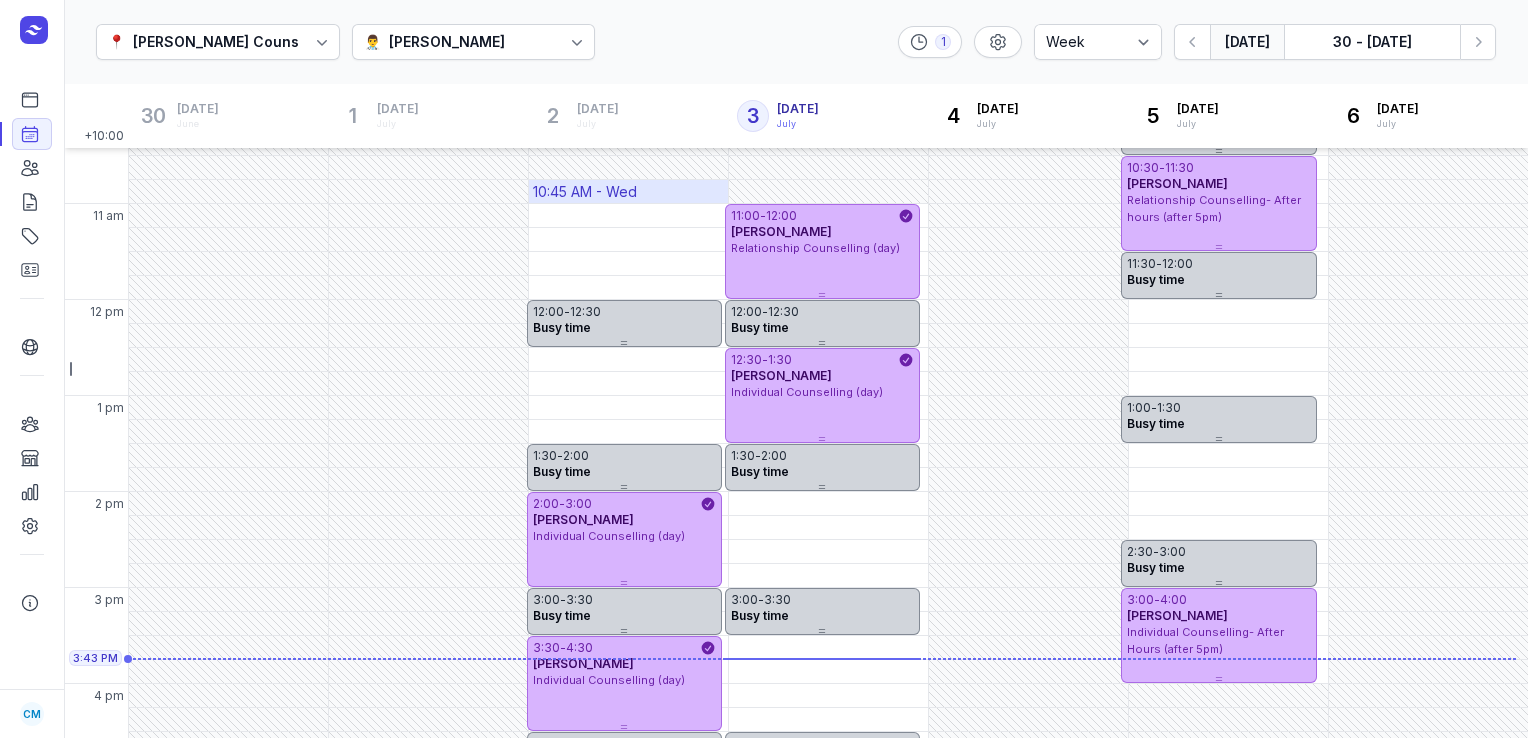 scroll, scrollTop: 171, scrollLeft: 0, axis: vertical 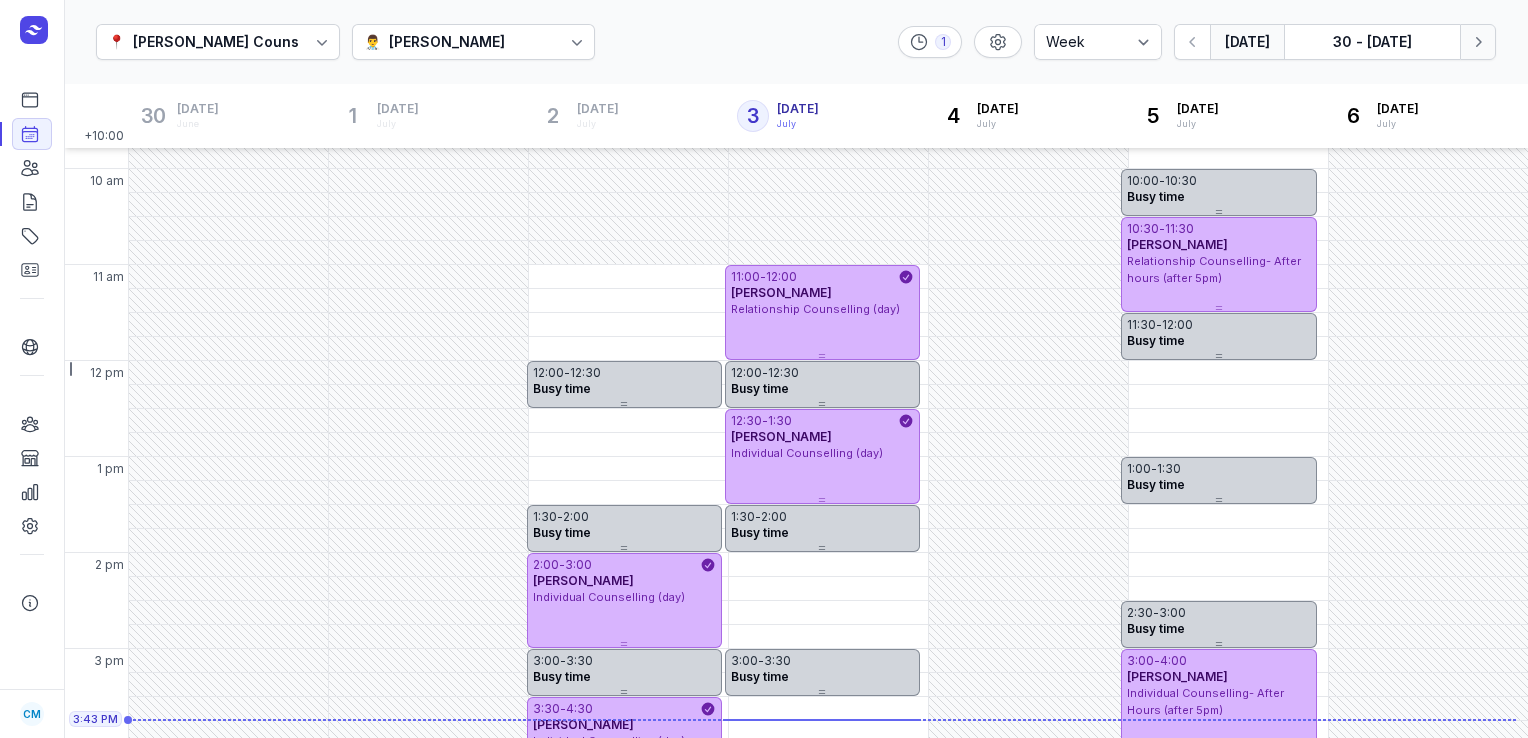 click 